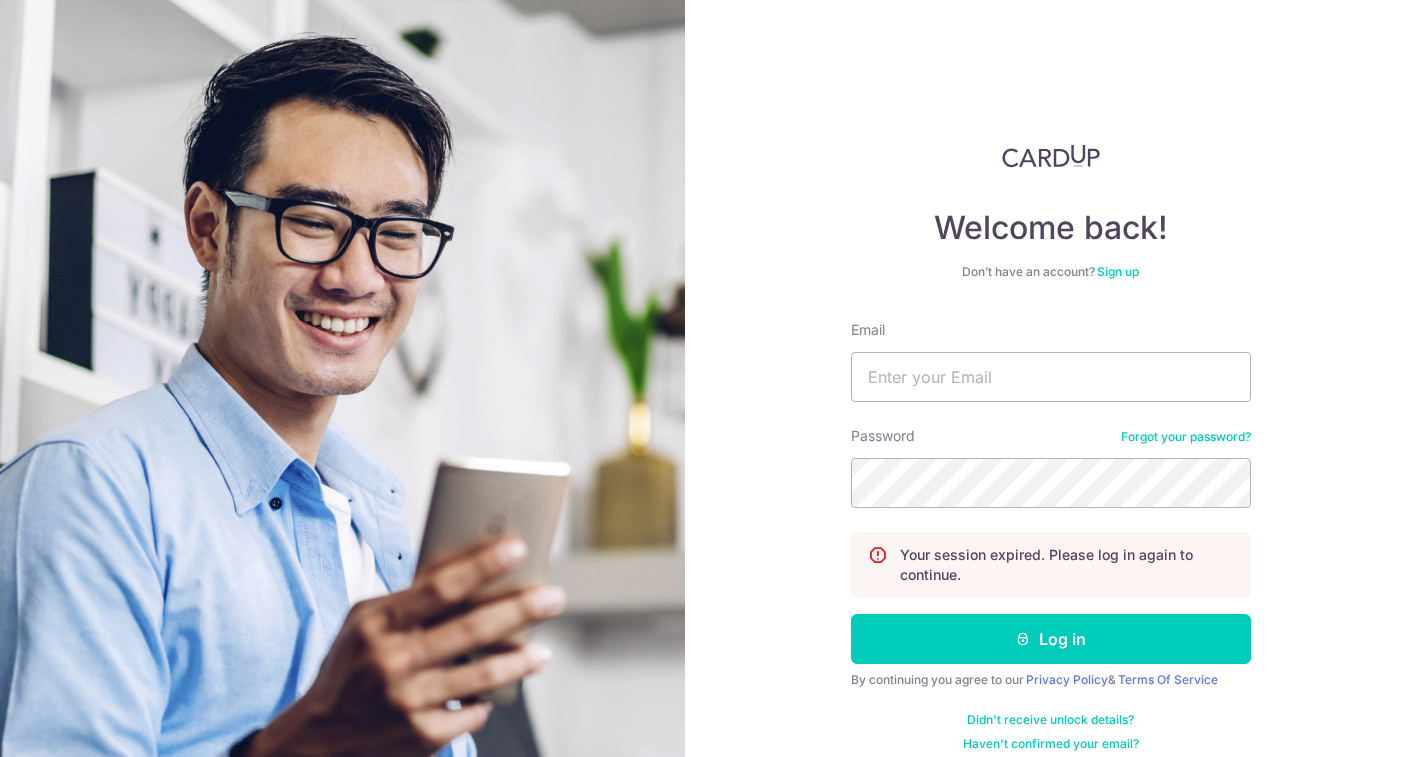 scroll, scrollTop: 0, scrollLeft: 0, axis: both 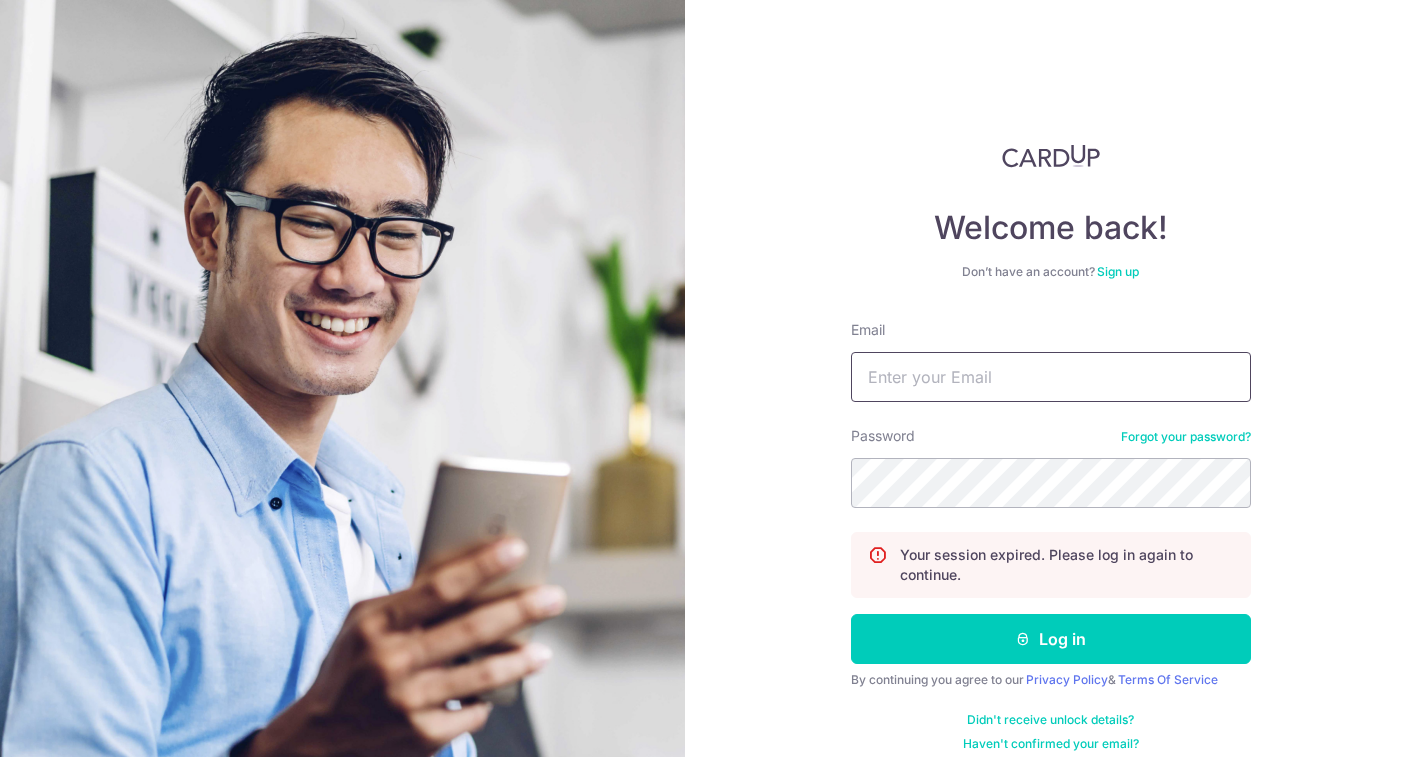type on "yassy.chan@thedailytumble.com" 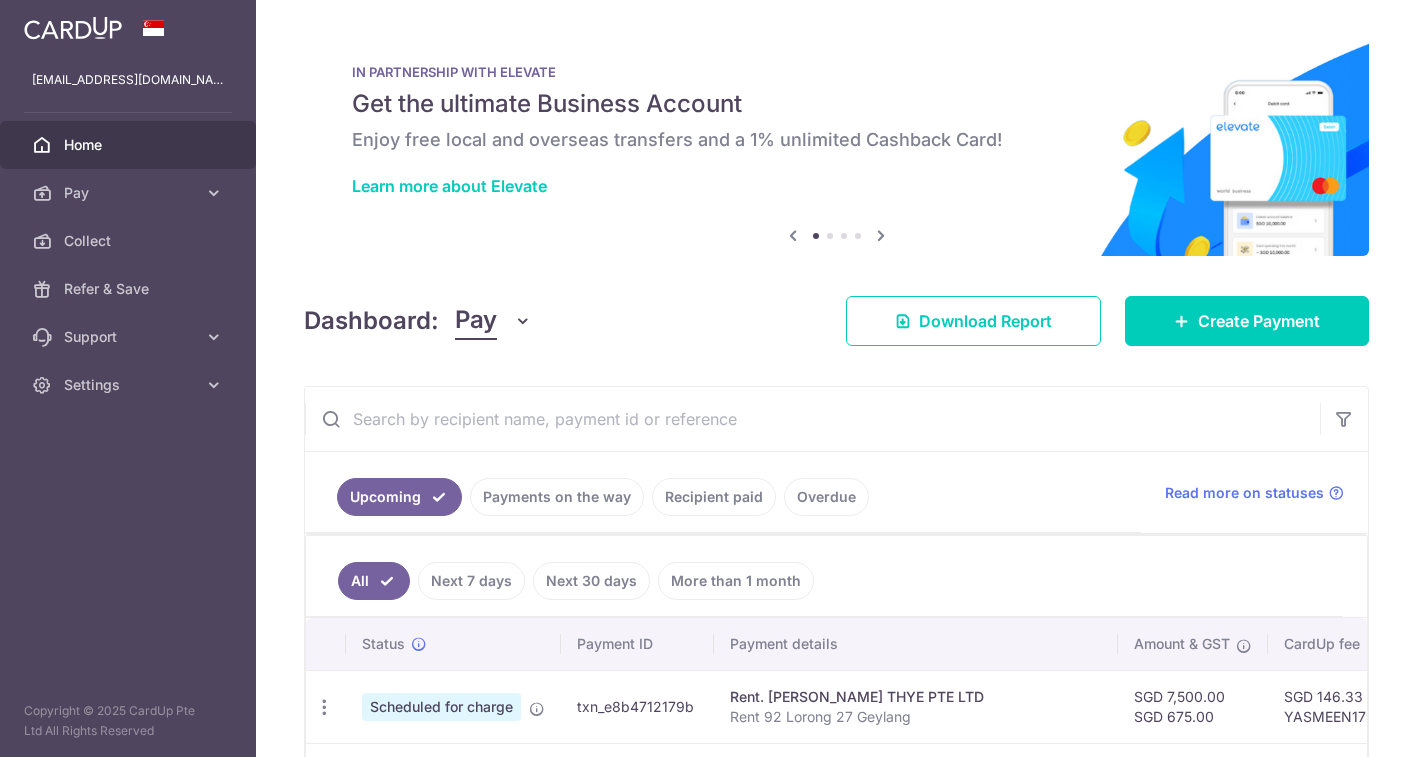 scroll, scrollTop: 0, scrollLeft: 0, axis: both 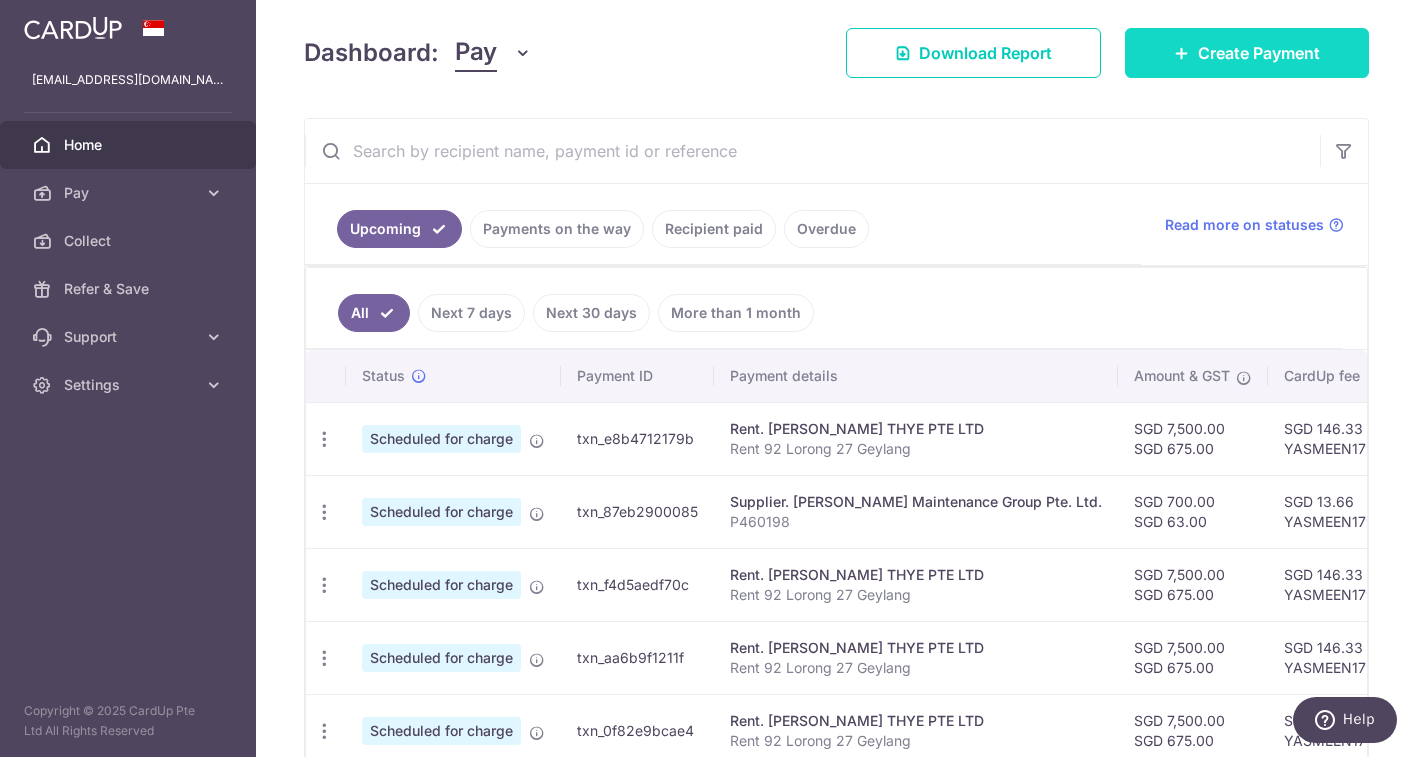 click on "Create Payment" at bounding box center (1247, 53) 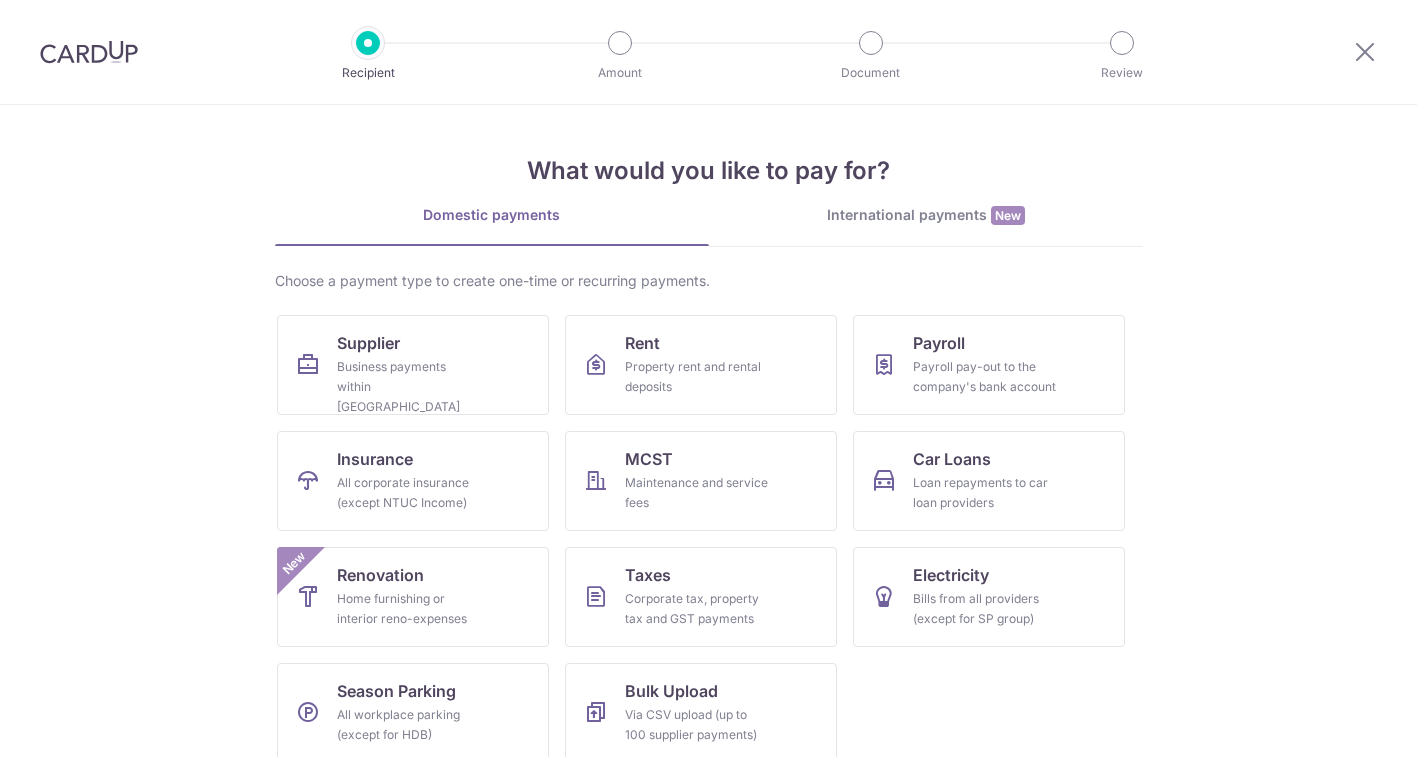 scroll, scrollTop: 0, scrollLeft: 0, axis: both 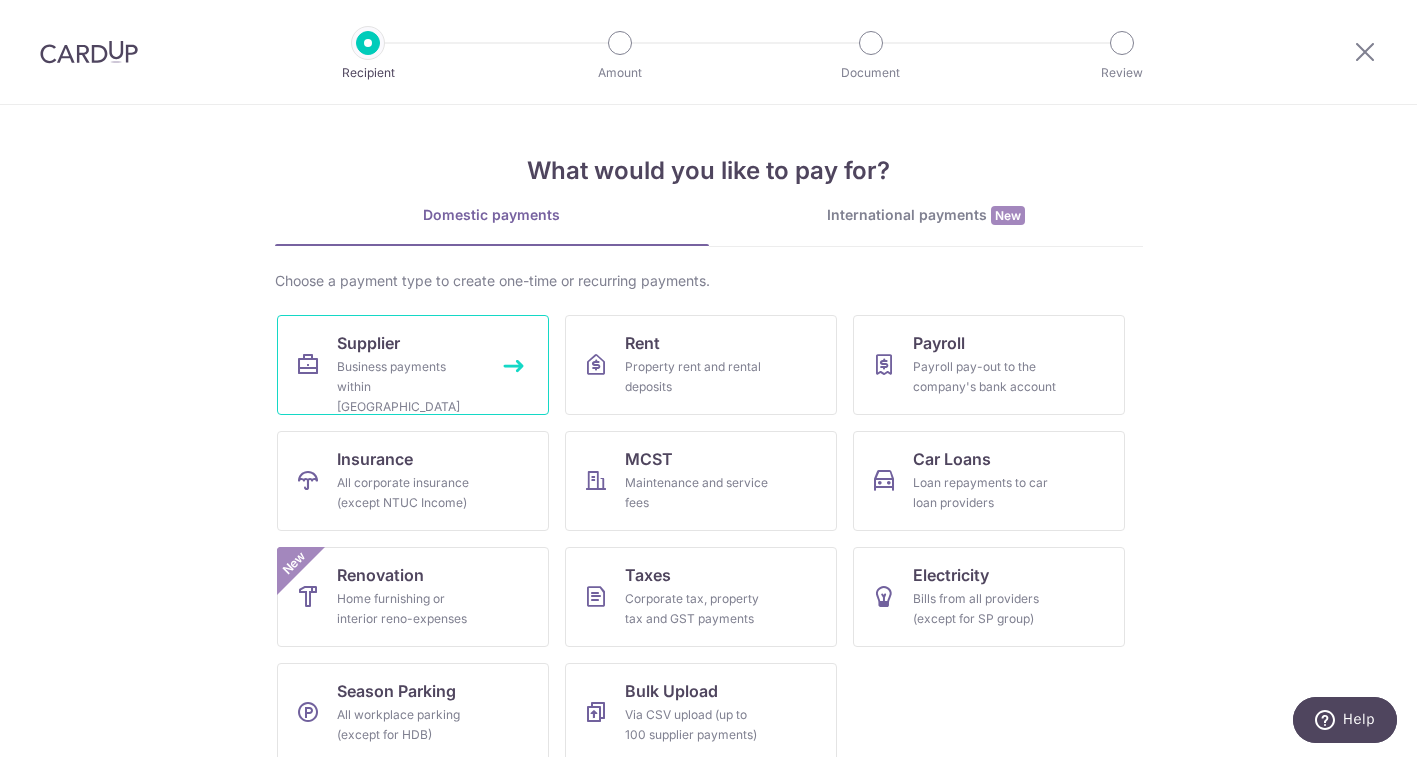 click on "Supplier Business payments within Singapore" at bounding box center [413, 365] 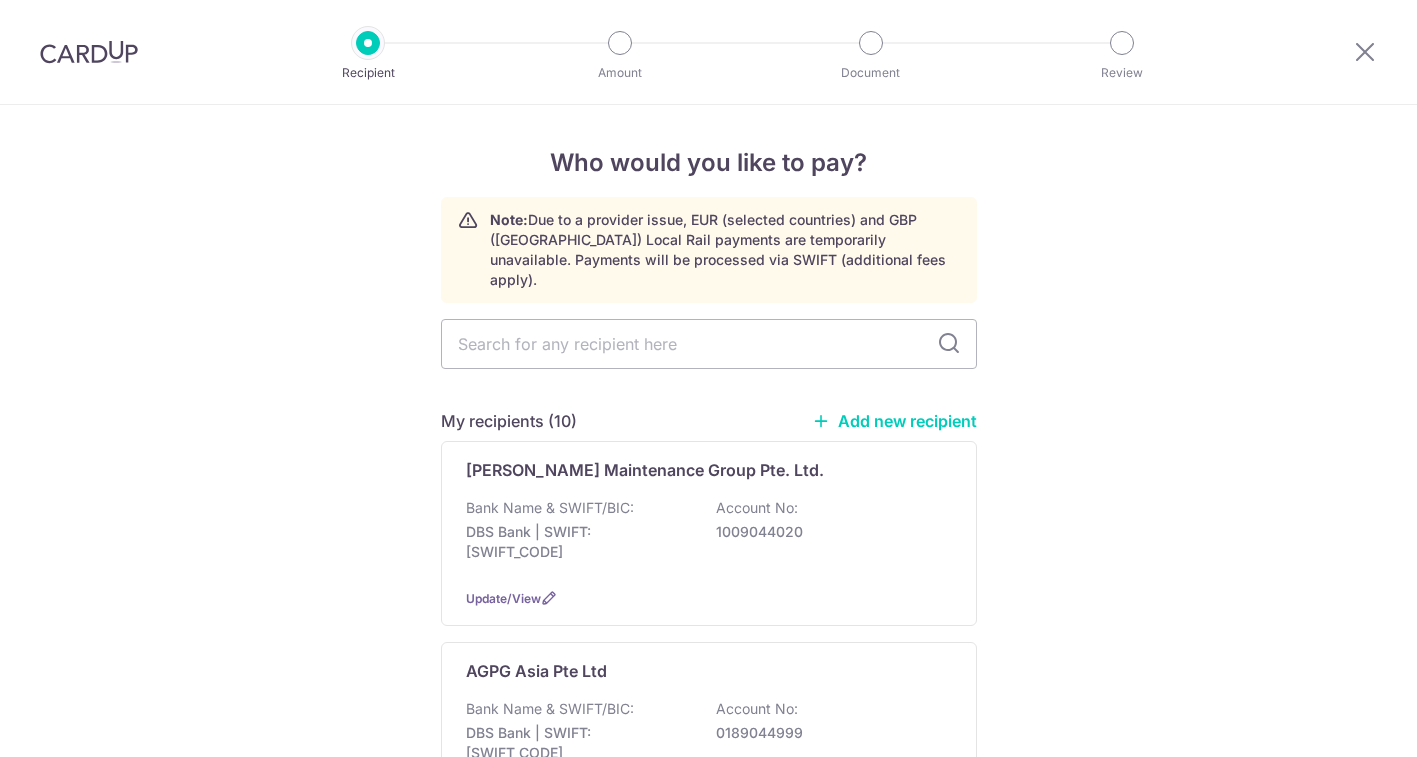 scroll, scrollTop: 0, scrollLeft: 0, axis: both 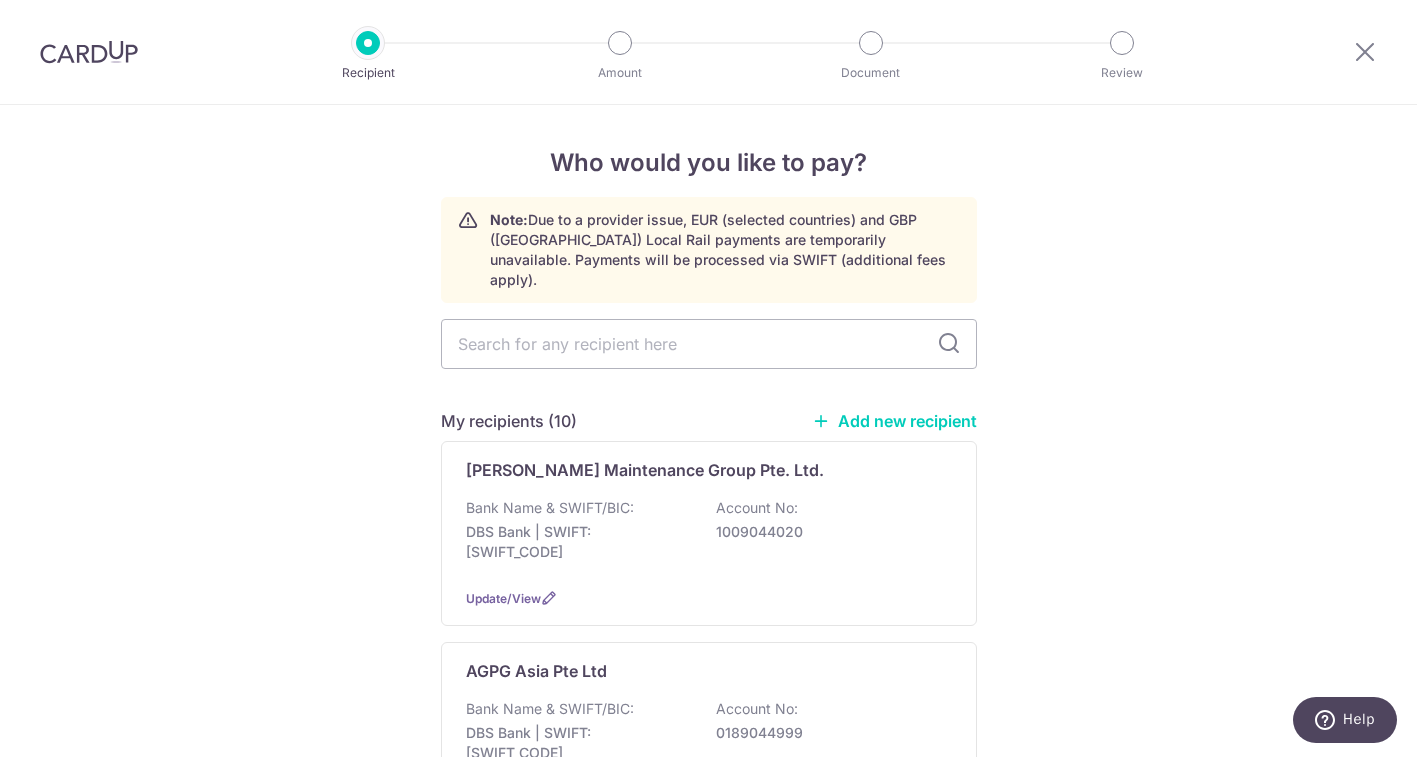 click at bounding box center [1365, 52] 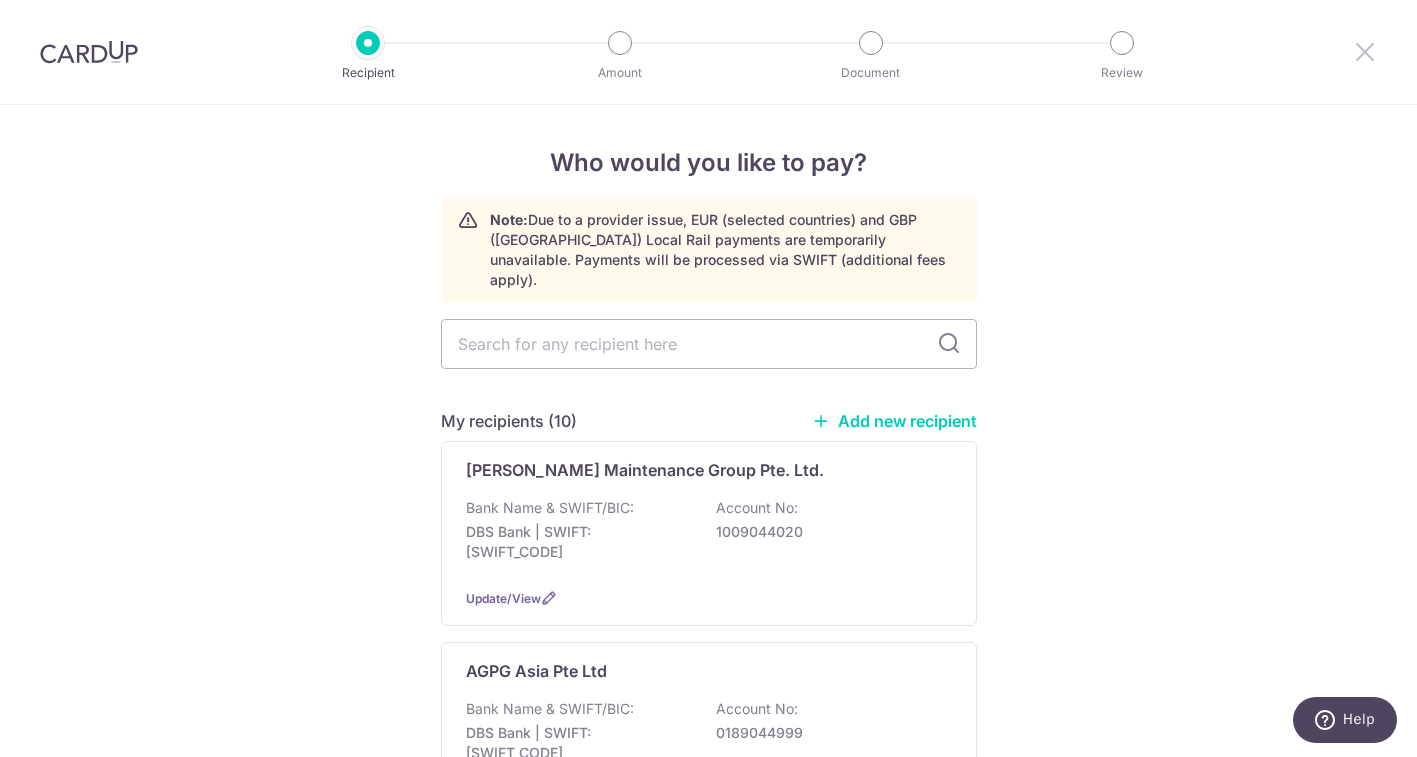click at bounding box center [1365, 51] 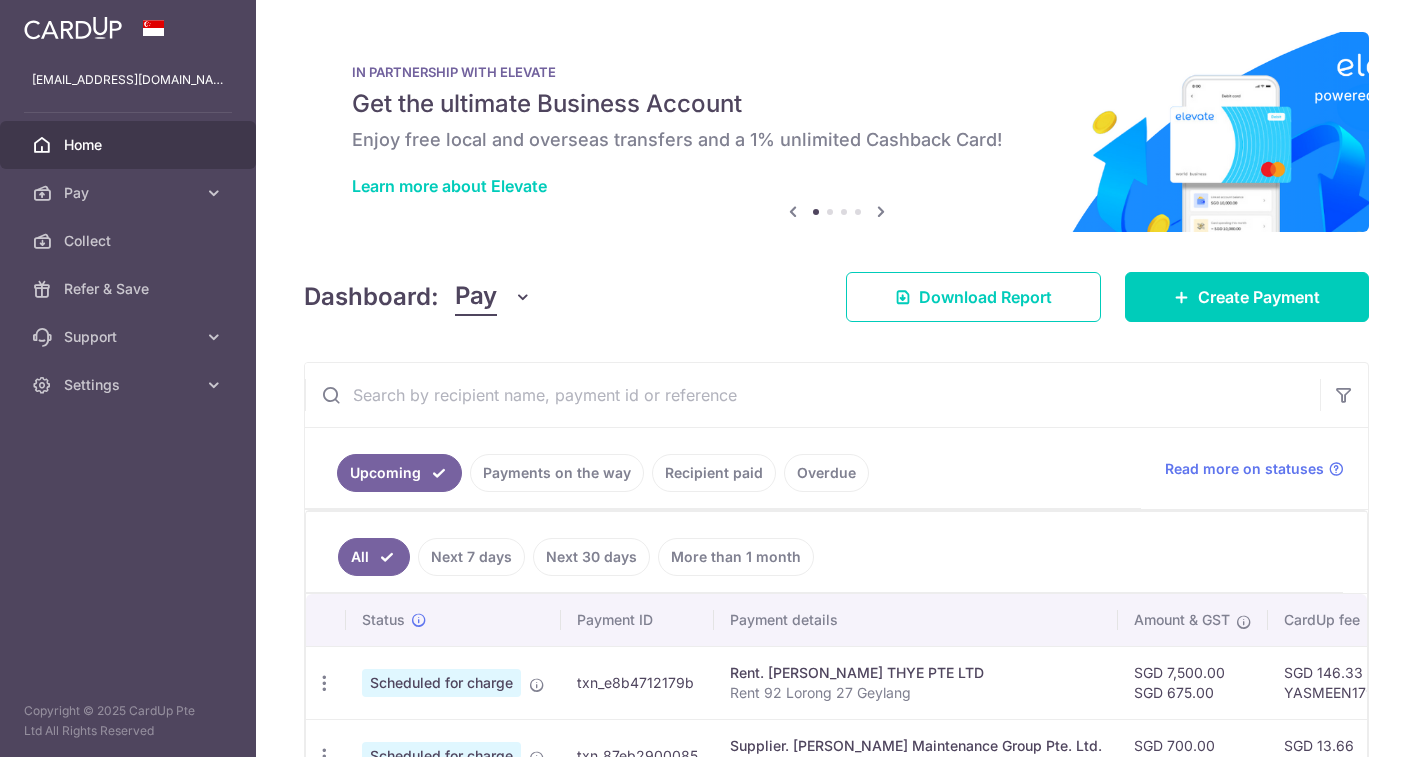 click on "IN PARTNERSHIP WITH ELEVATE
Get the ultimate Business Account
Enjoy free local and overseas transfers and a 1% unlimited Cashback Card!
Learn more about Elevate" at bounding box center [836, 132] 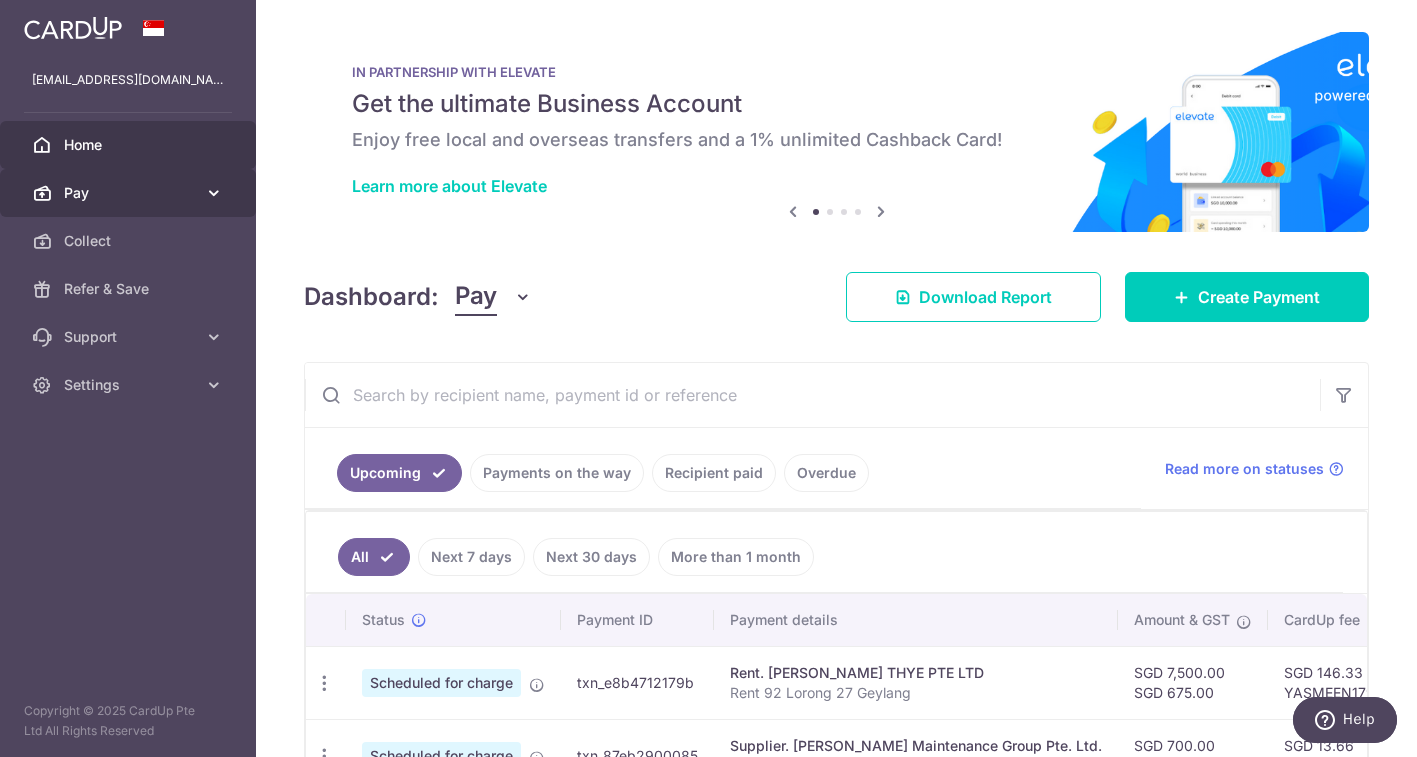 click at bounding box center (214, 193) 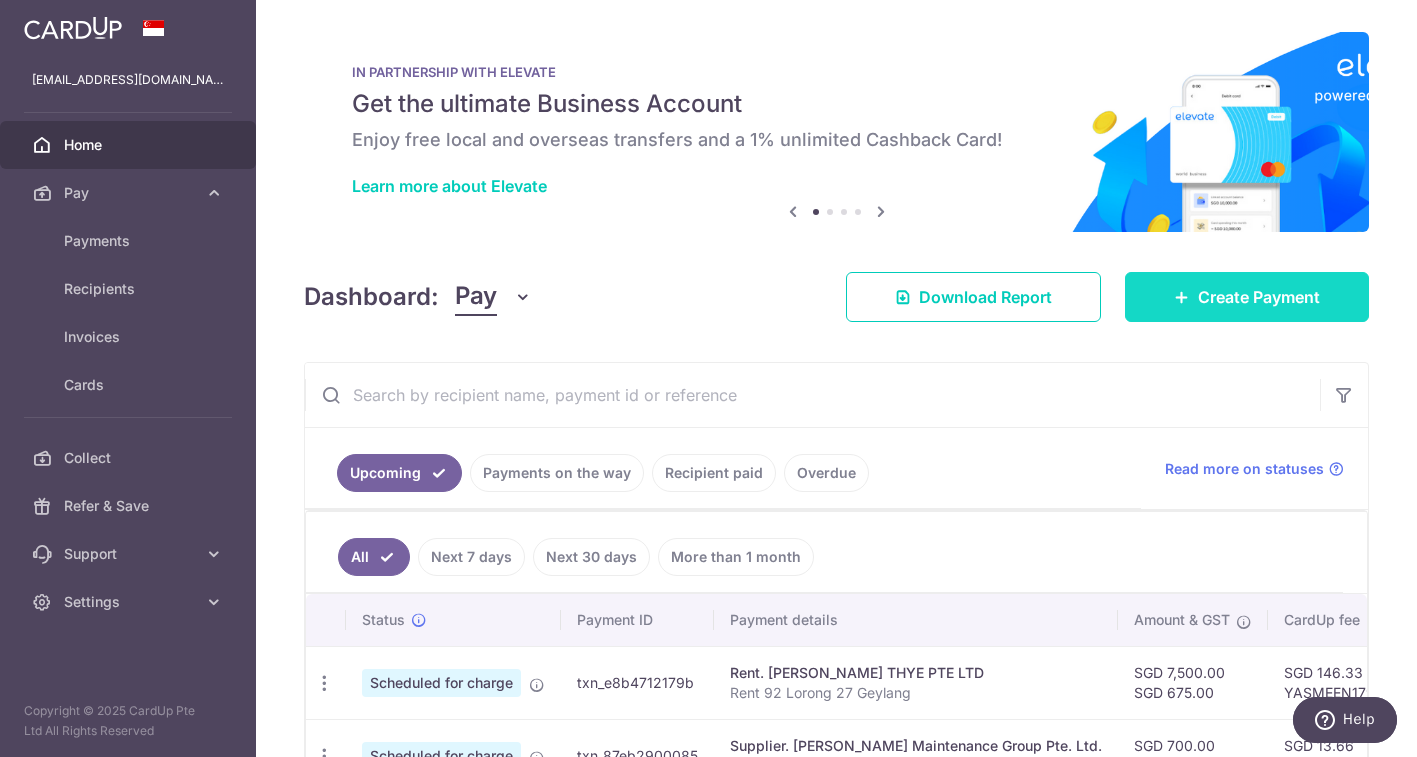click on "Create Payment" at bounding box center [1259, 297] 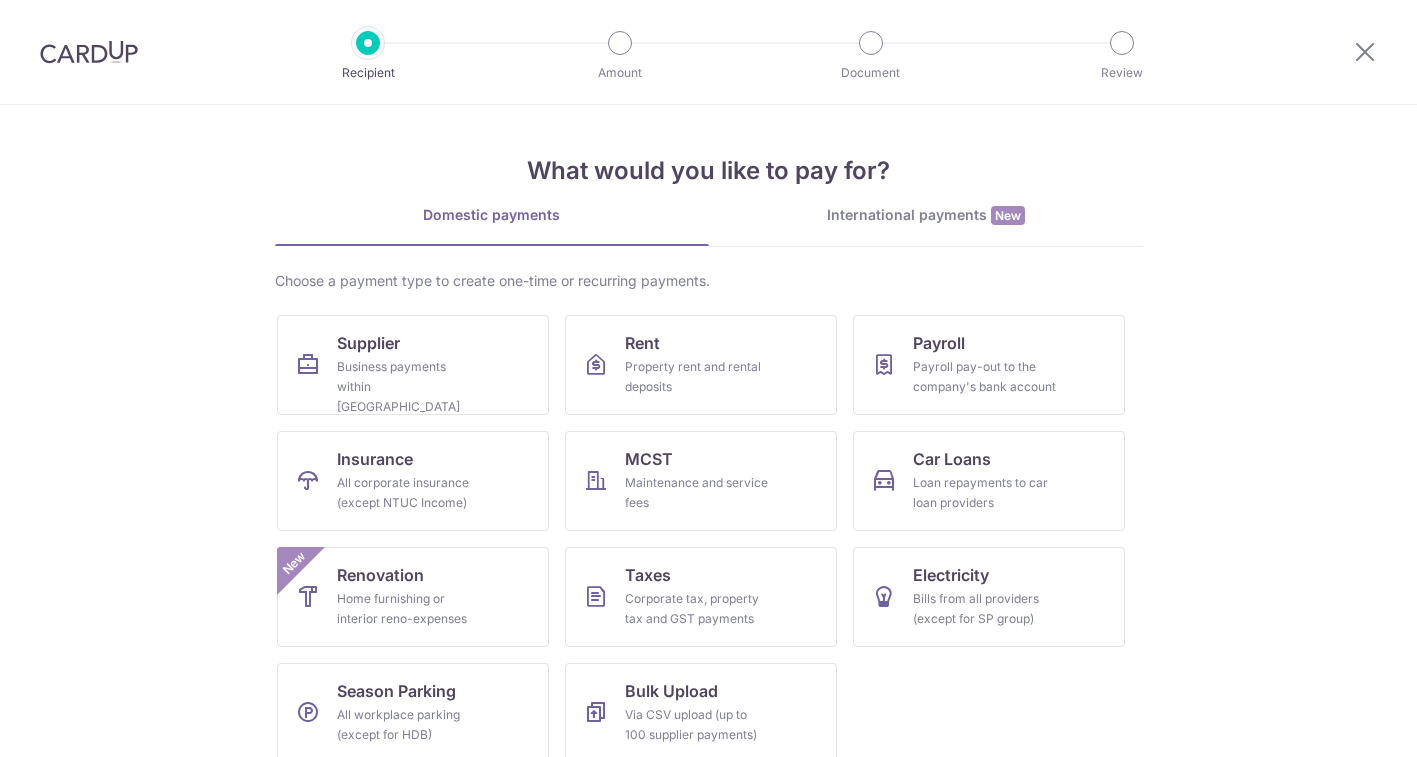 scroll, scrollTop: 0, scrollLeft: 0, axis: both 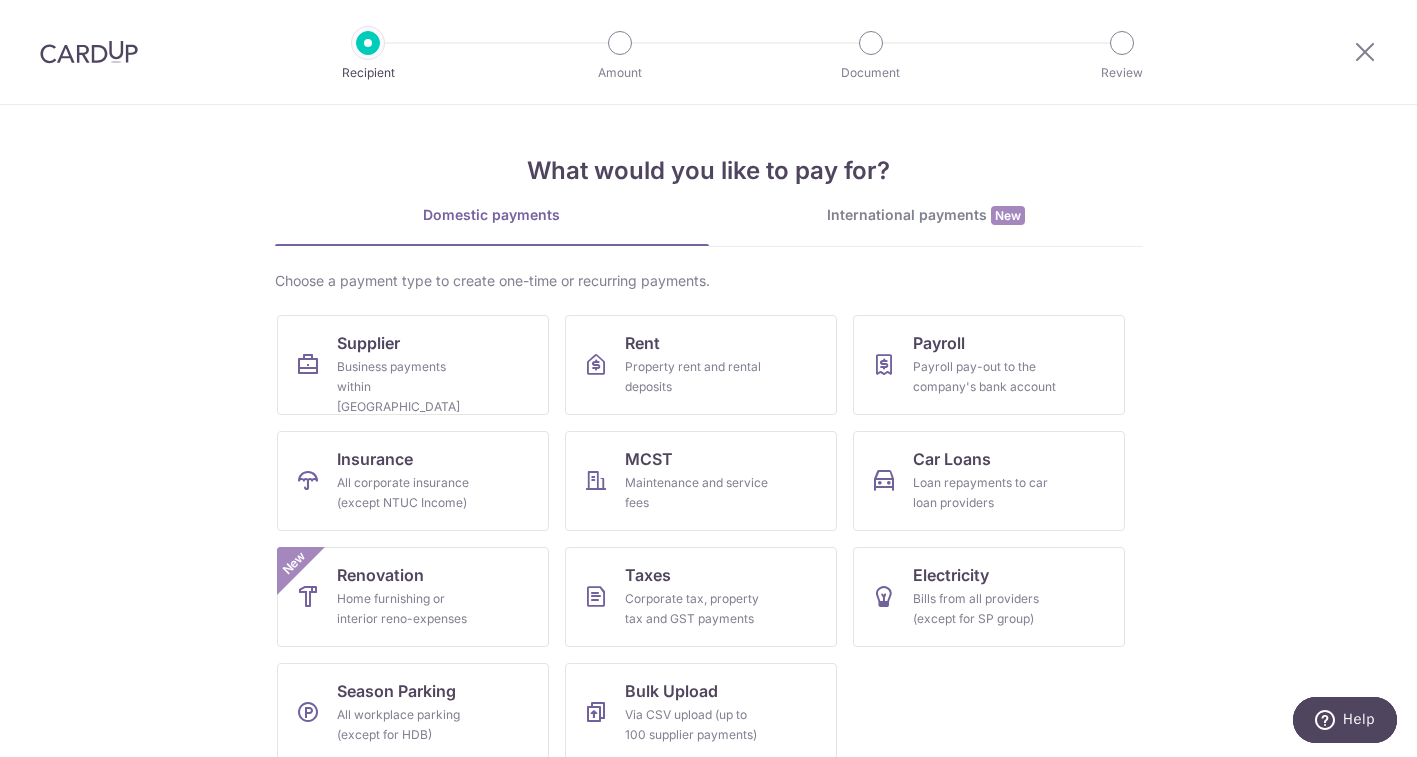 click on "International payments
New" at bounding box center [926, 215] 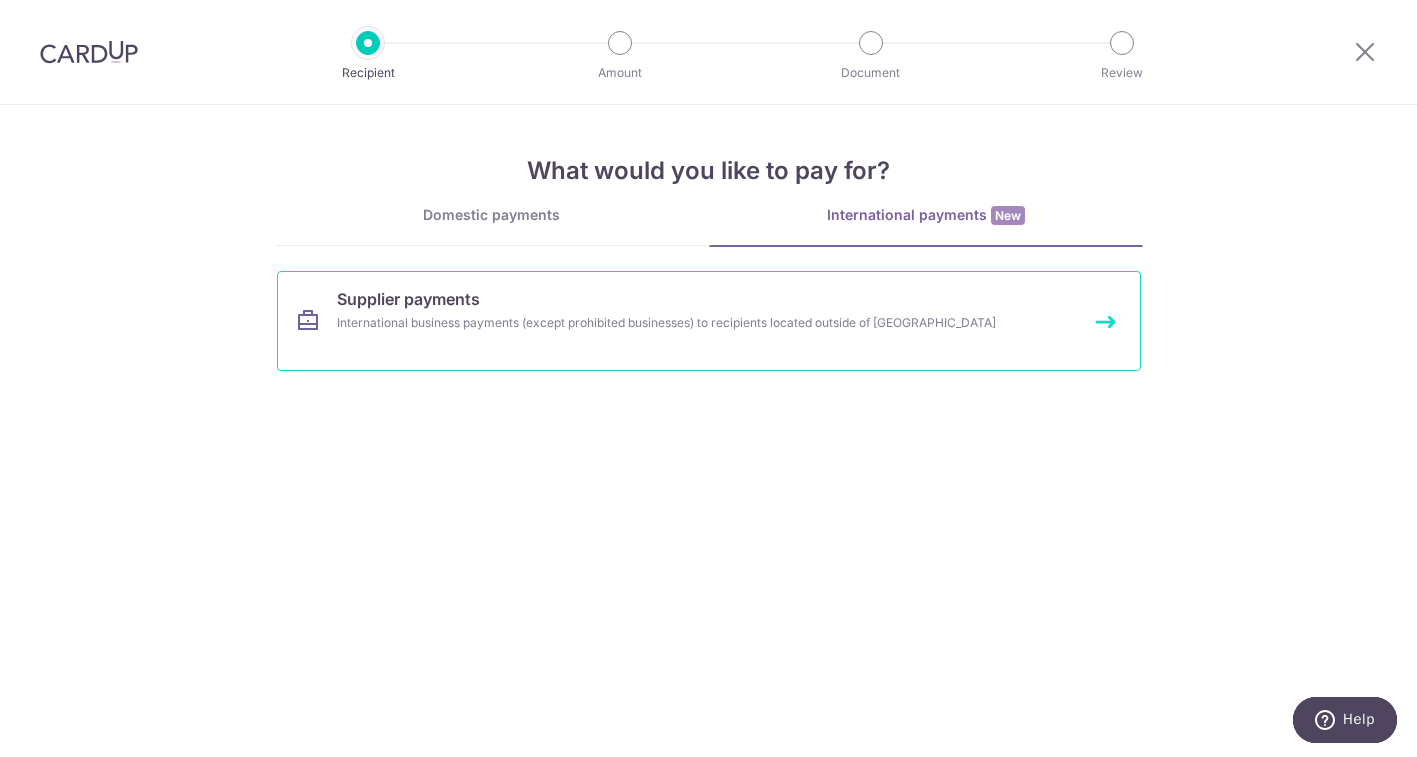 click on "Supplier payments International business payments (except prohibited businesses) to recipients located outside of Singapore" at bounding box center [709, 321] 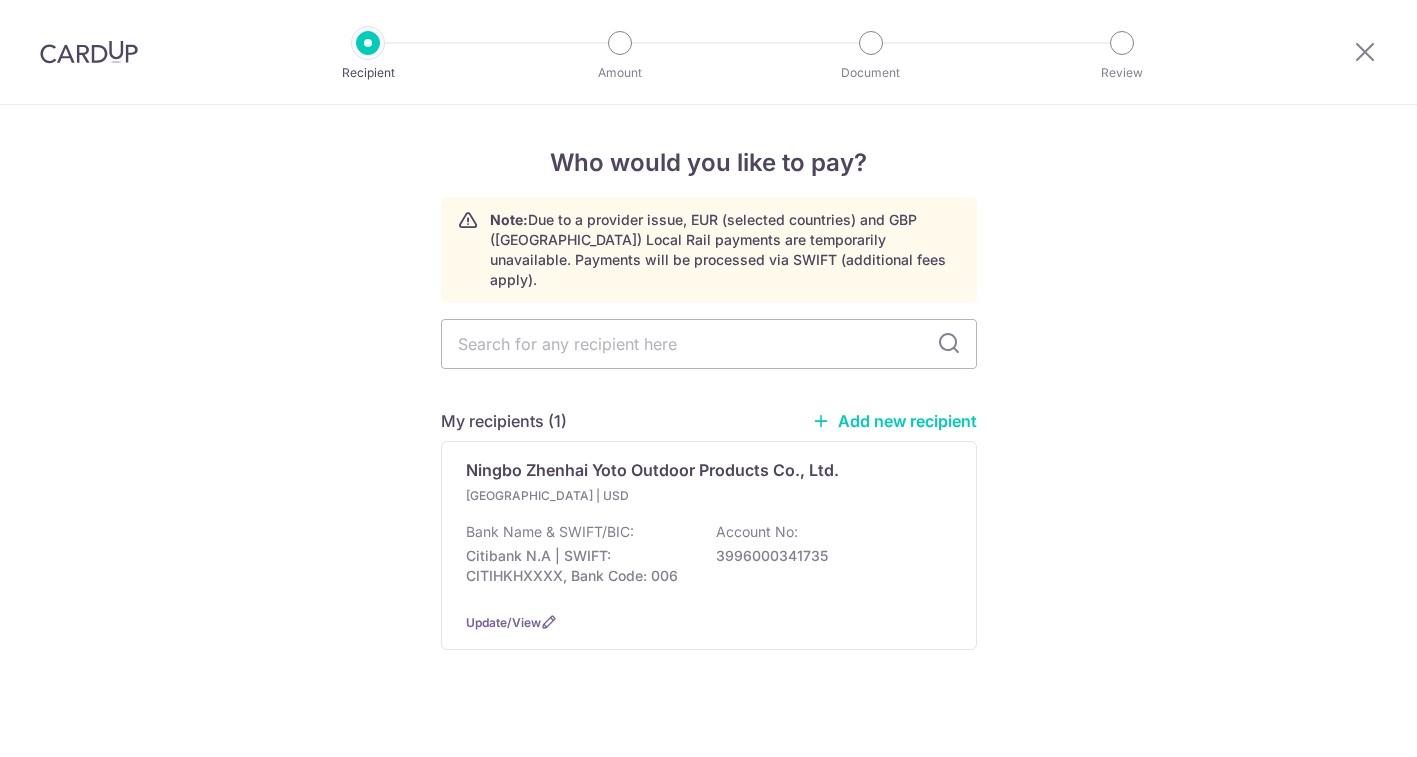 scroll, scrollTop: 0, scrollLeft: 0, axis: both 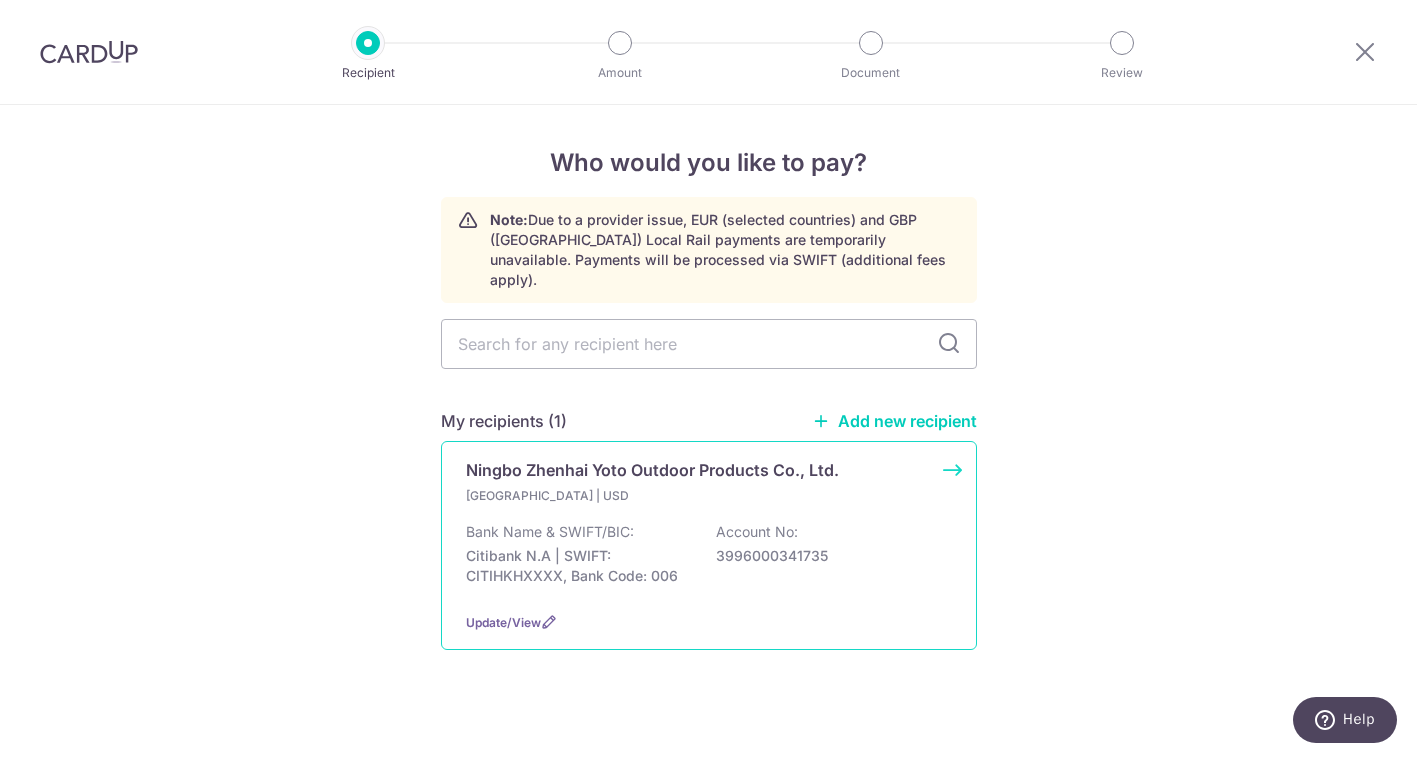 click on "Bank Name & SWIFT/BIC:
Citibank N.A | SWIFT: CITIHKHXXXX, Bank Code: 006
Account No:
3996000341735" at bounding box center [709, 559] 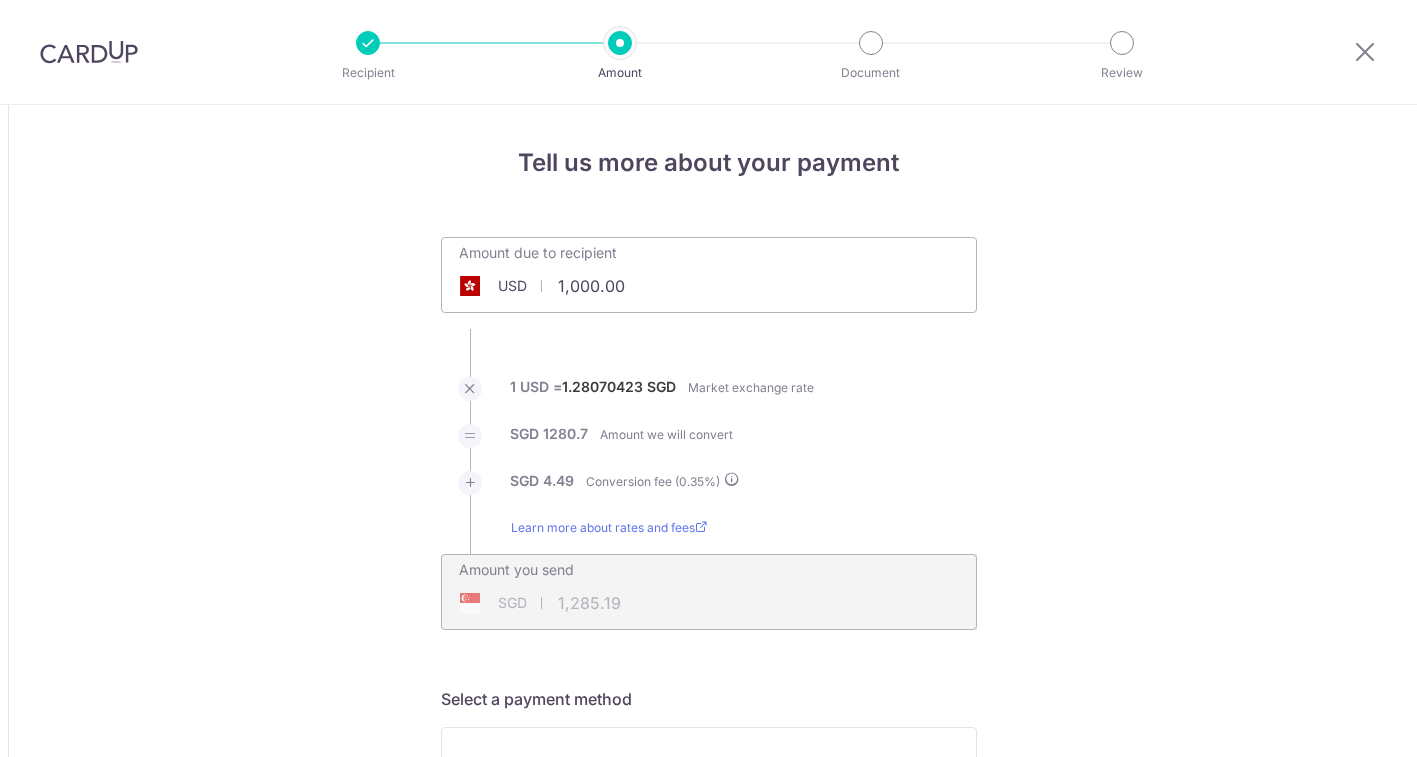 scroll, scrollTop: 0, scrollLeft: 0, axis: both 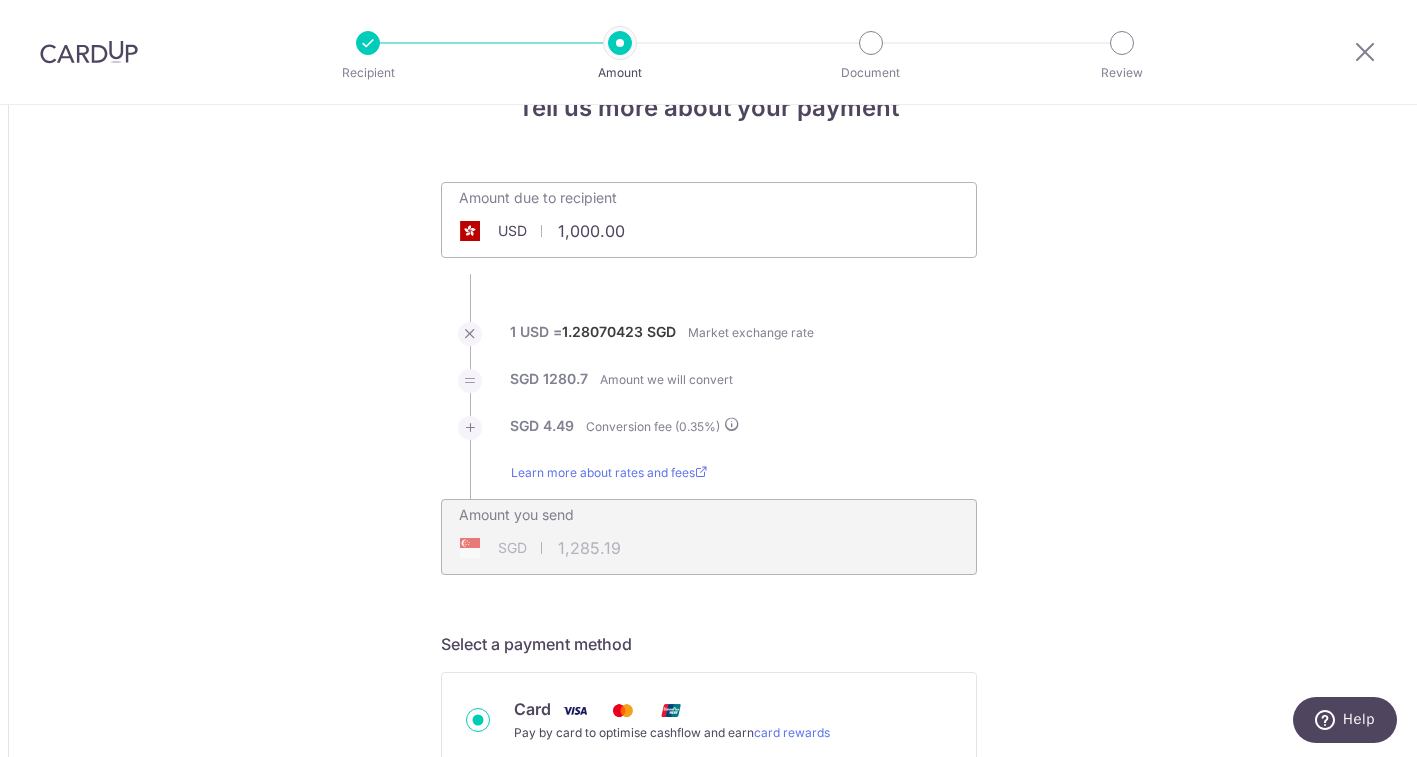 click on "1,000.00" at bounding box center (596, 231) 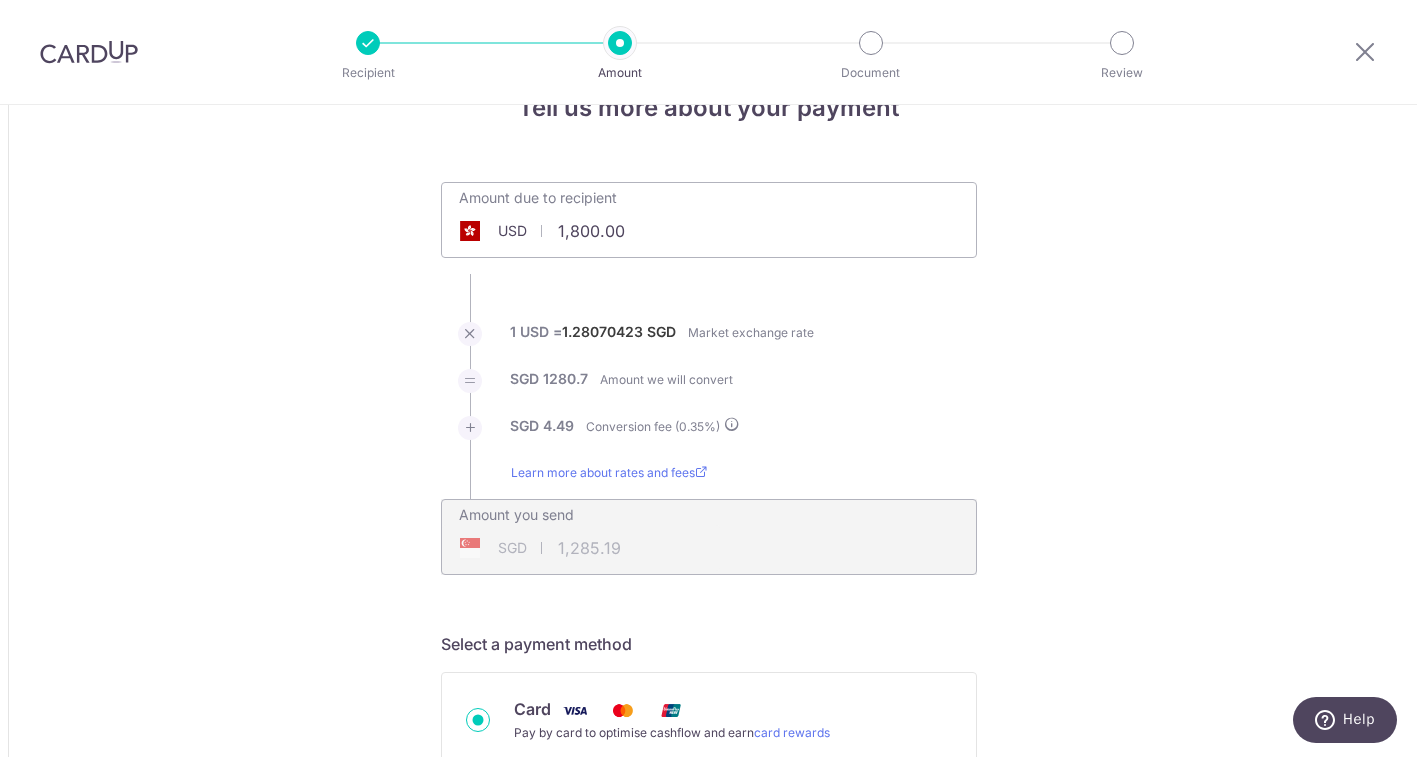 click on "Tell us more about your payment
Amount due to recipient
USD
1,800.00
1000
1 USD =  1.28070423   SGD
Market exchange rate
SGD
1280.7
Amount we will convert" at bounding box center (708, 1398) 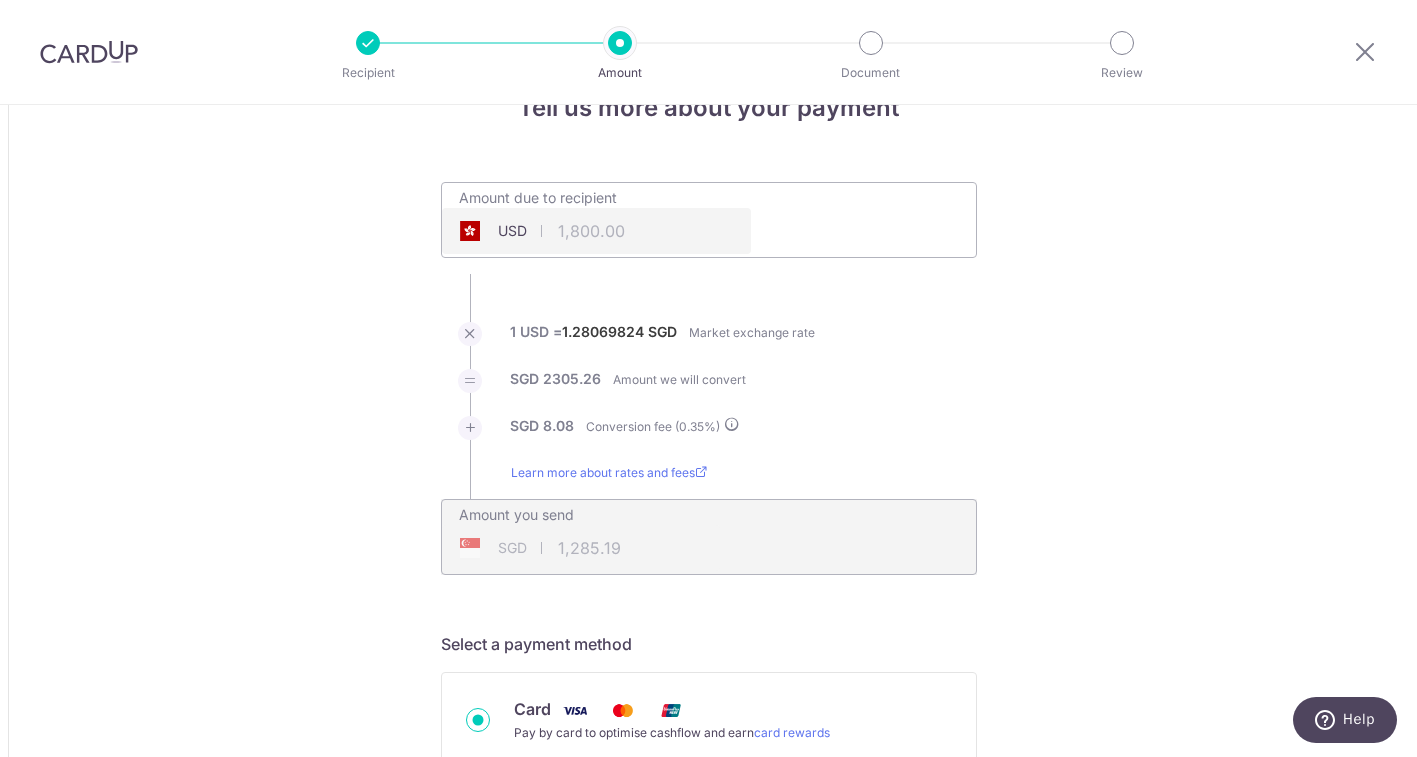 type on "1,800.00" 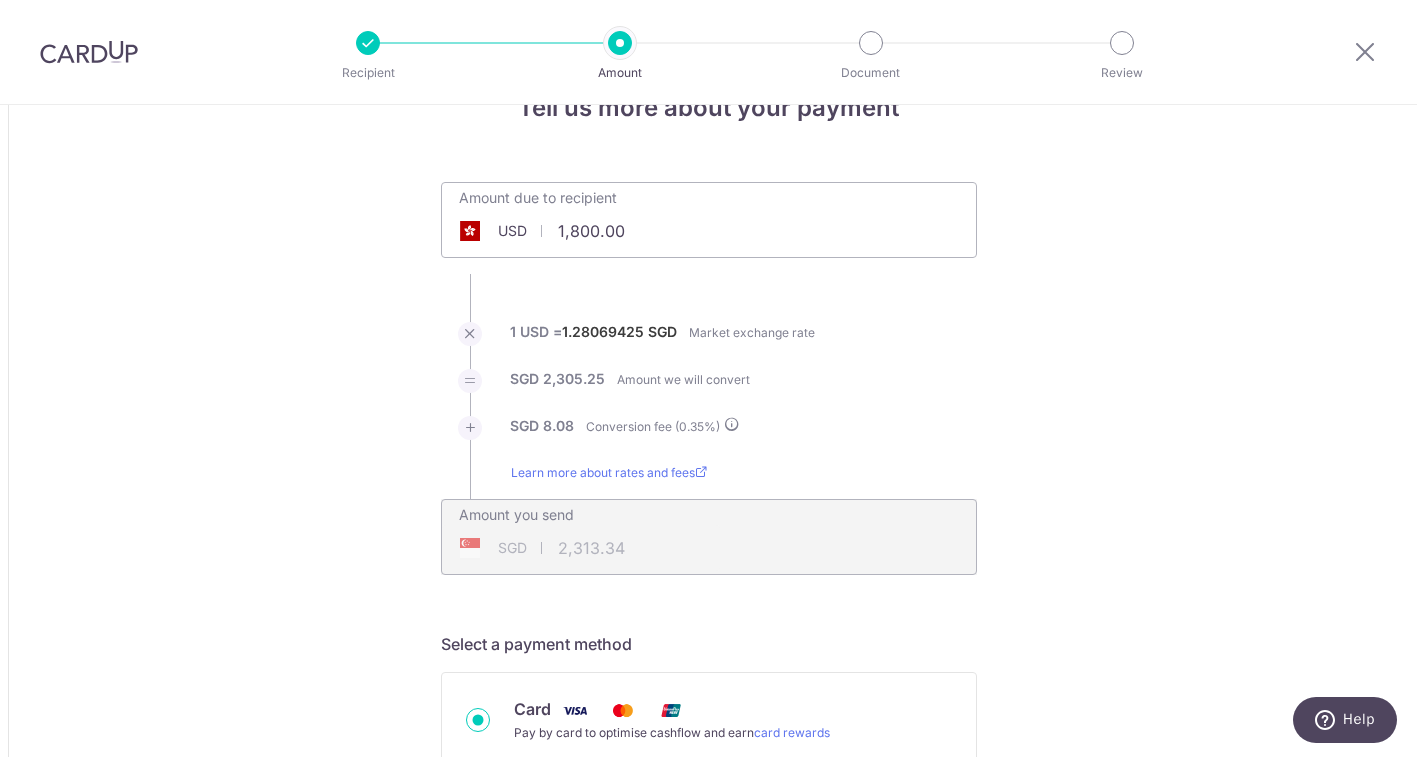 type on "2,313.34" 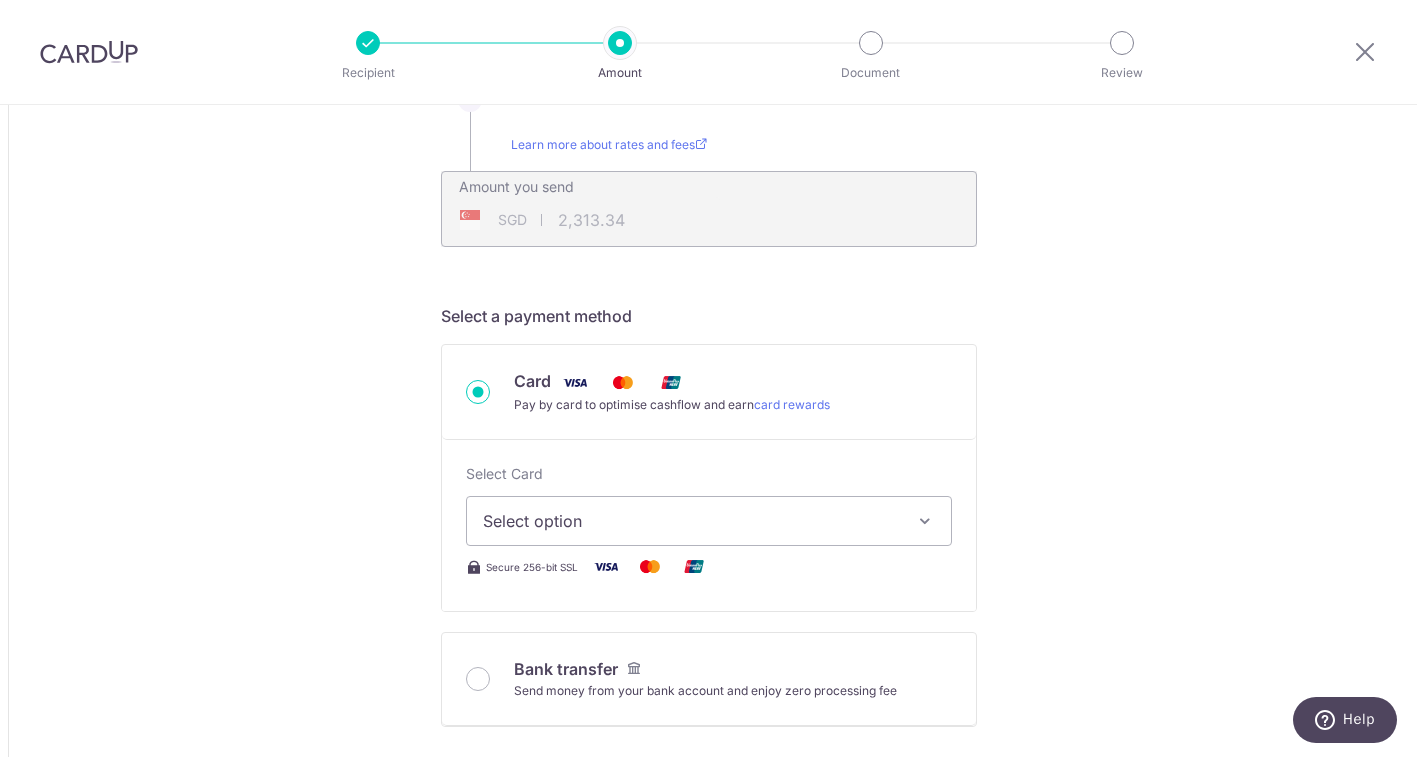 scroll, scrollTop: 464, scrollLeft: 0, axis: vertical 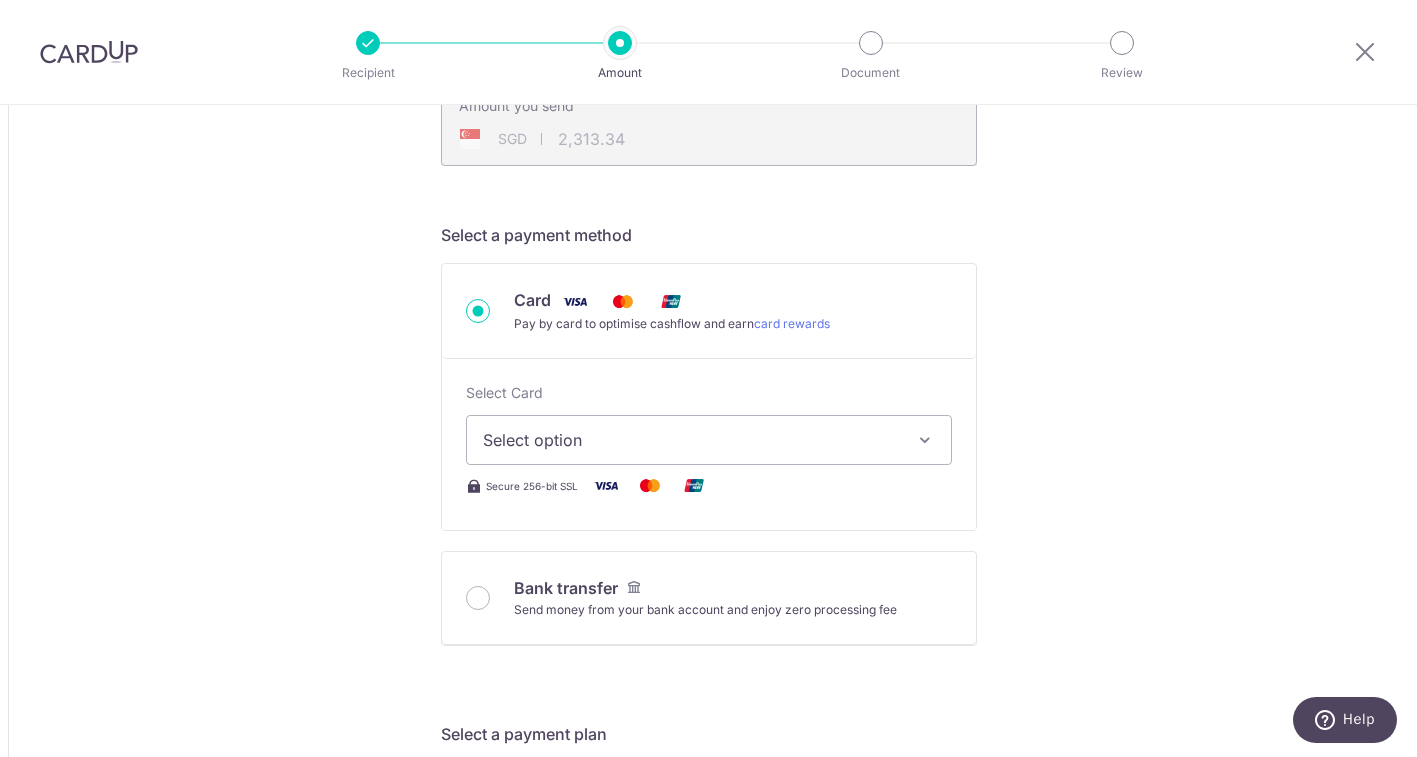 click on "Select option" at bounding box center (691, 440) 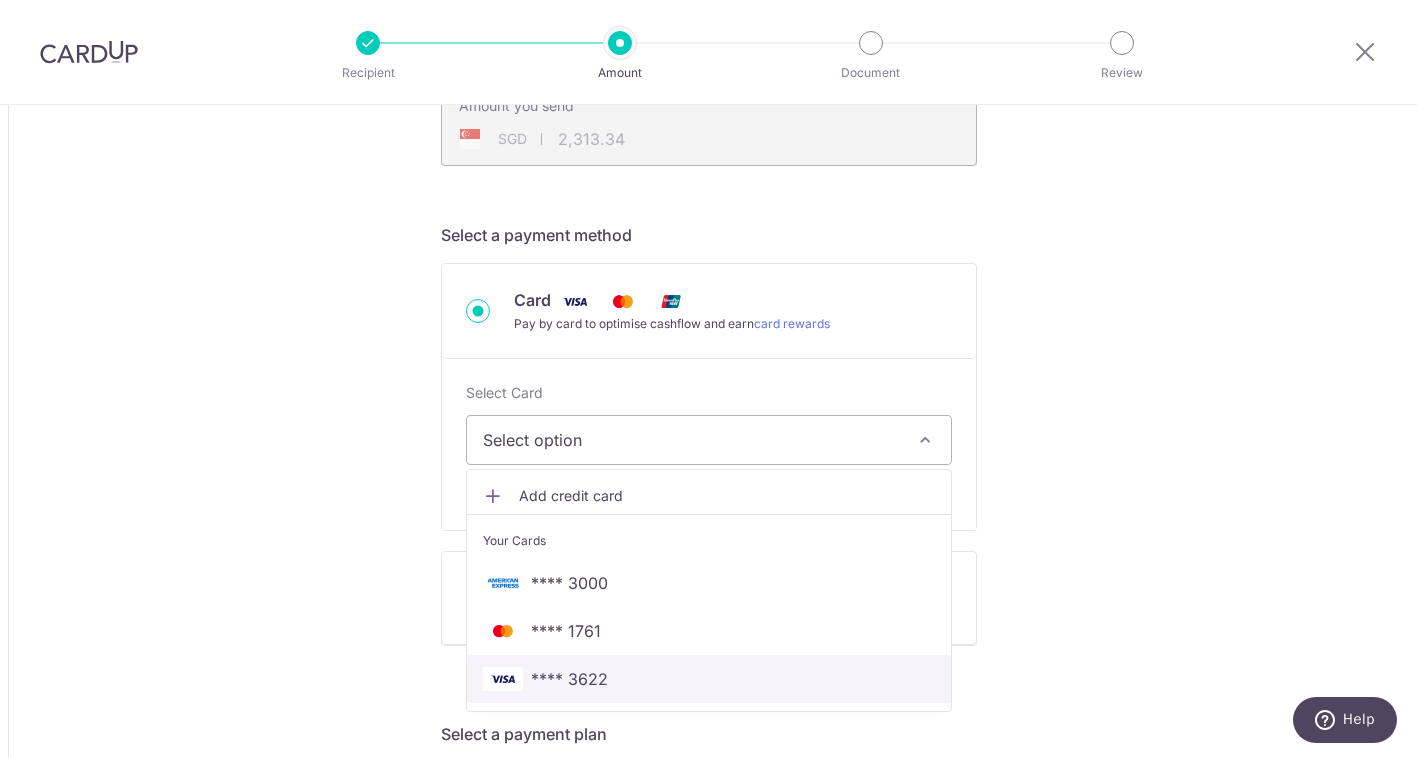click on "**** 3622" at bounding box center (709, 679) 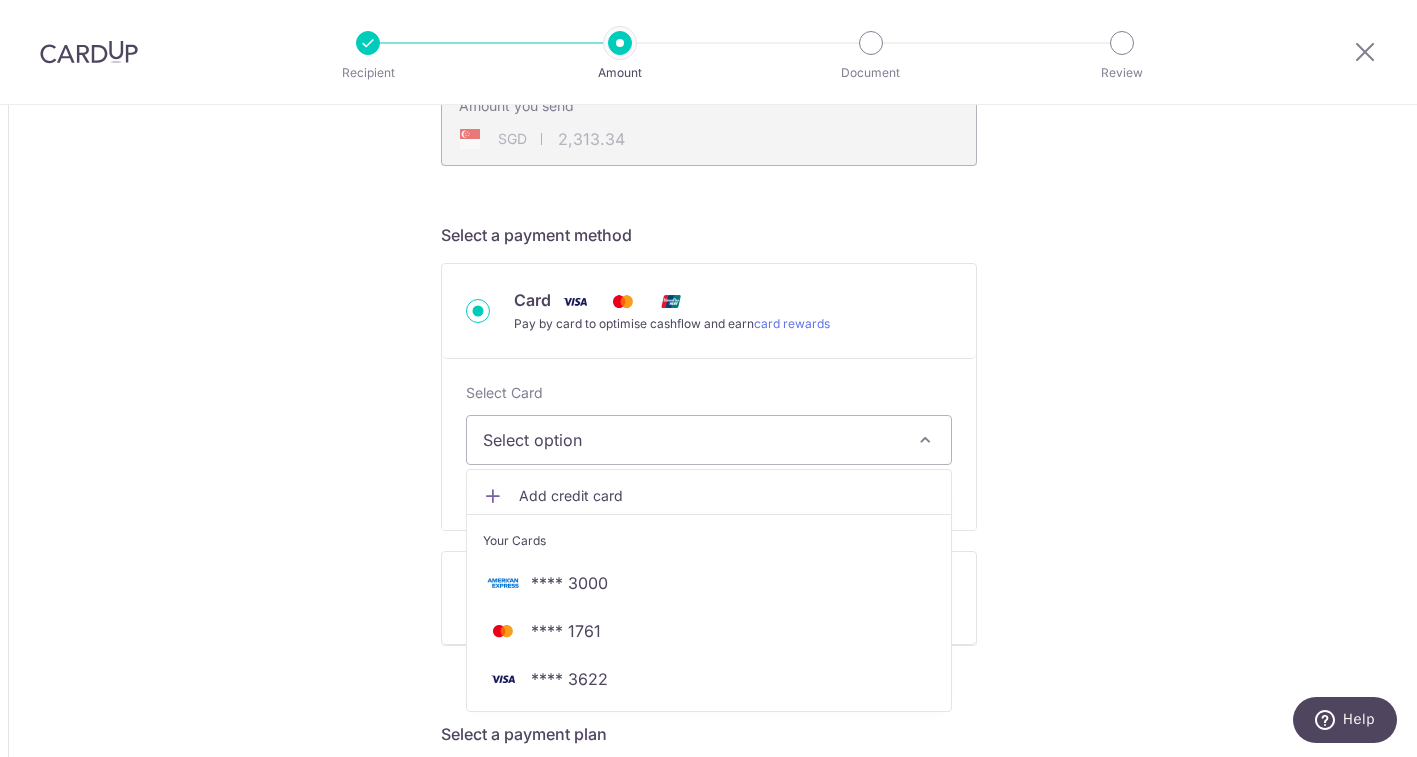 type on "1,800.00" 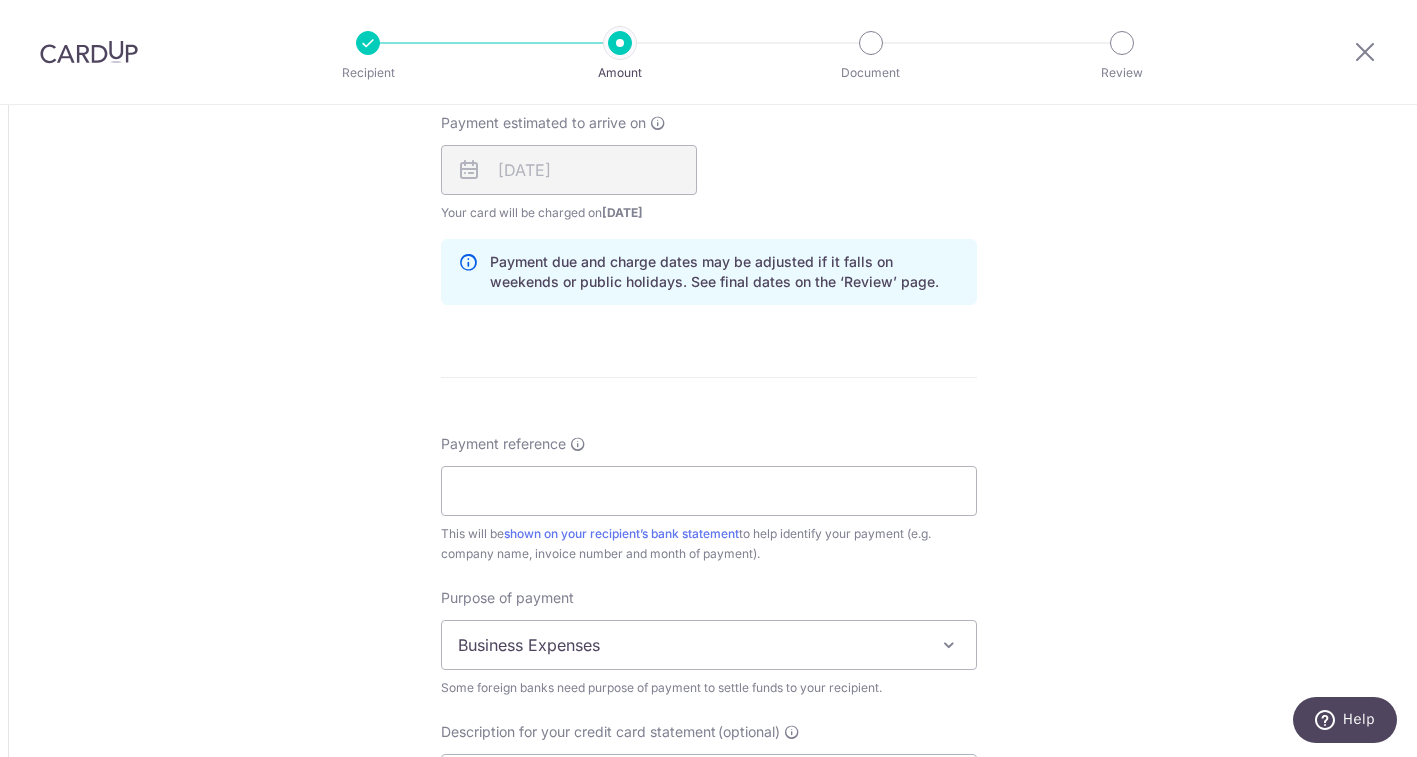 scroll, scrollTop: 1454, scrollLeft: 0, axis: vertical 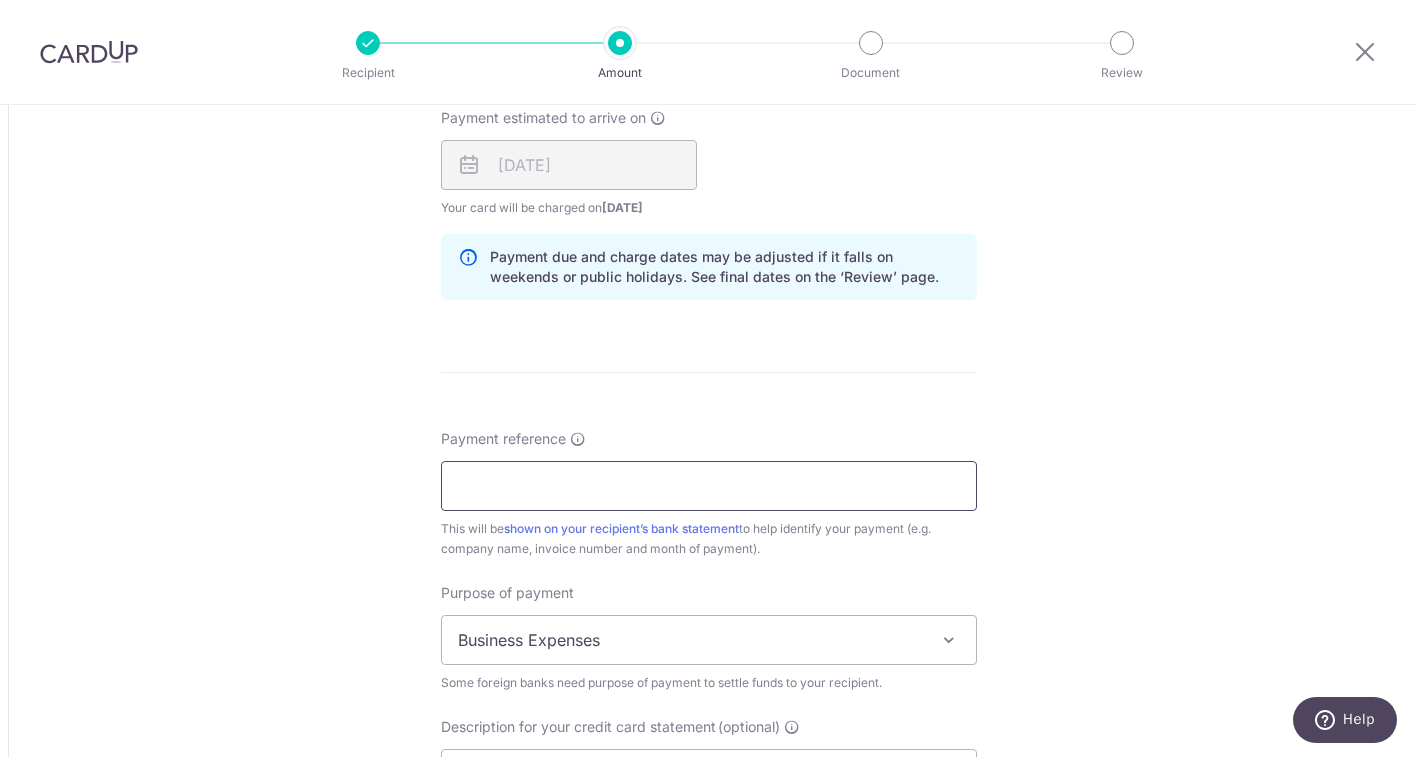 click on "Payment reference" at bounding box center (709, 486) 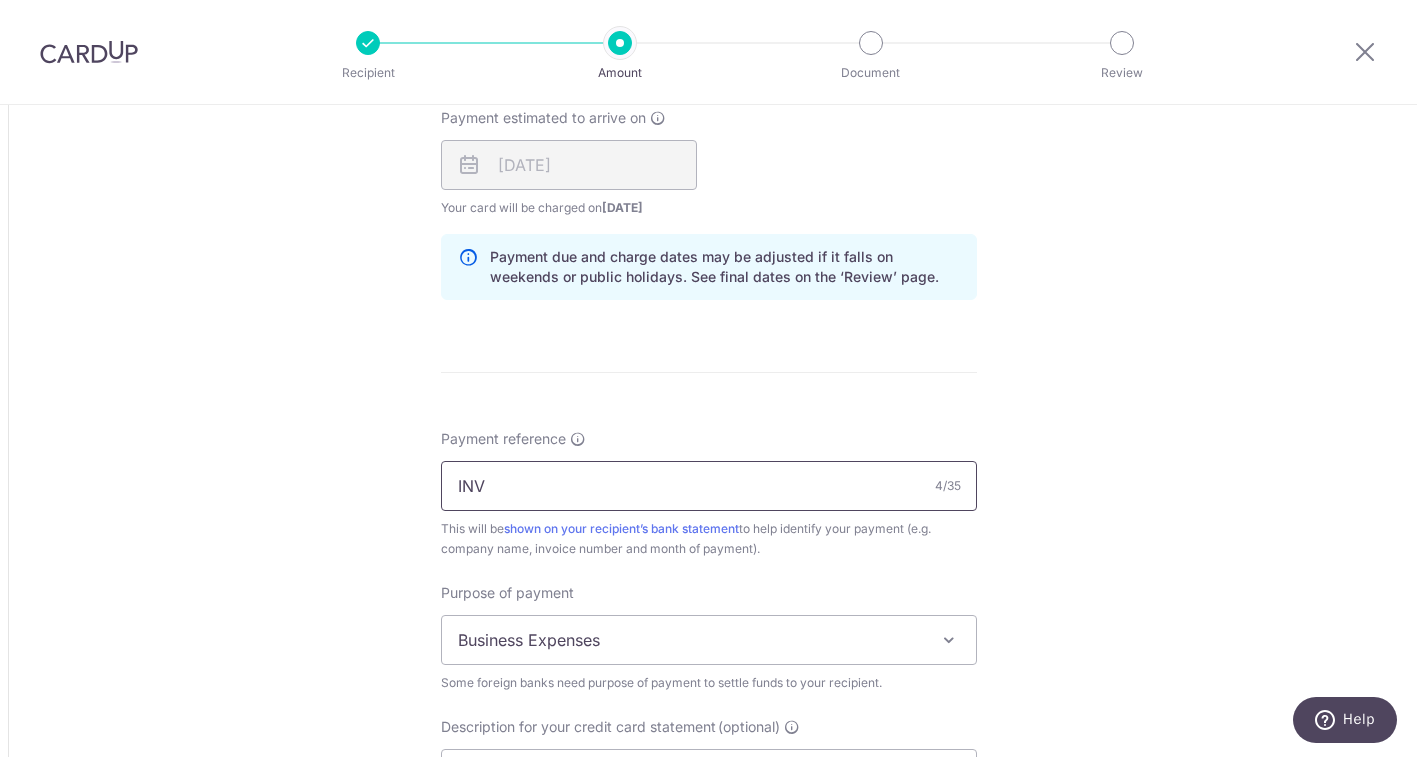 paste on "NBYOTO20250611" 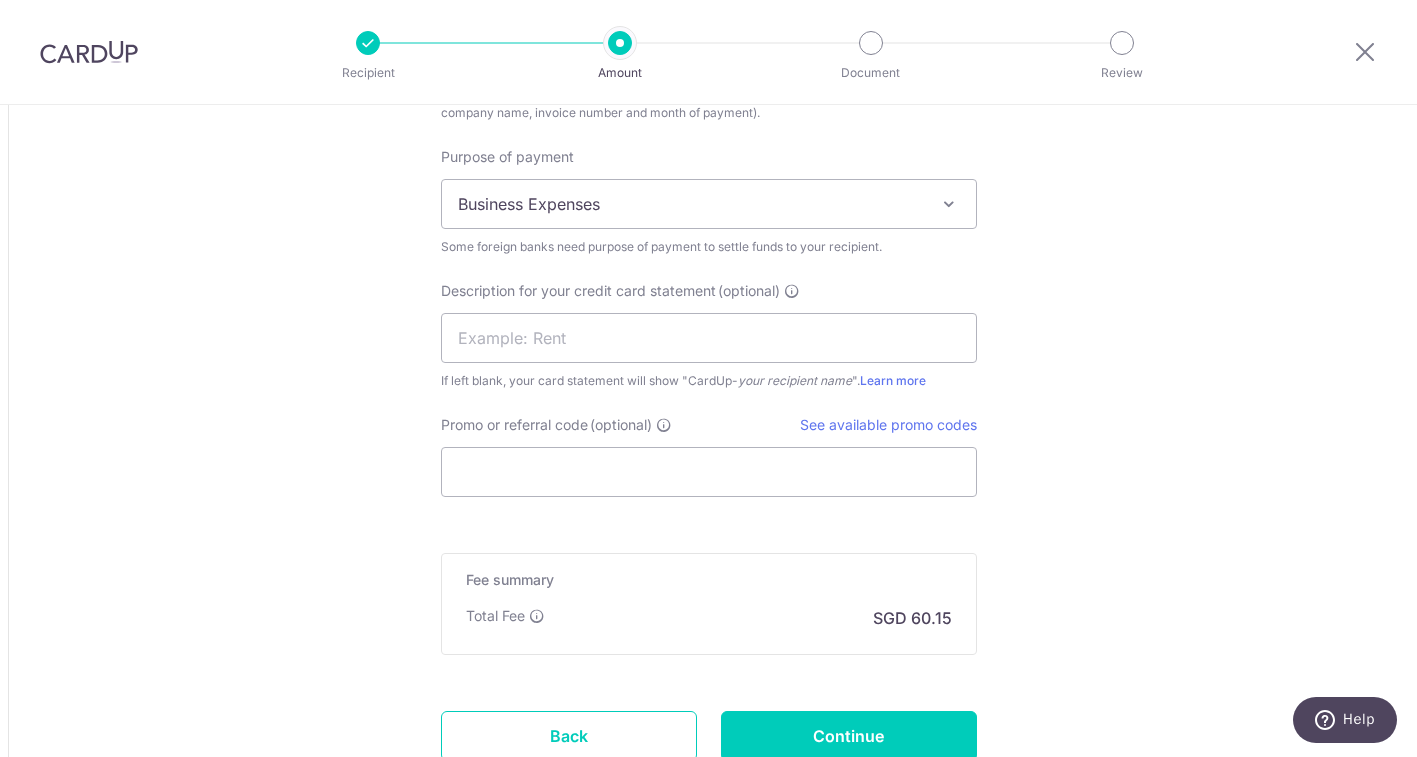 scroll, scrollTop: 1891, scrollLeft: 0, axis: vertical 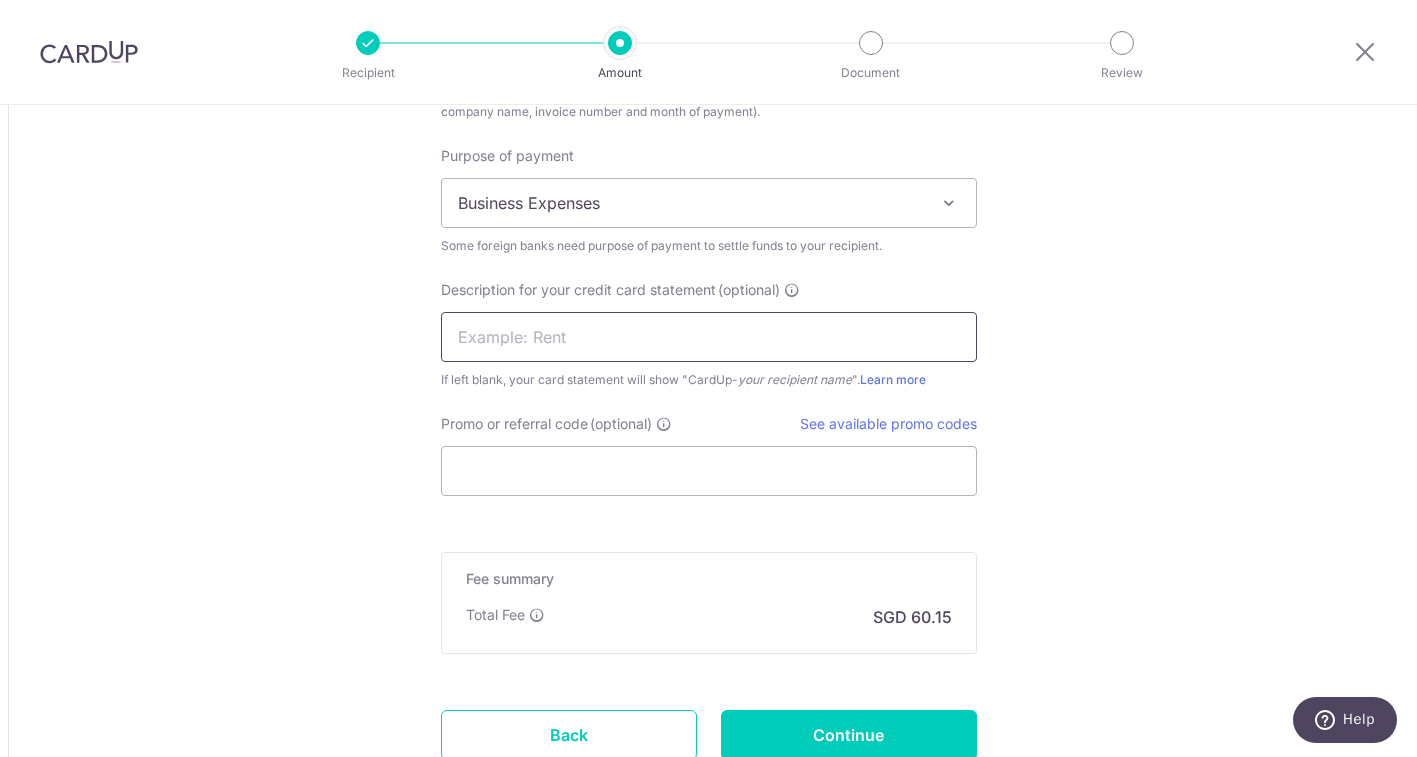 type on "INV NBYOTO20250611" 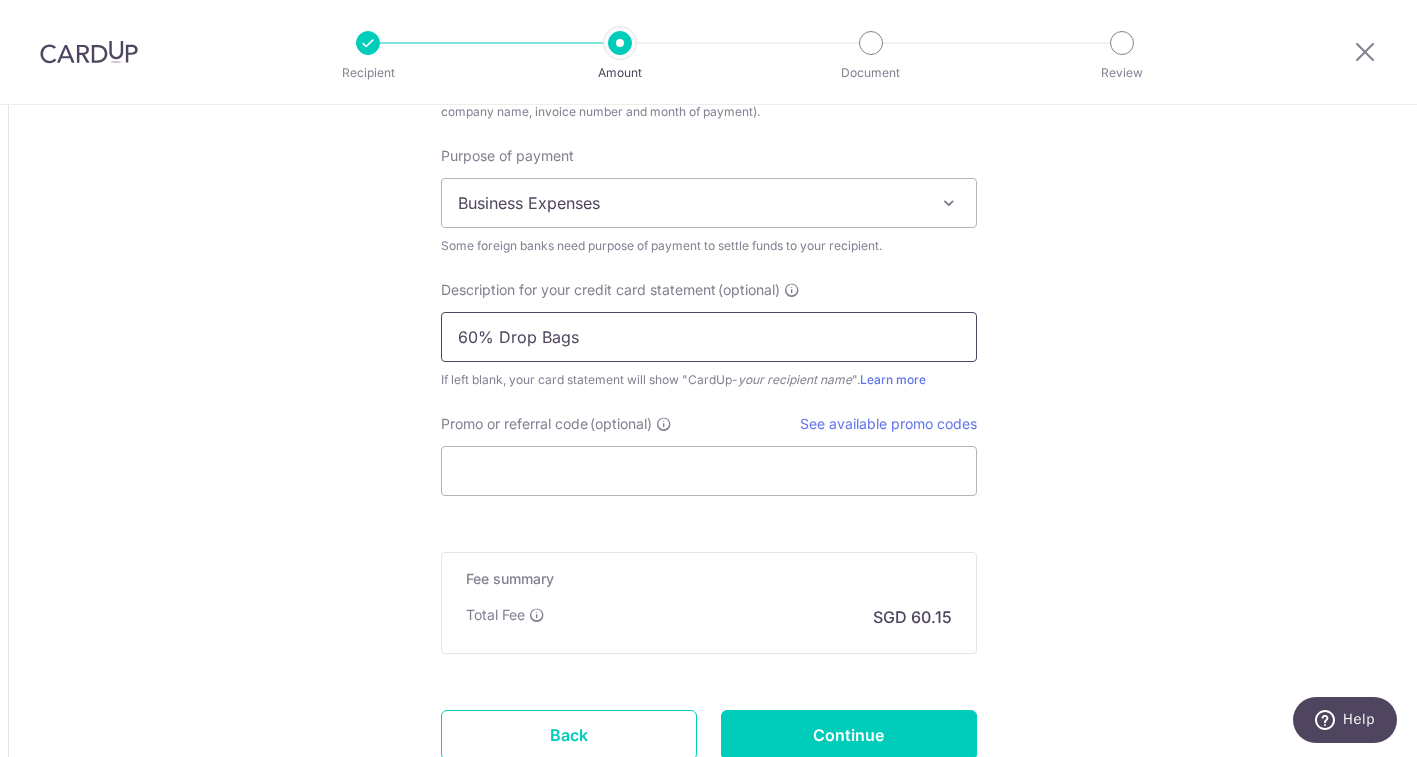 type on "60% Drop Bags" 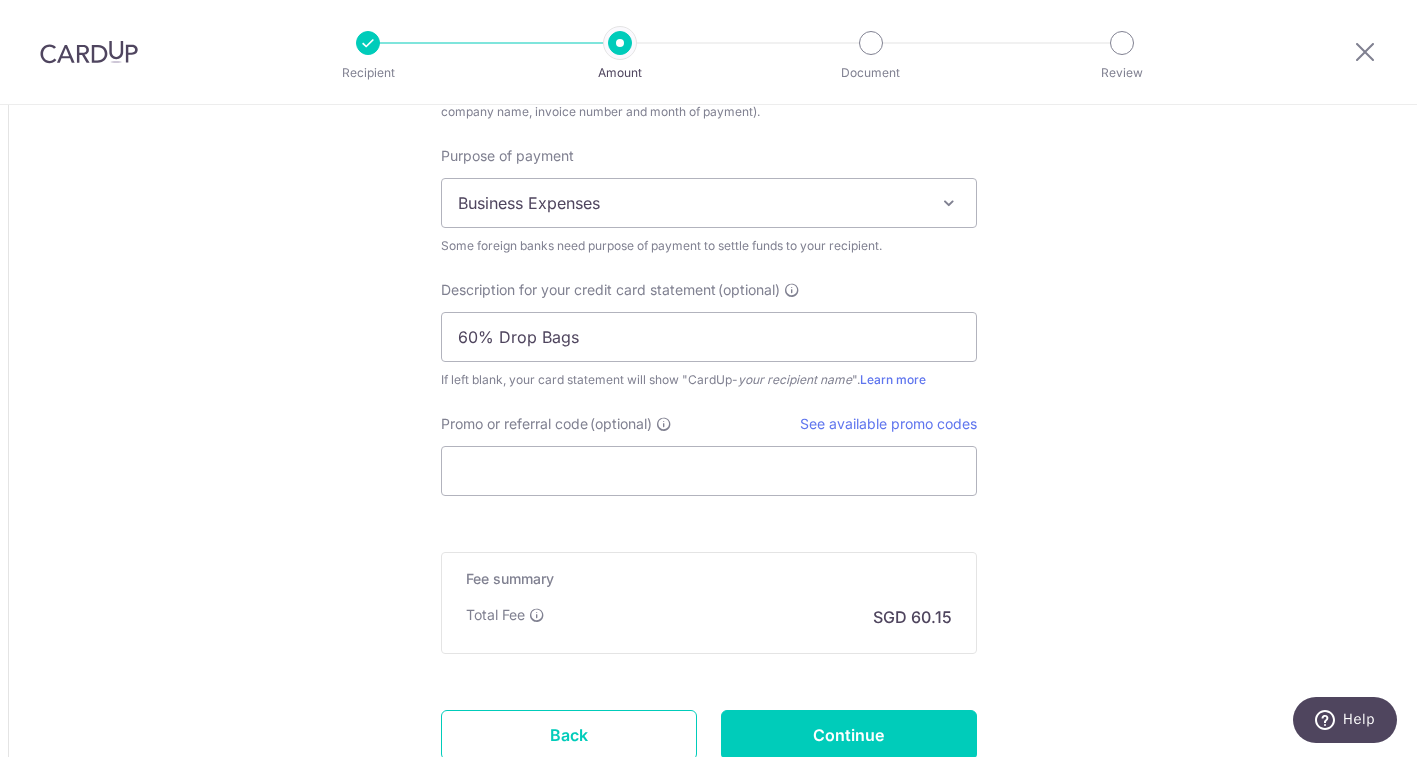 click on "Tell us more about your payment
Amount due to recipient
USD
1,800.00
1800
1 USD =  1.28067129   SGD
Market exchange rate
SGD
2305.21
Amount we will convert" at bounding box center [708, -438] 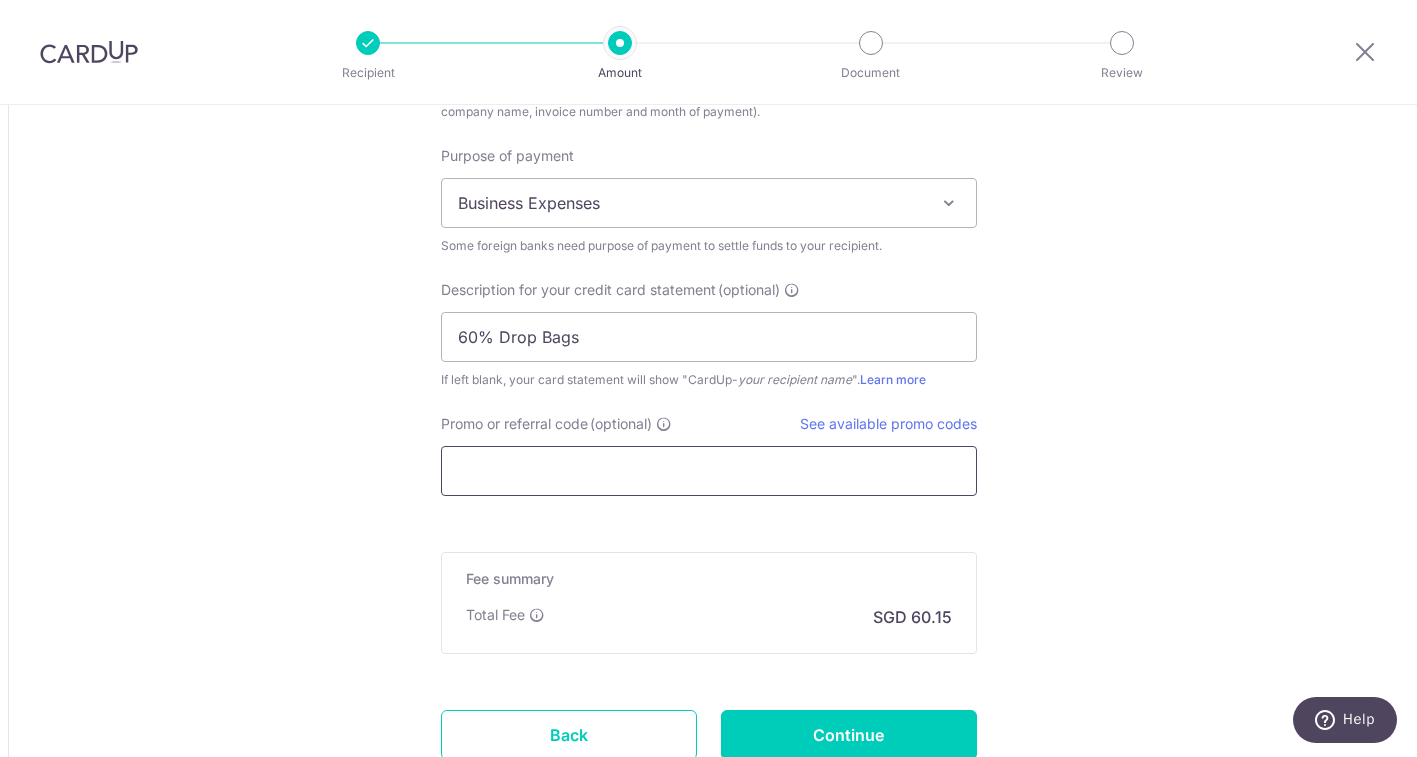 click on "Promo or referral code
(optional)" at bounding box center [709, 471] 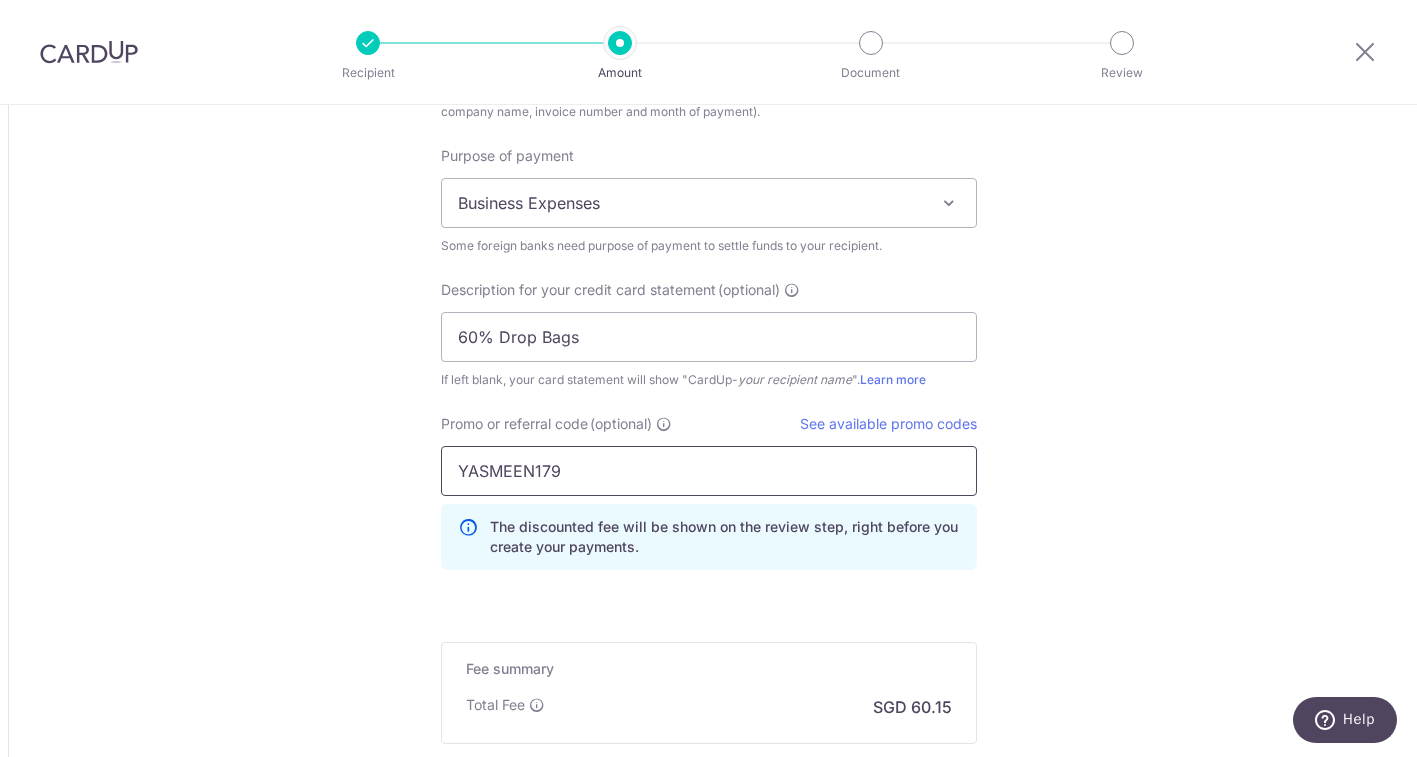 type on "YASMEEN179" 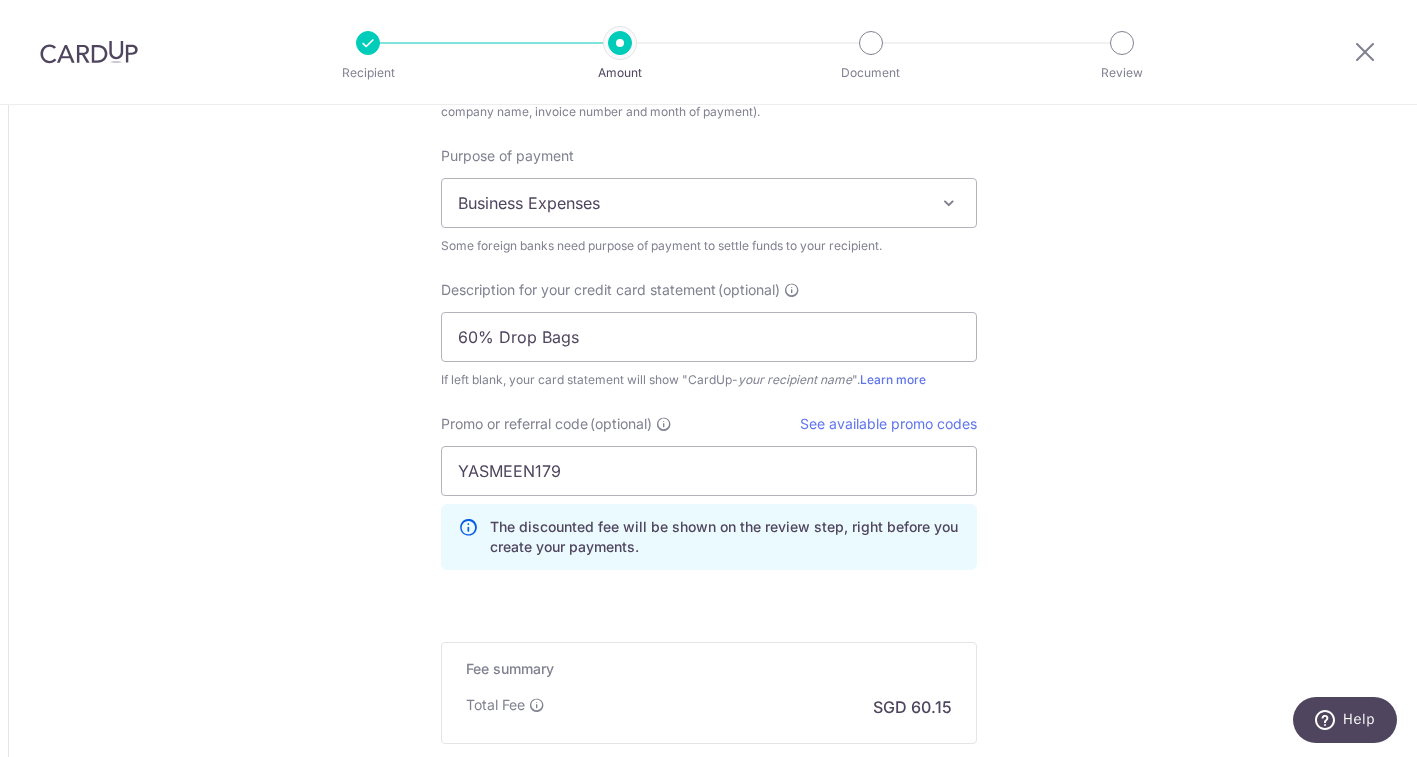 click on "Tell us more about your payment
Amount due to recipient
USD
1,800.00
1800
1 USD =  1.28067129   SGD
Market exchange rate
SGD
2305.21
Amount we will convert" at bounding box center (708, -393) 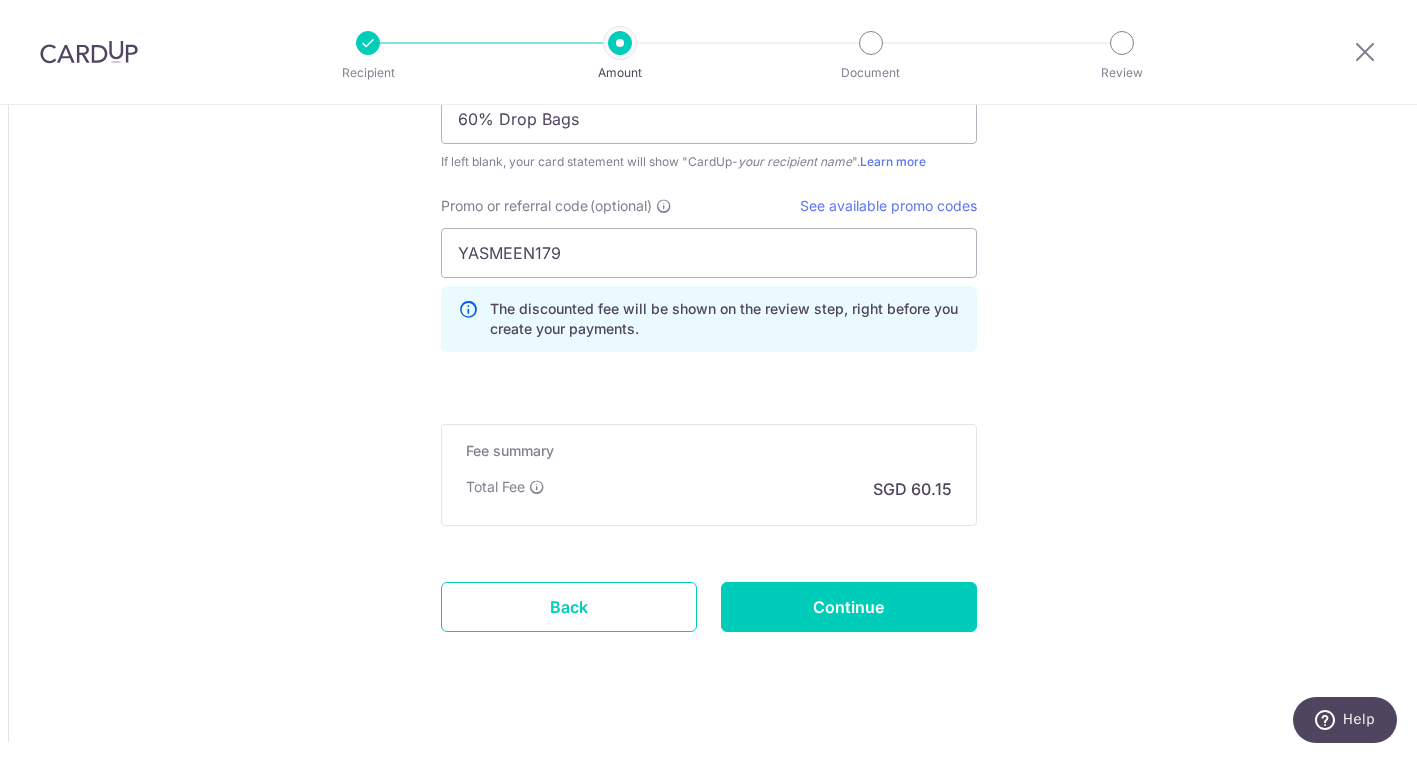 scroll, scrollTop: 2133, scrollLeft: 0, axis: vertical 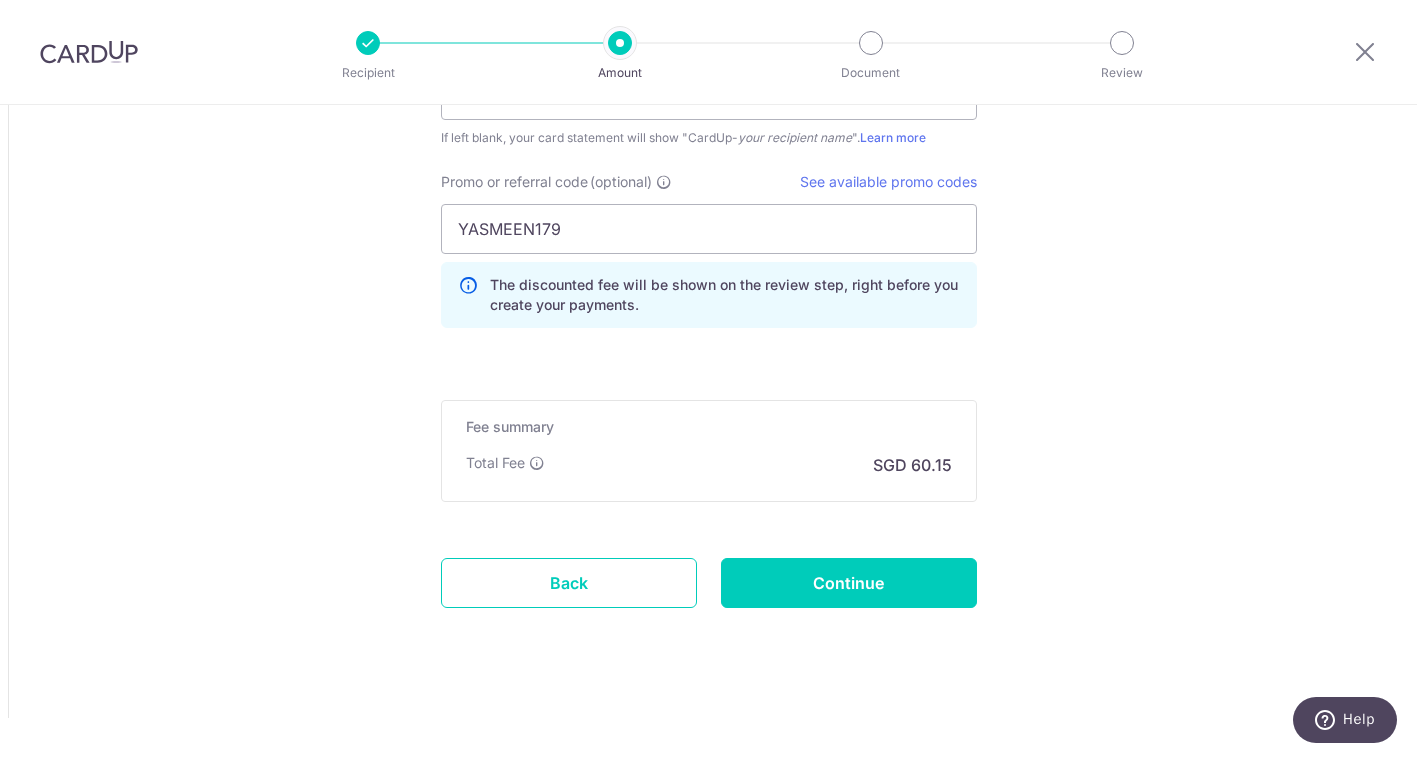 click on "Amount due to recipient
USD
1,800.00
1800
1 USD =  1.28067129   SGD
Market exchange rate
SGD
2305.21
Amount we will convert
SGD" at bounding box center [709, -616] 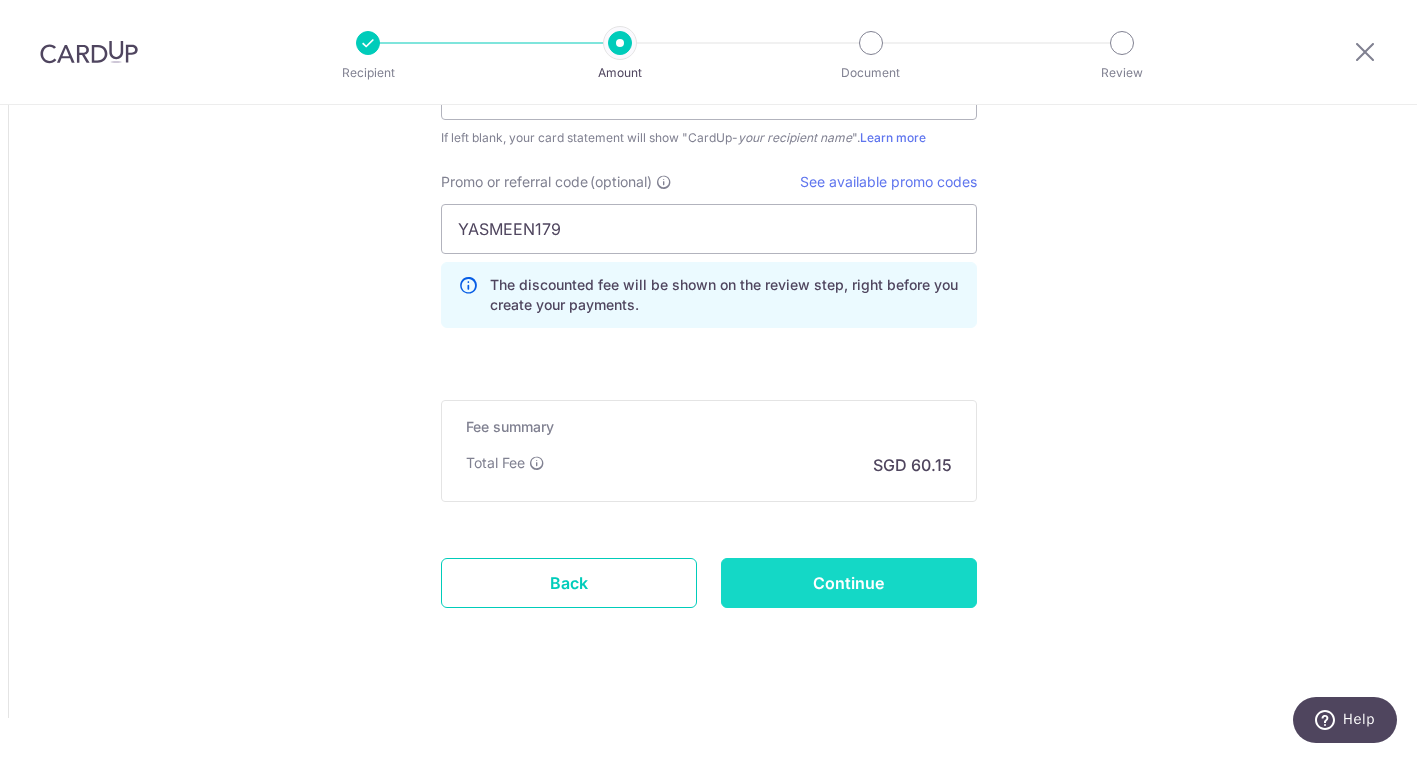 click on "Continue" at bounding box center (849, 583) 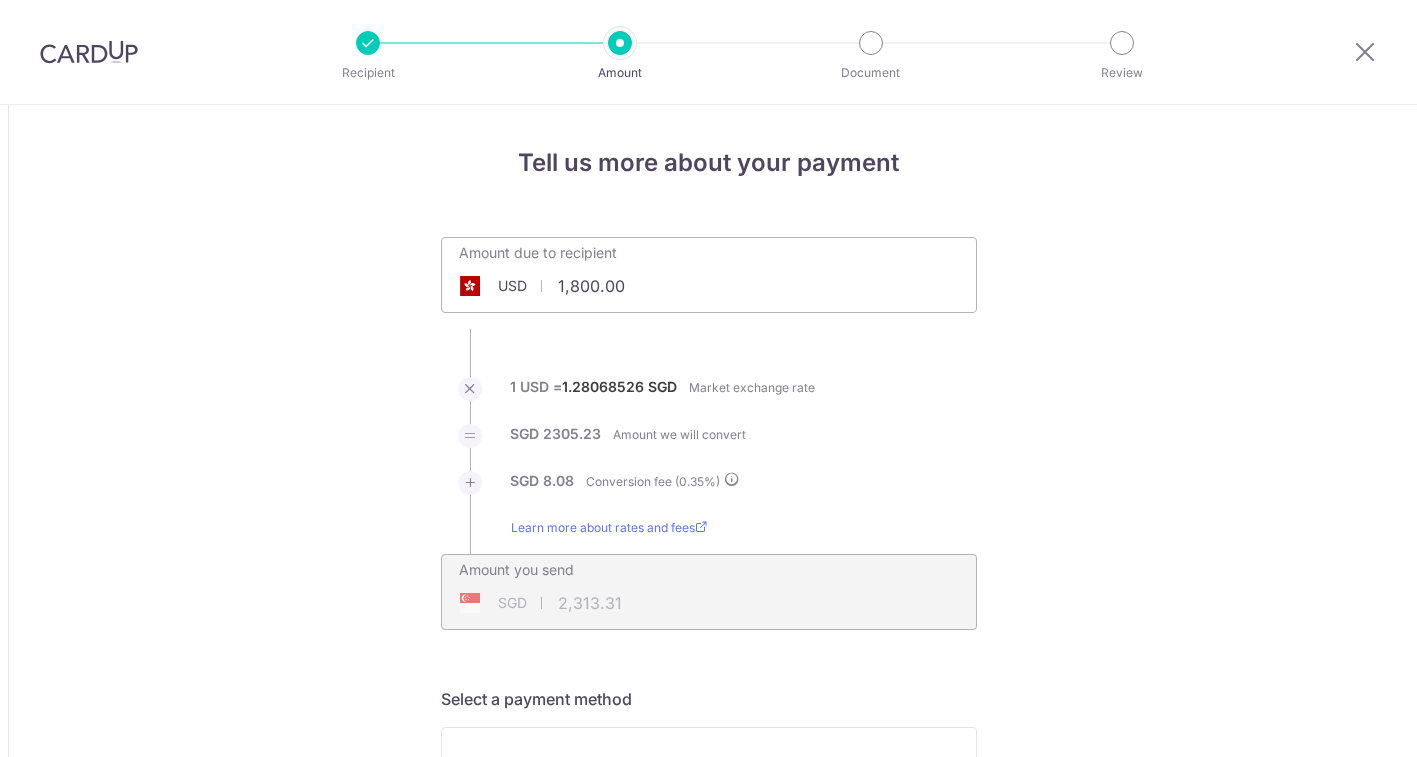 scroll, scrollTop: 0, scrollLeft: 0, axis: both 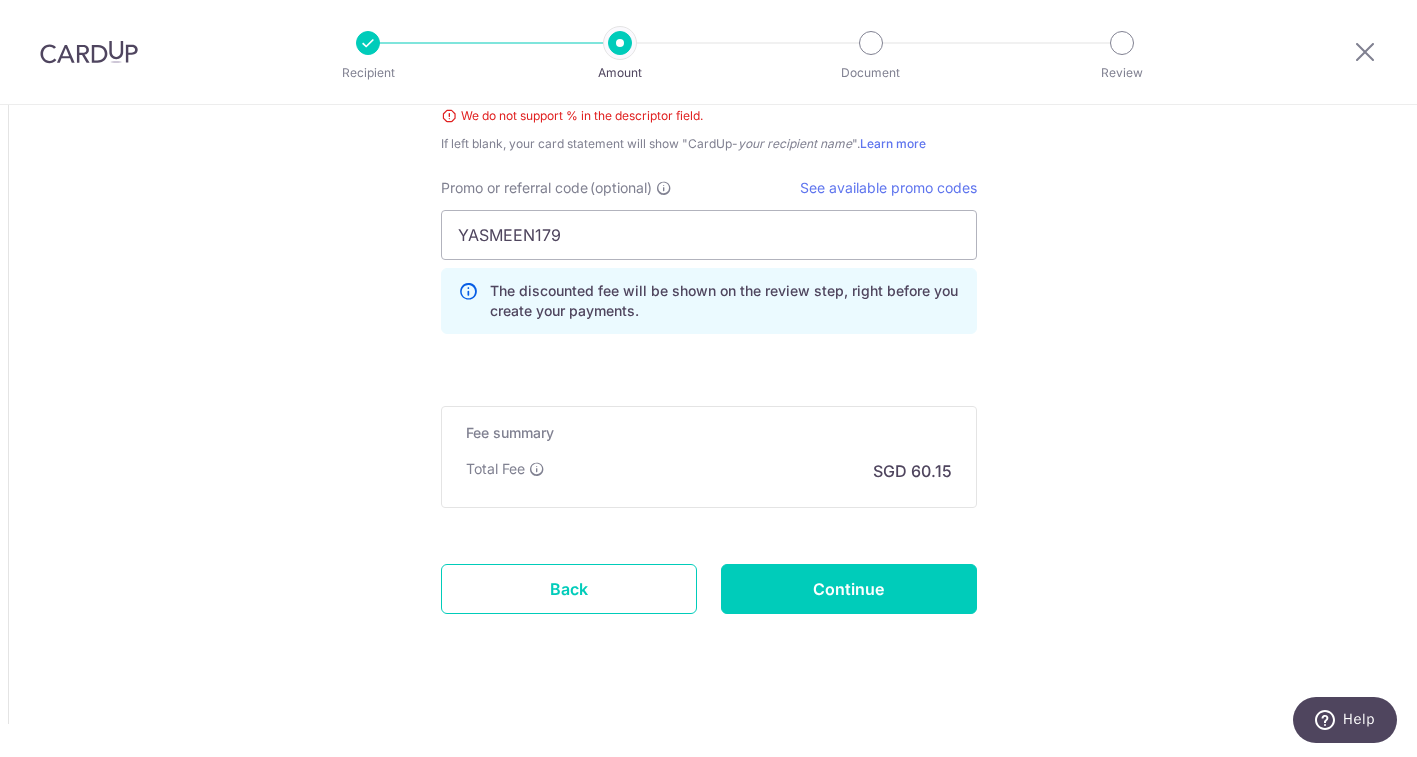 click on "Tell us more about your payment
Amount due to recipient
USD
1,800.00
1800
1 USD =  1.28068526   SGD
Market exchange rate
SGD
2305.23
Amount we will convert" at bounding box center (708, -643) 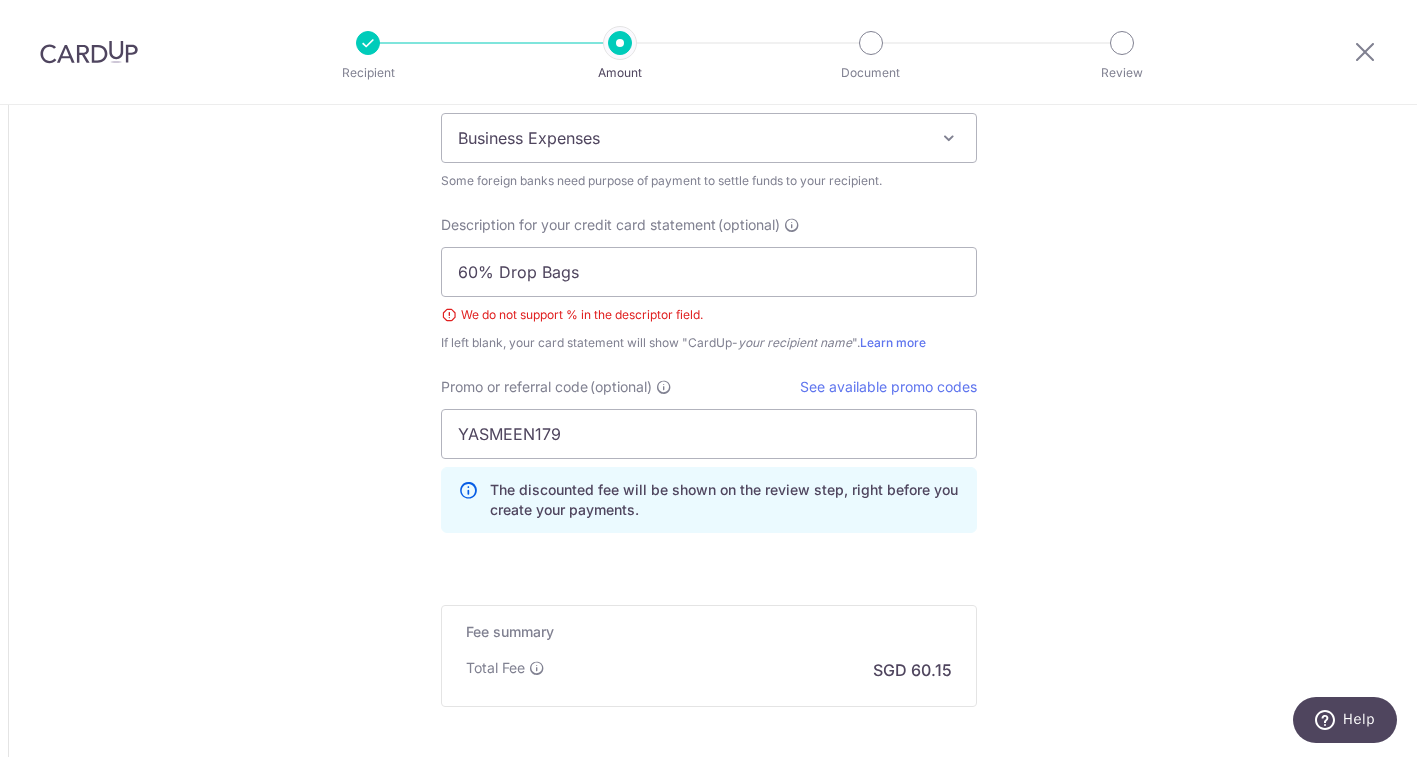 scroll, scrollTop: 1702, scrollLeft: 0, axis: vertical 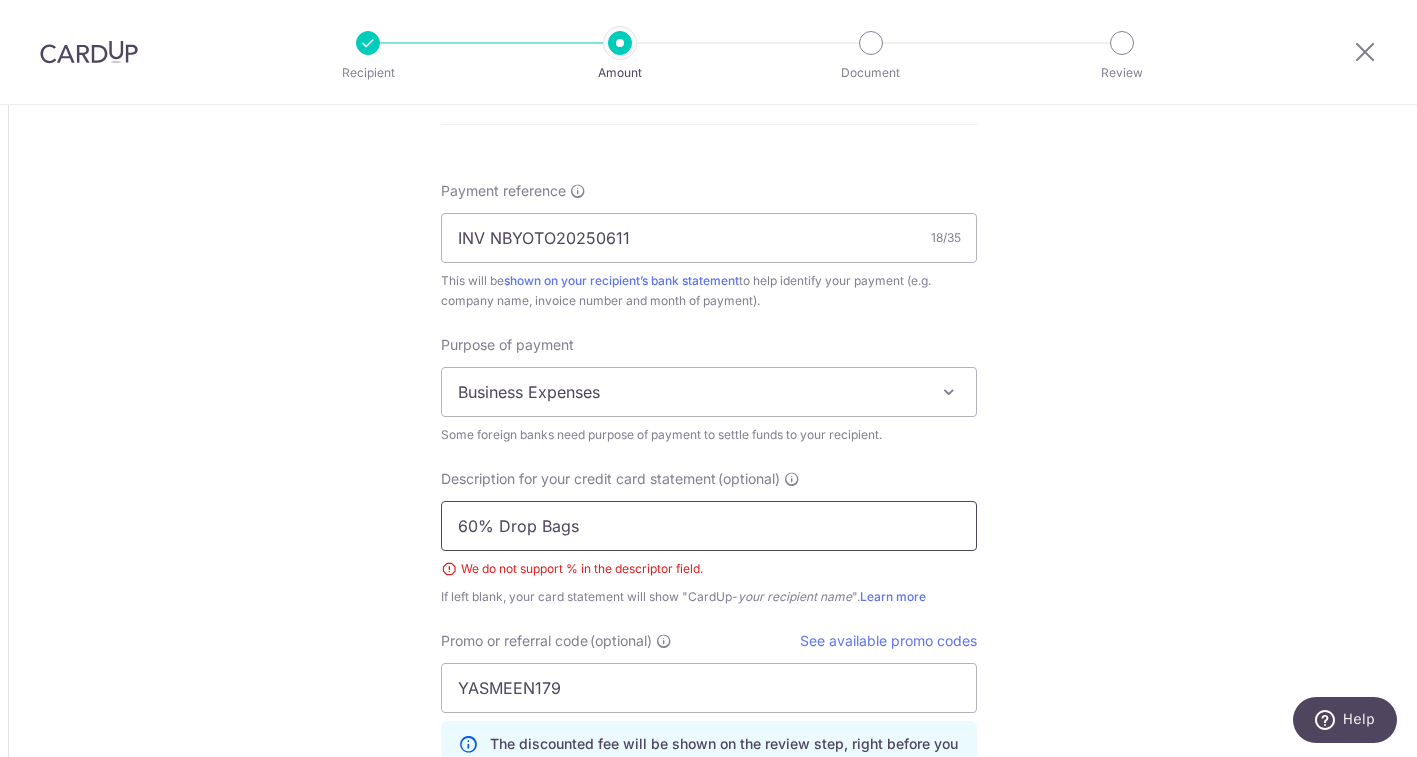 click on "60% Drop Bags" at bounding box center [709, 526] 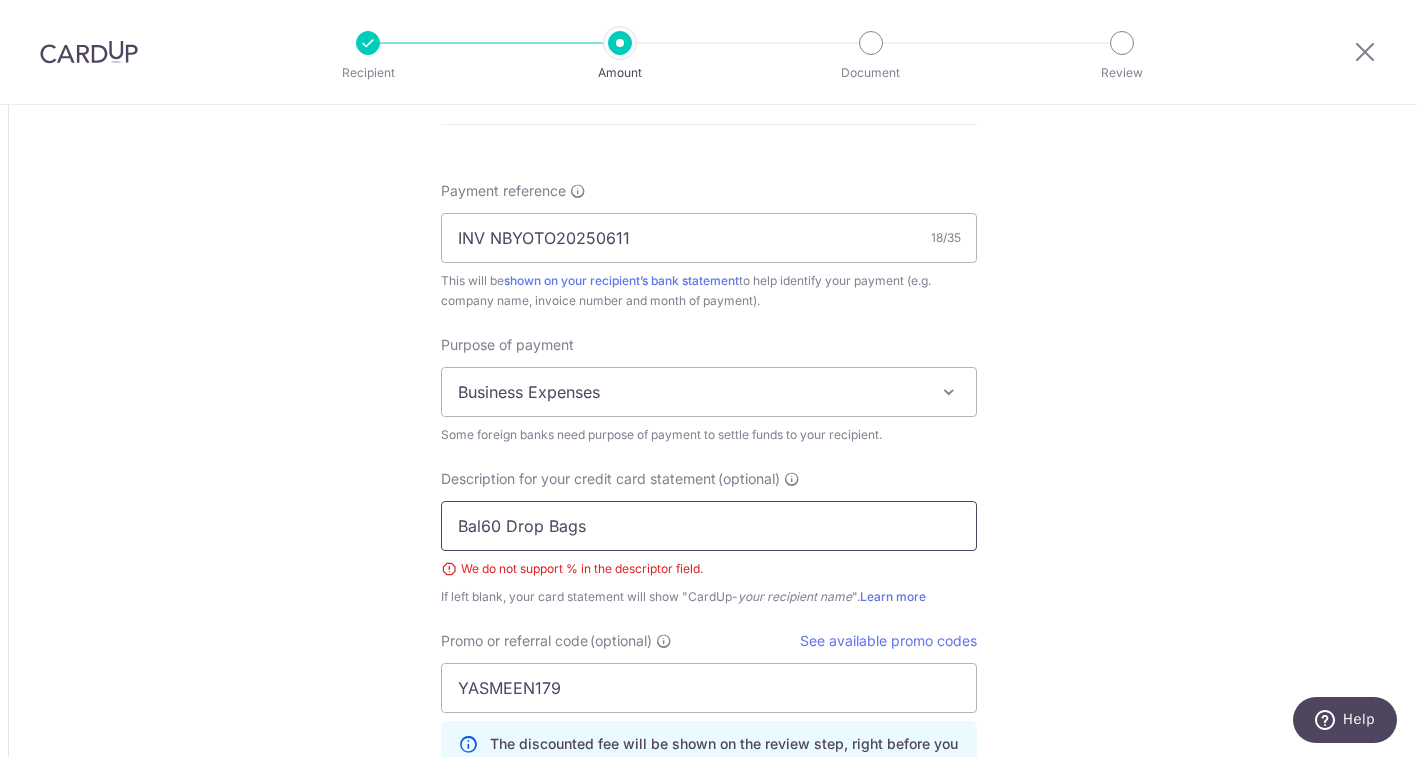 type on "Bal60 Drop Bags" 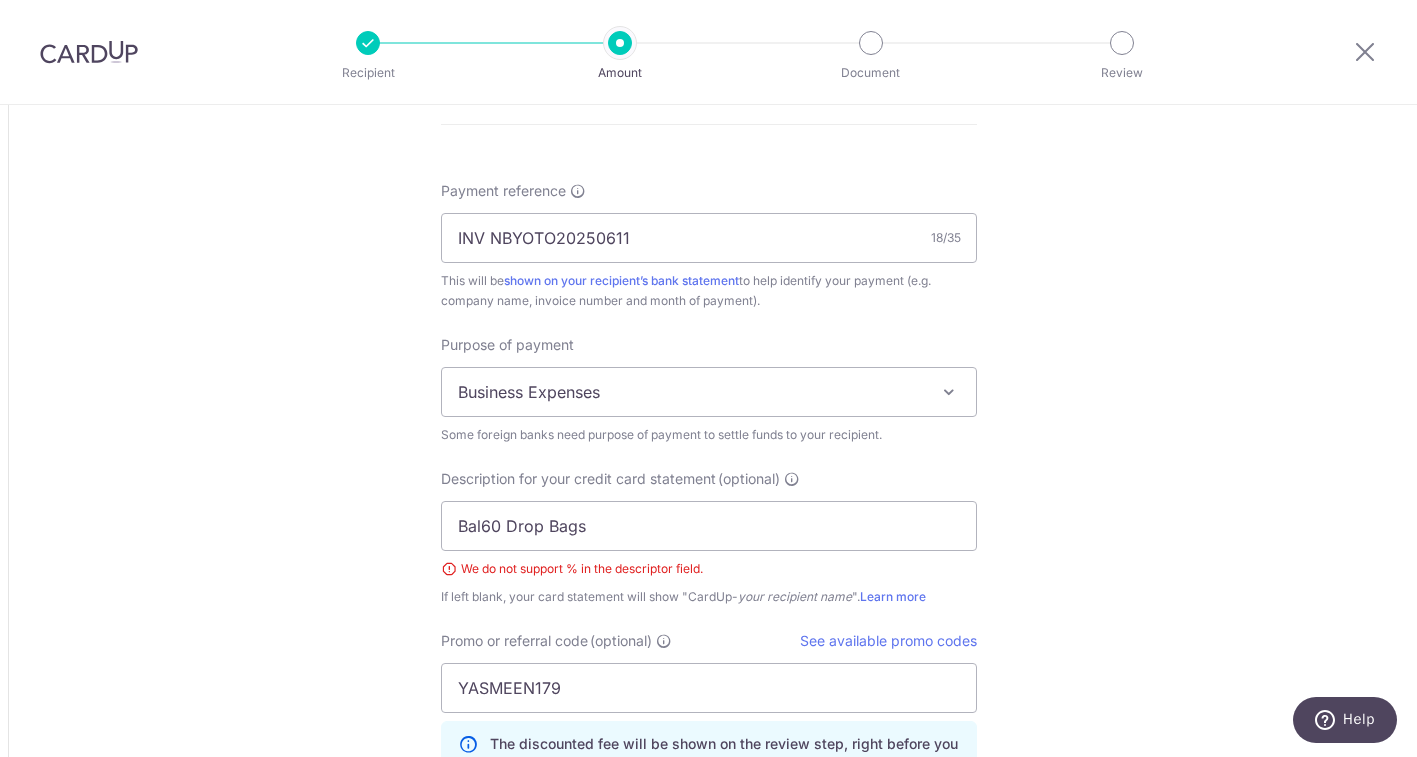 click on "Tell us more about your payment
Amount due to recipient
USD
1,800.00
1800
1 USD =  1.28068526   SGD
Market exchange rate
SGD
2305.23
Amount we will convert" at bounding box center (708, -190) 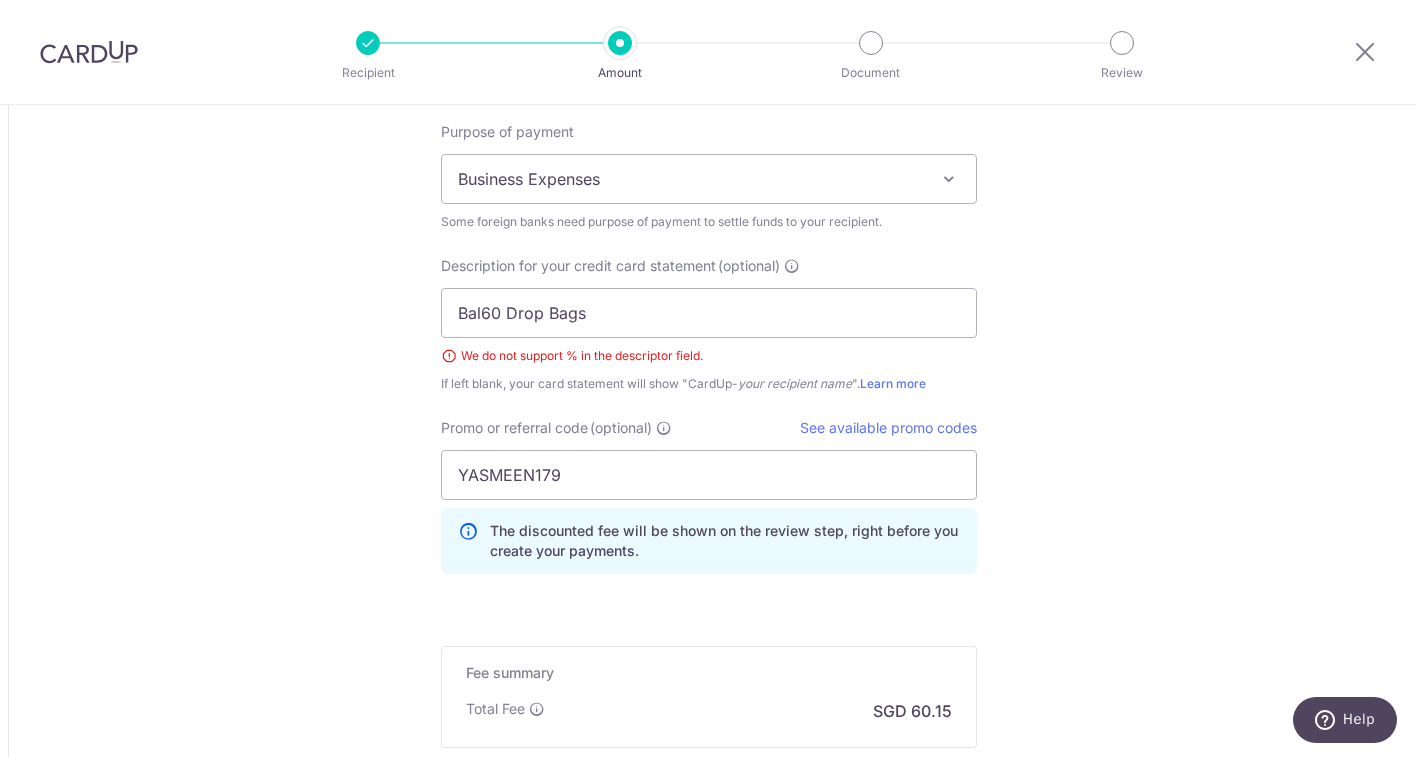 scroll, scrollTop: 2044, scrollLeft: 0, axis: vertical 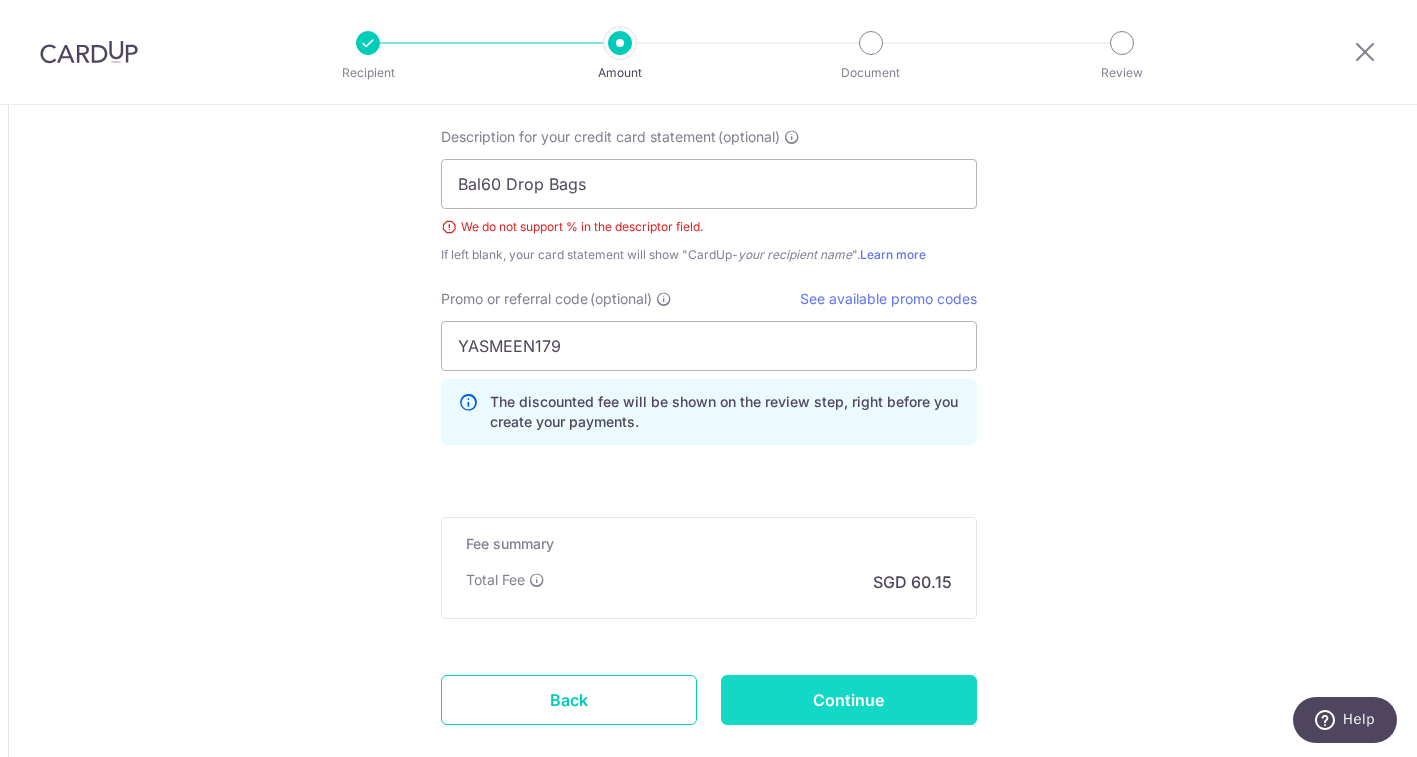 click on "Continue" at bounding box center [849, 700] 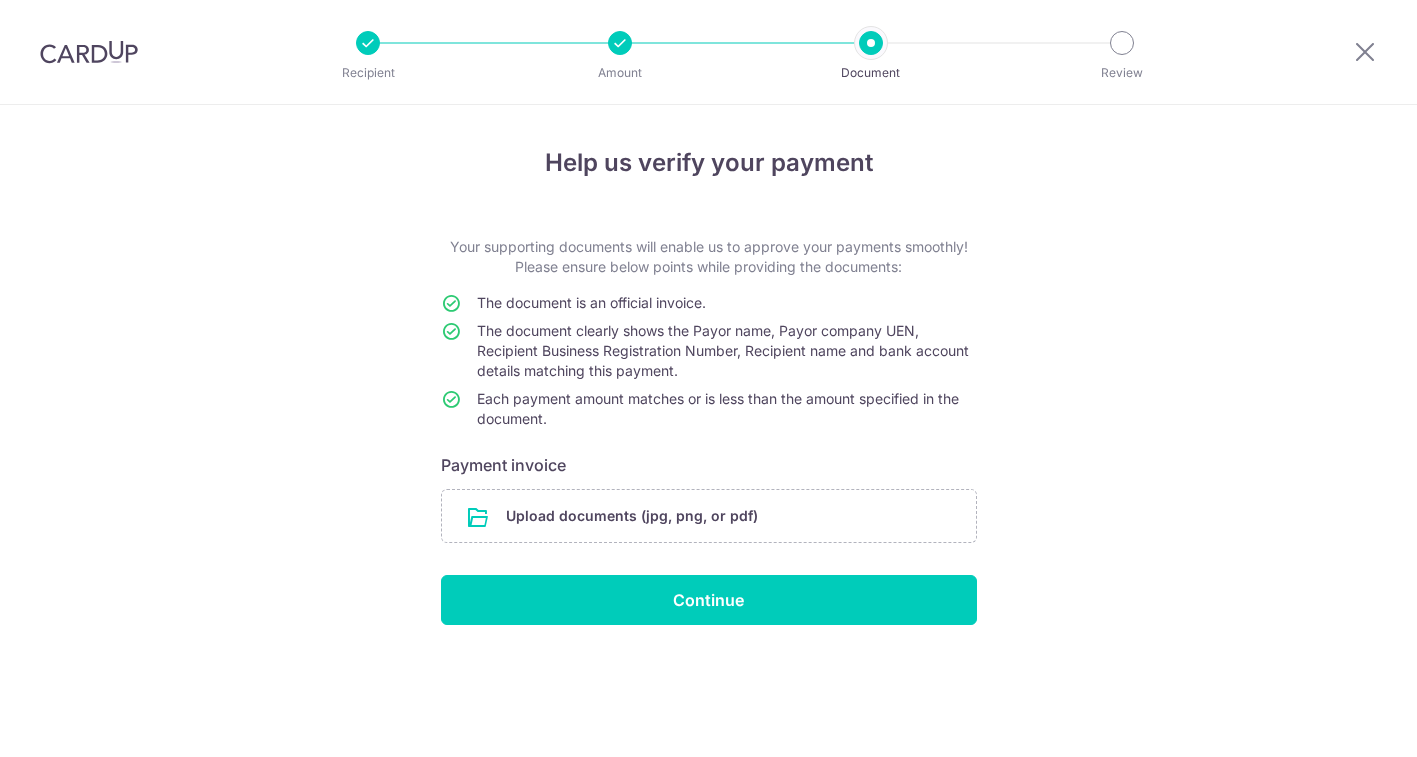 scroll, scrollTop: 0, scrollLeft: 0, axis: both 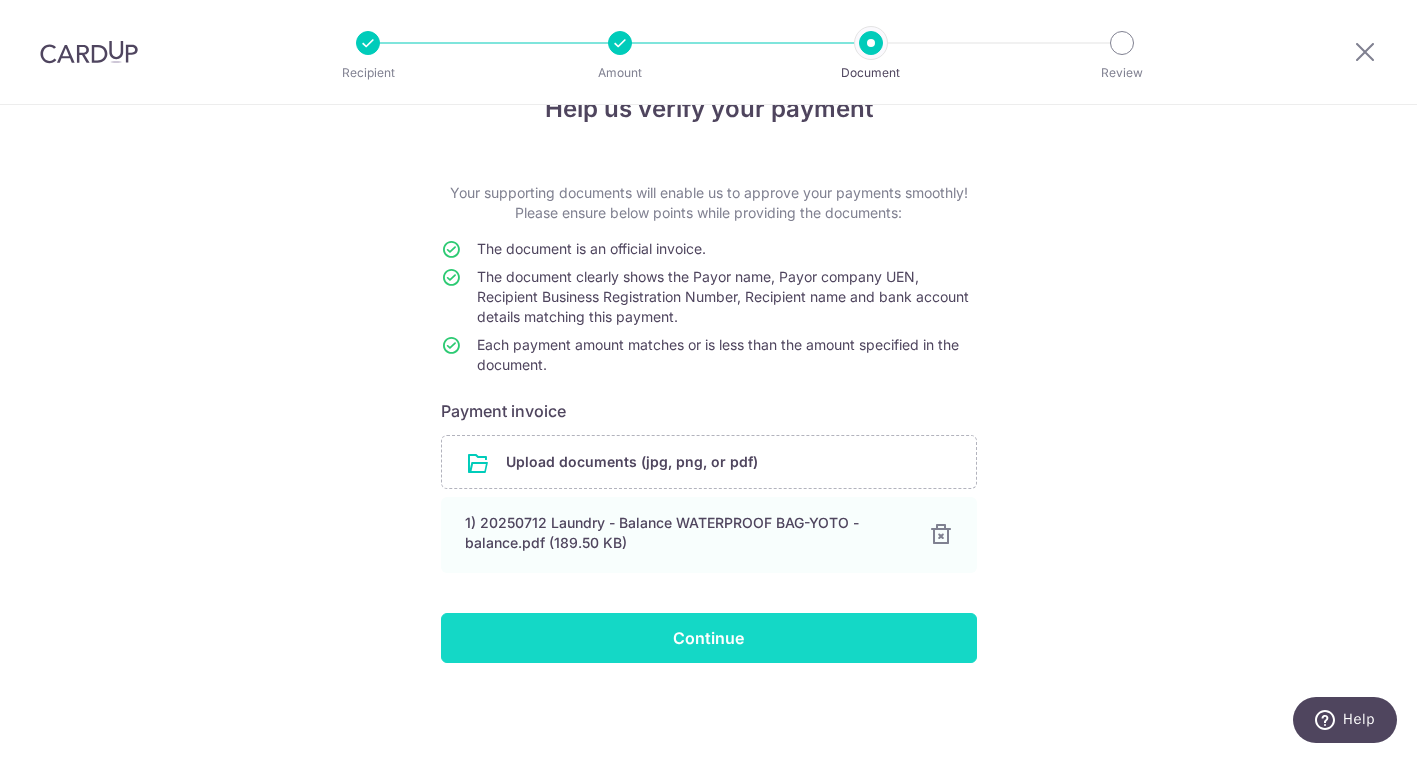 click on "Continue" at bounding box center [709, 638] 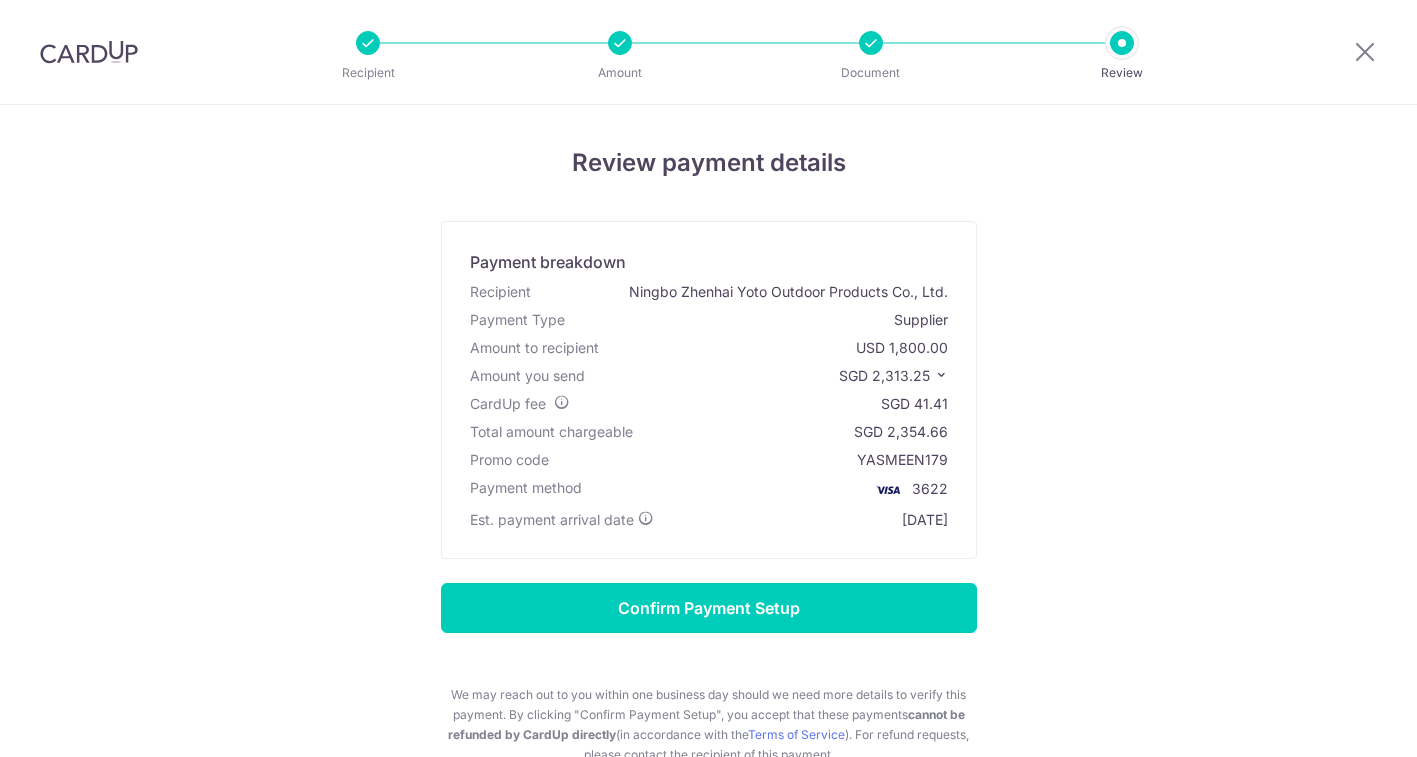 scroll, scrollTop: 0, scrollLeft: 0, axis: both 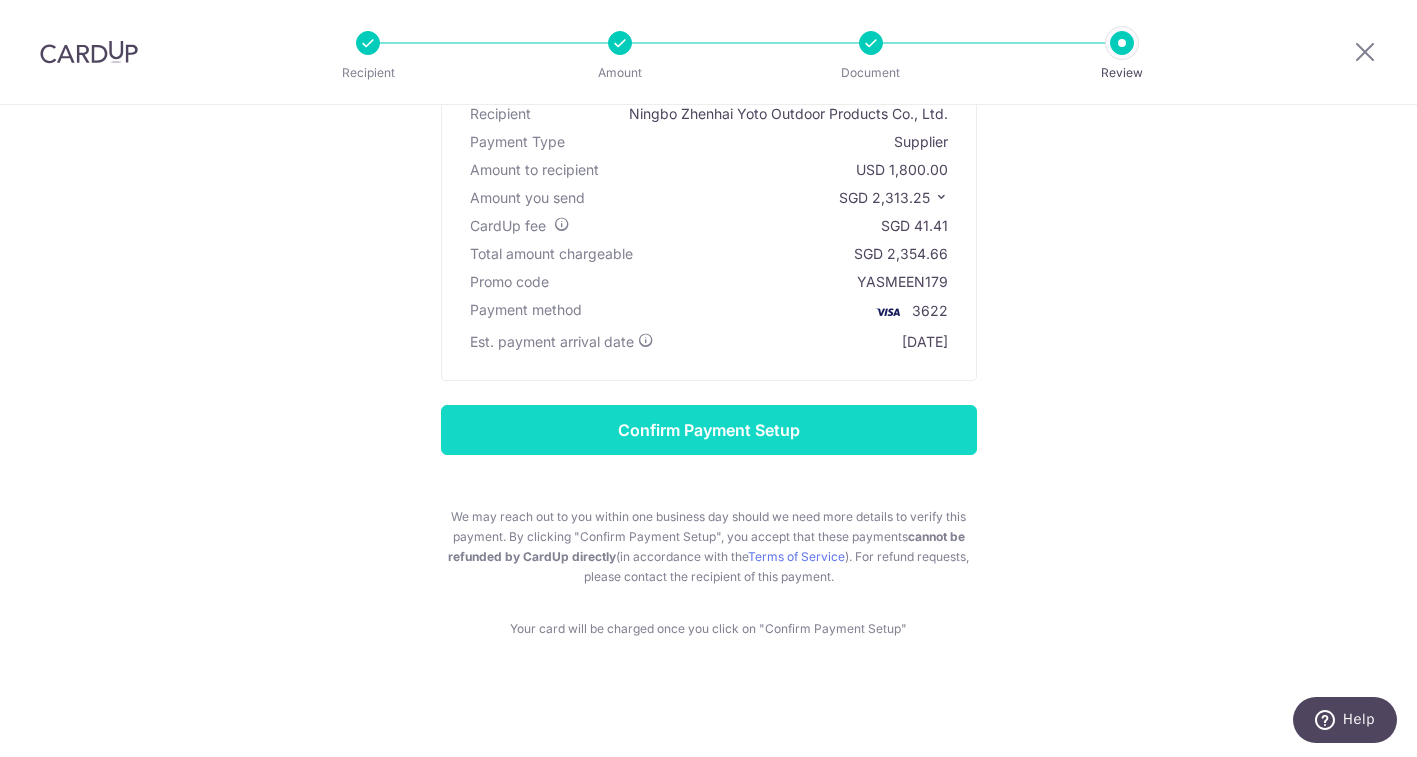 click on "Confirm Payment Setup" at bounding box center [709, 430] 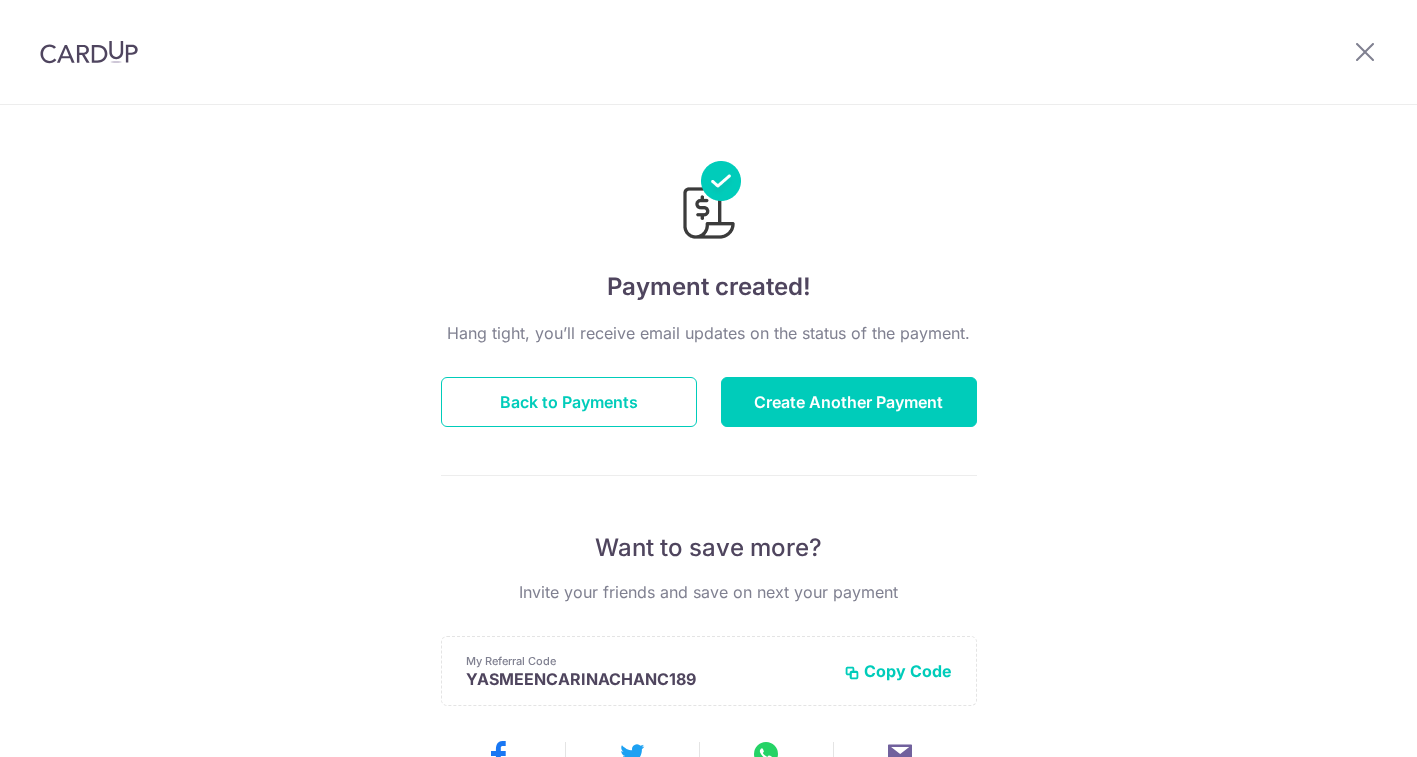 scroll, scrollTop: 0, scrollLeft: 0, axis: both 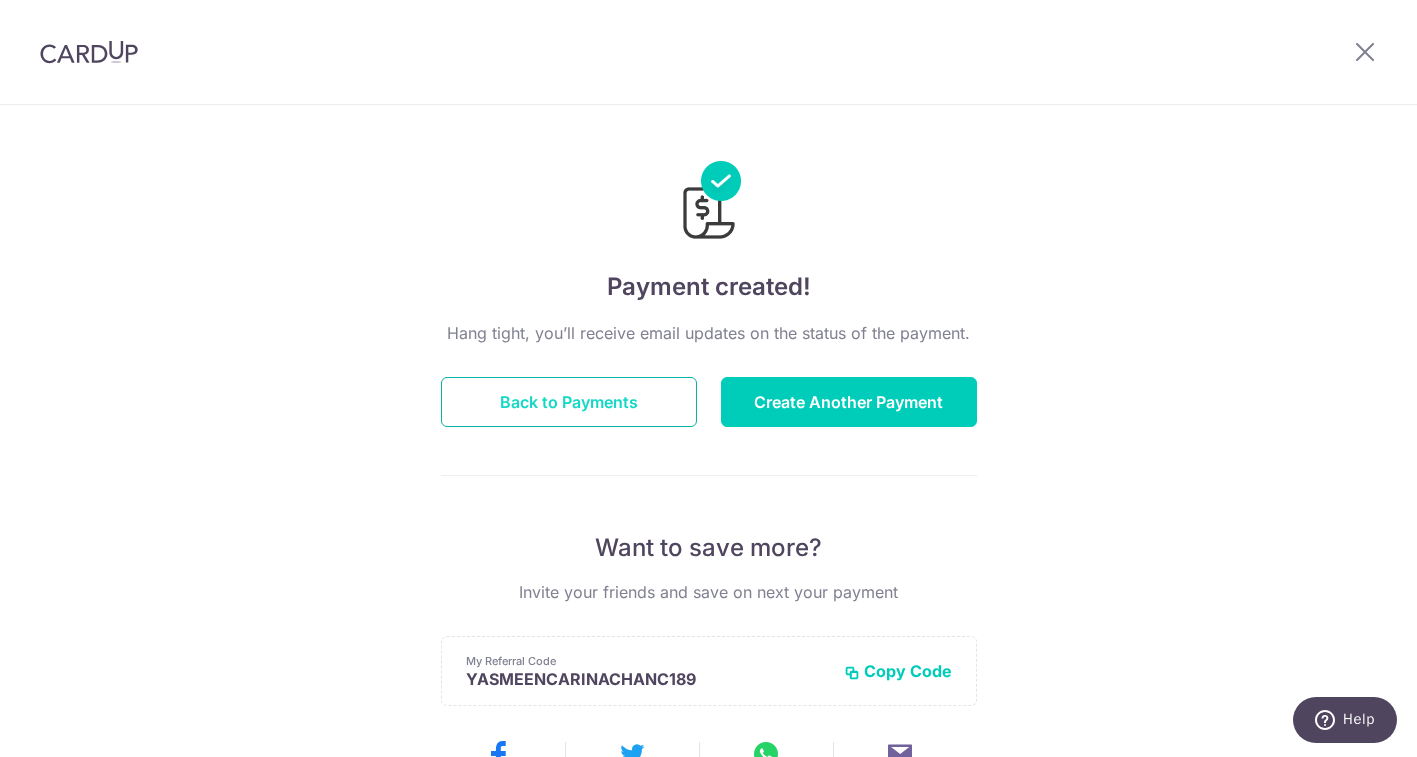 click on "Back to Payments" at bounding box center [569, 402] 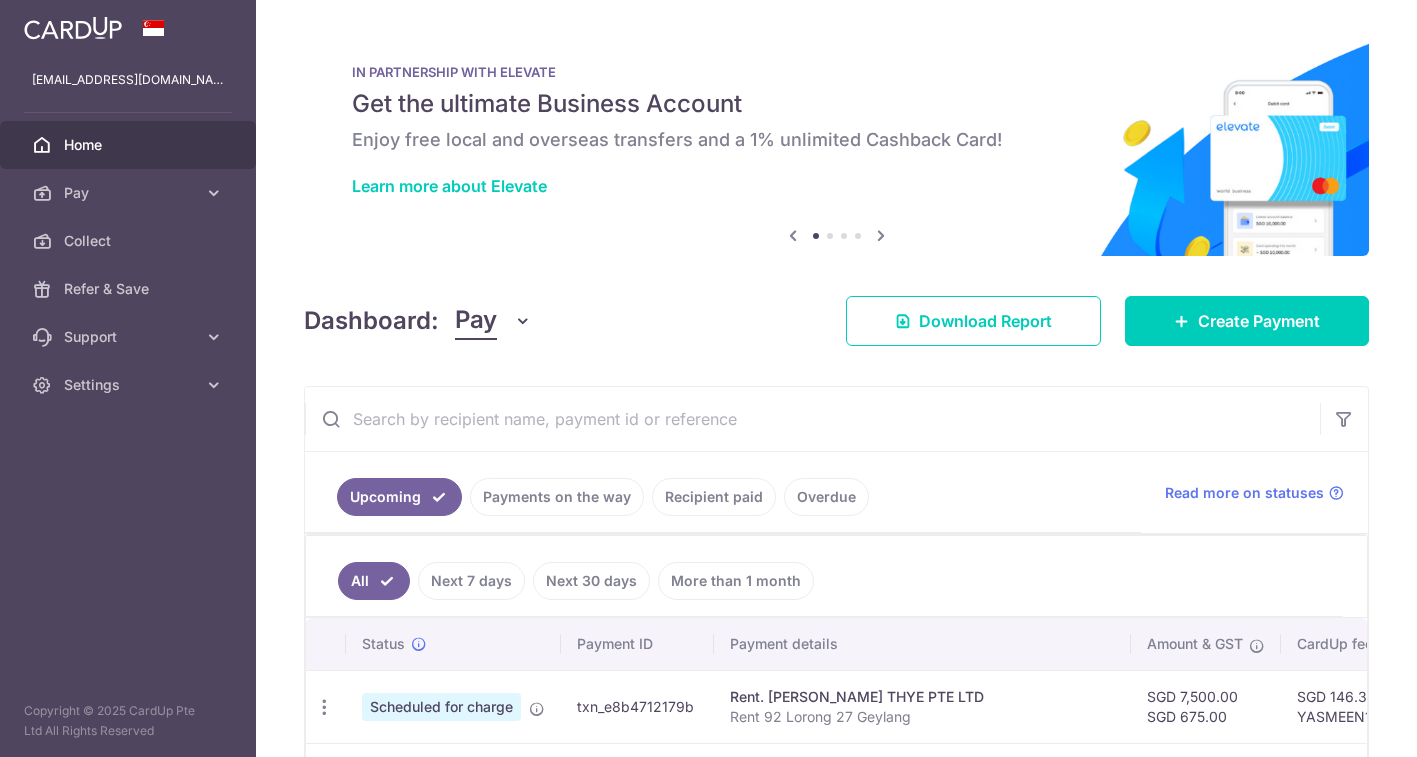 scroll, scrollTop: 0, scrollLeft: 0, axis: both 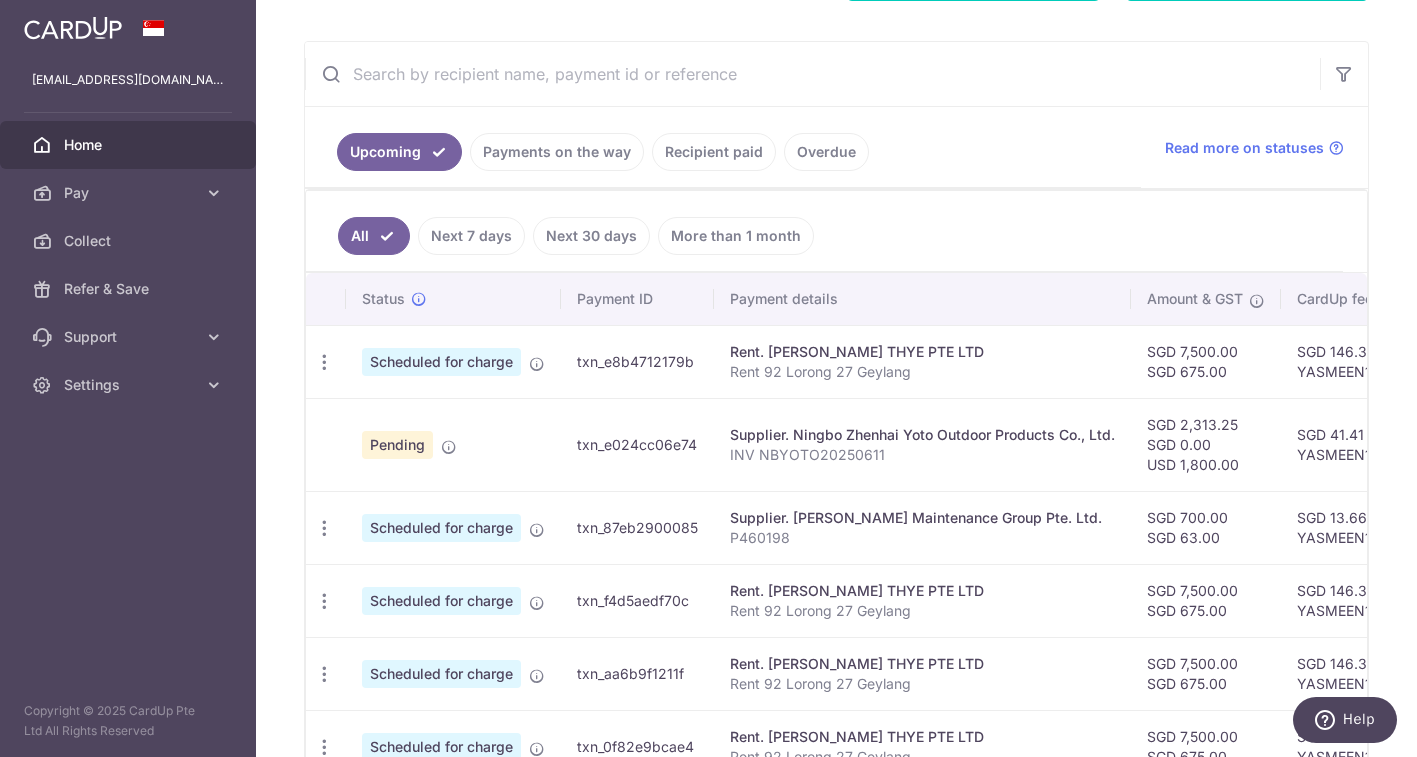 click on "INV NBYOTO20250611" at bounding box center (922, 455) 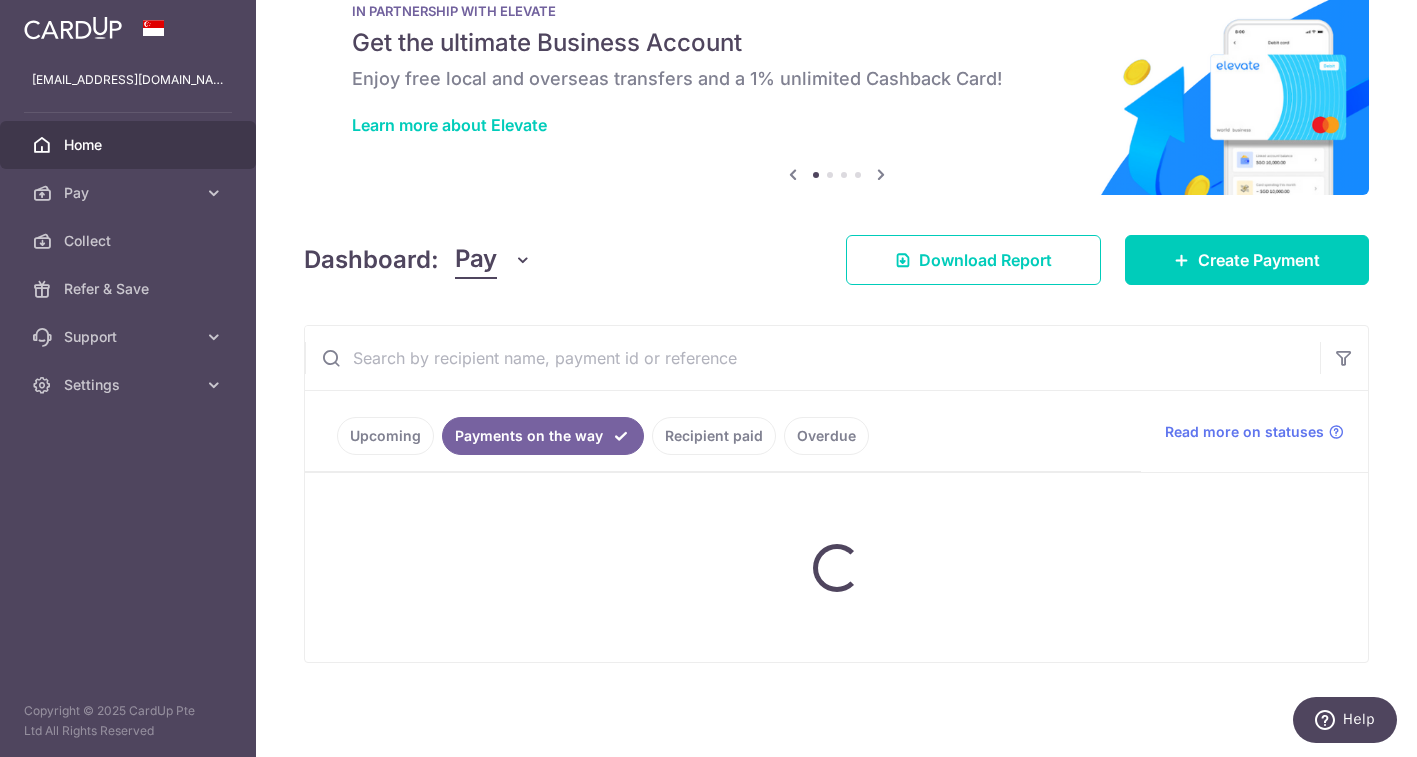 scroll, scrollTop: 72, scrollLeft: 0, axis: vertical 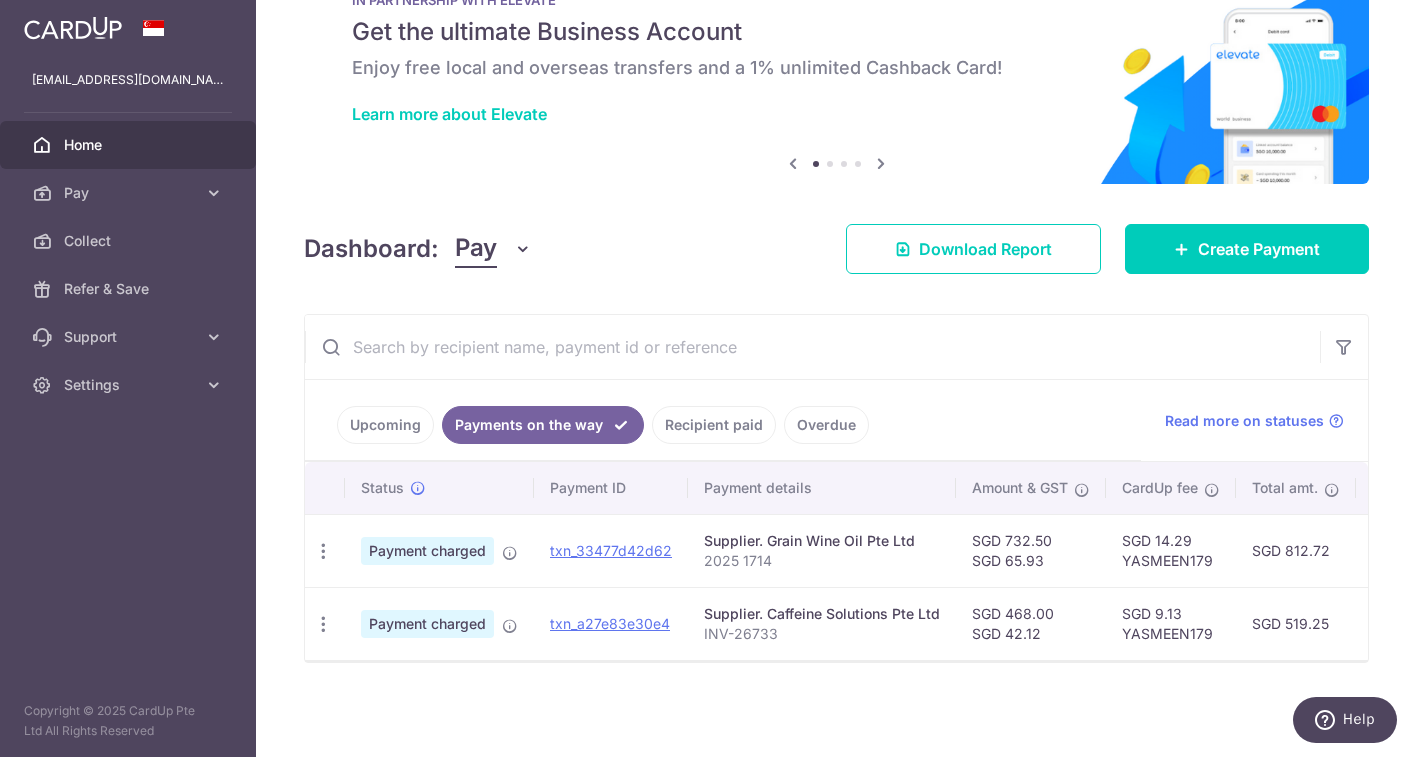 click on "Upcoming" at bounding box center (385, 425) 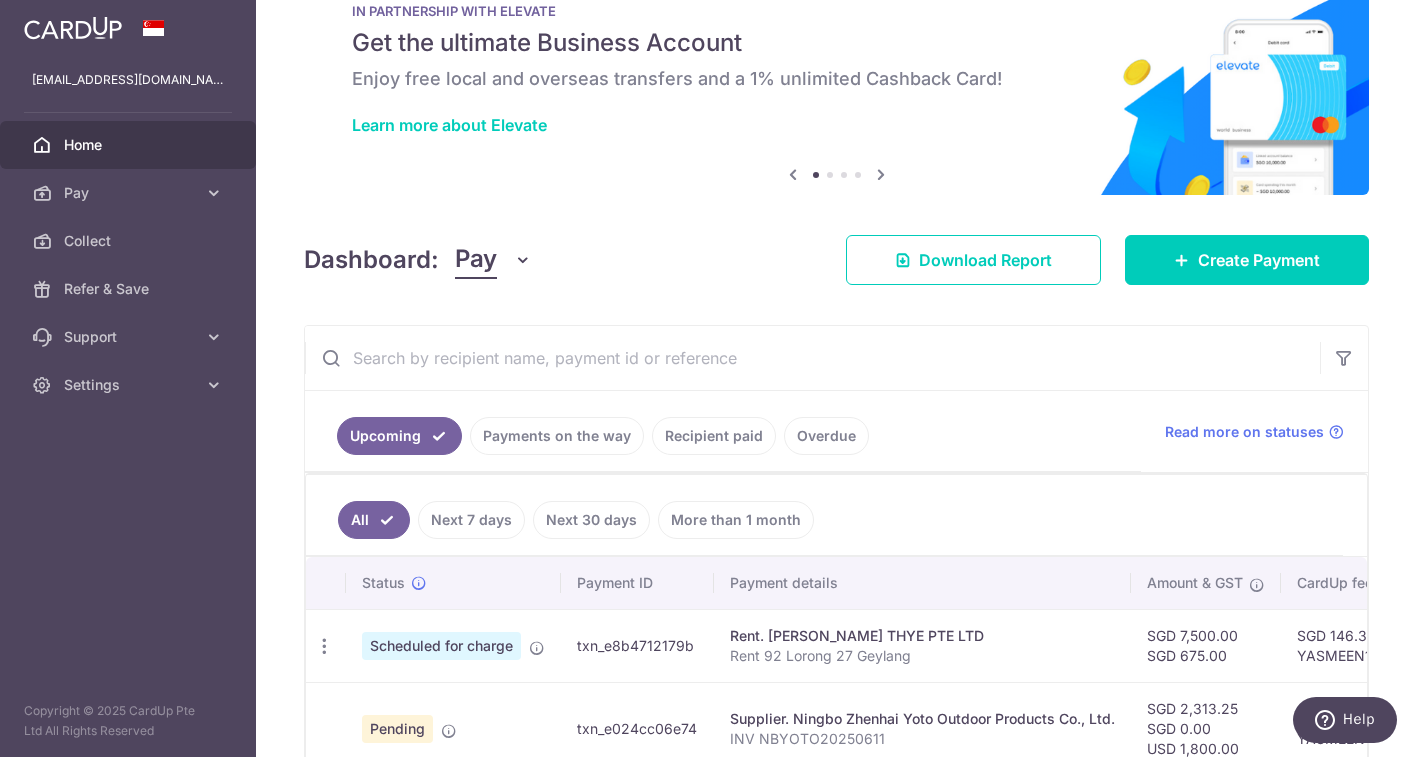 scroll, scrollTop: 345, scrollLeft: 0, axis: vertical 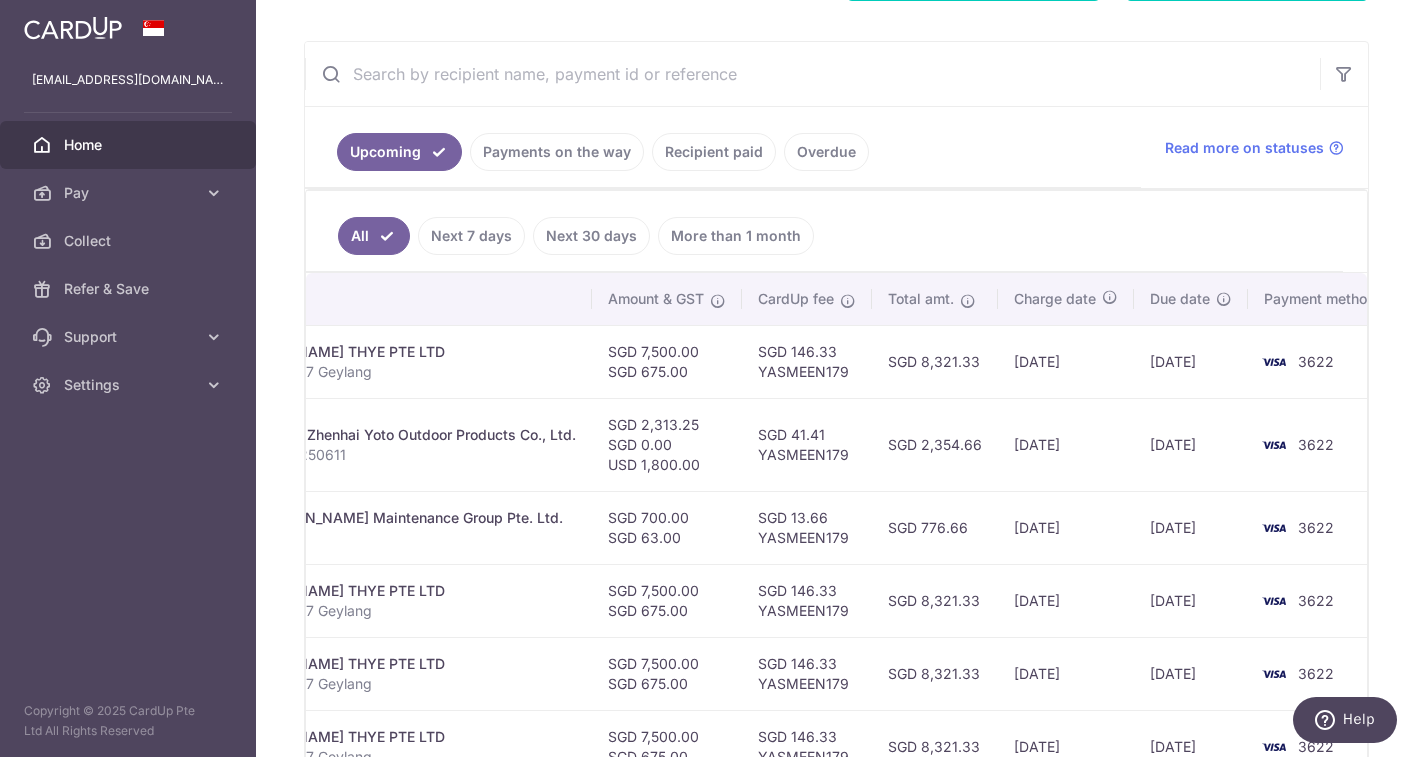 click on "SGD 2,313.25
SGD 0.00
USD 1,800.00" at bounding box center (667, 444) 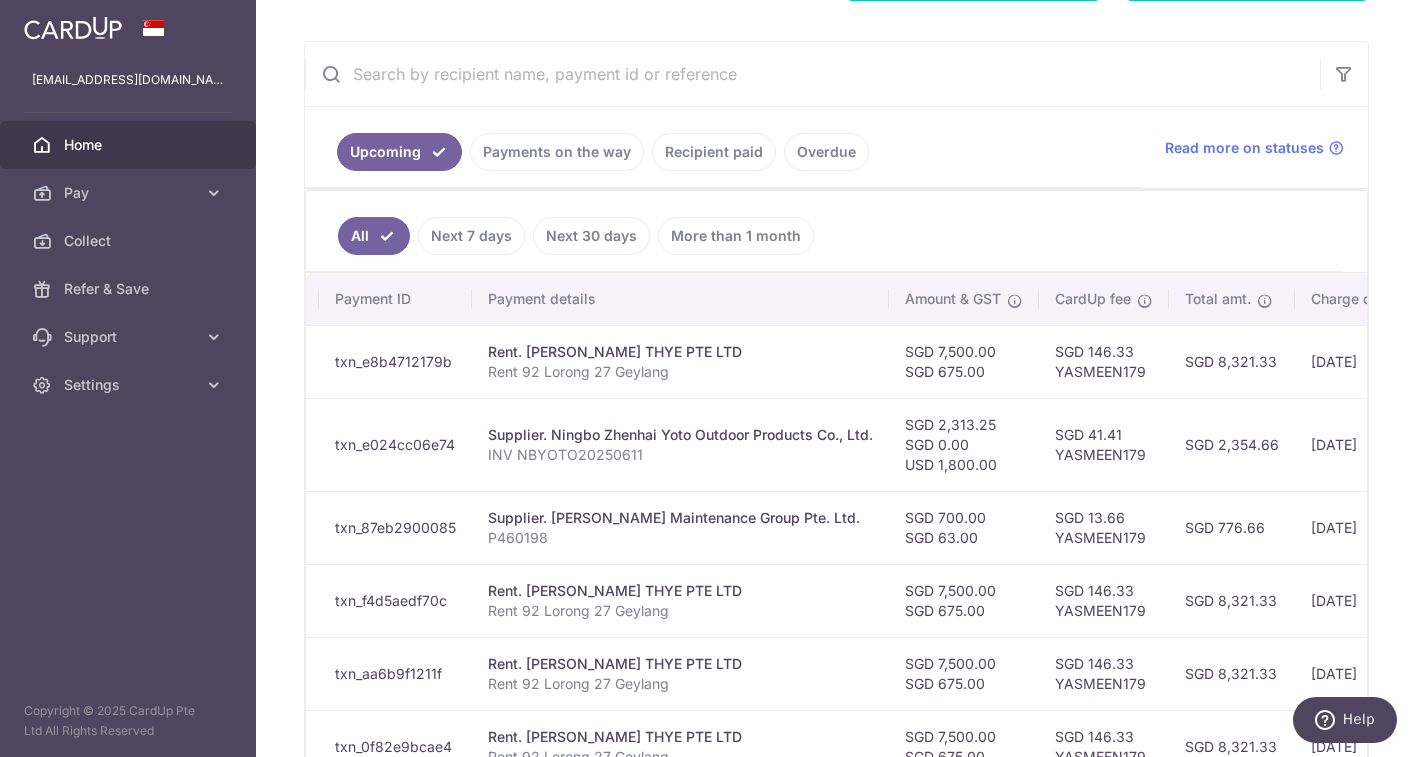 scroll, scrollTop: 0, scrollLeft: 571, axis: horizontal 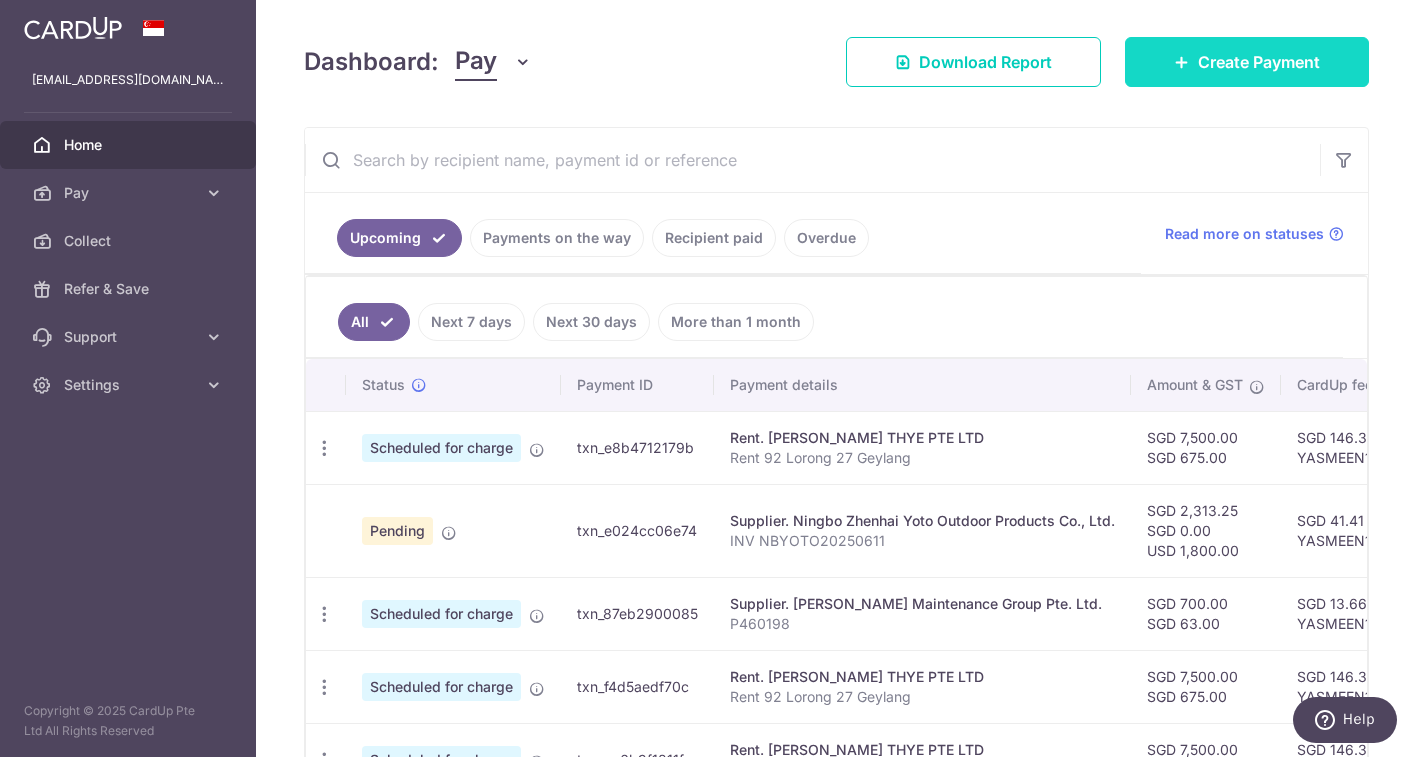 click on "Create Payment" at bounding box center (1247, 62) 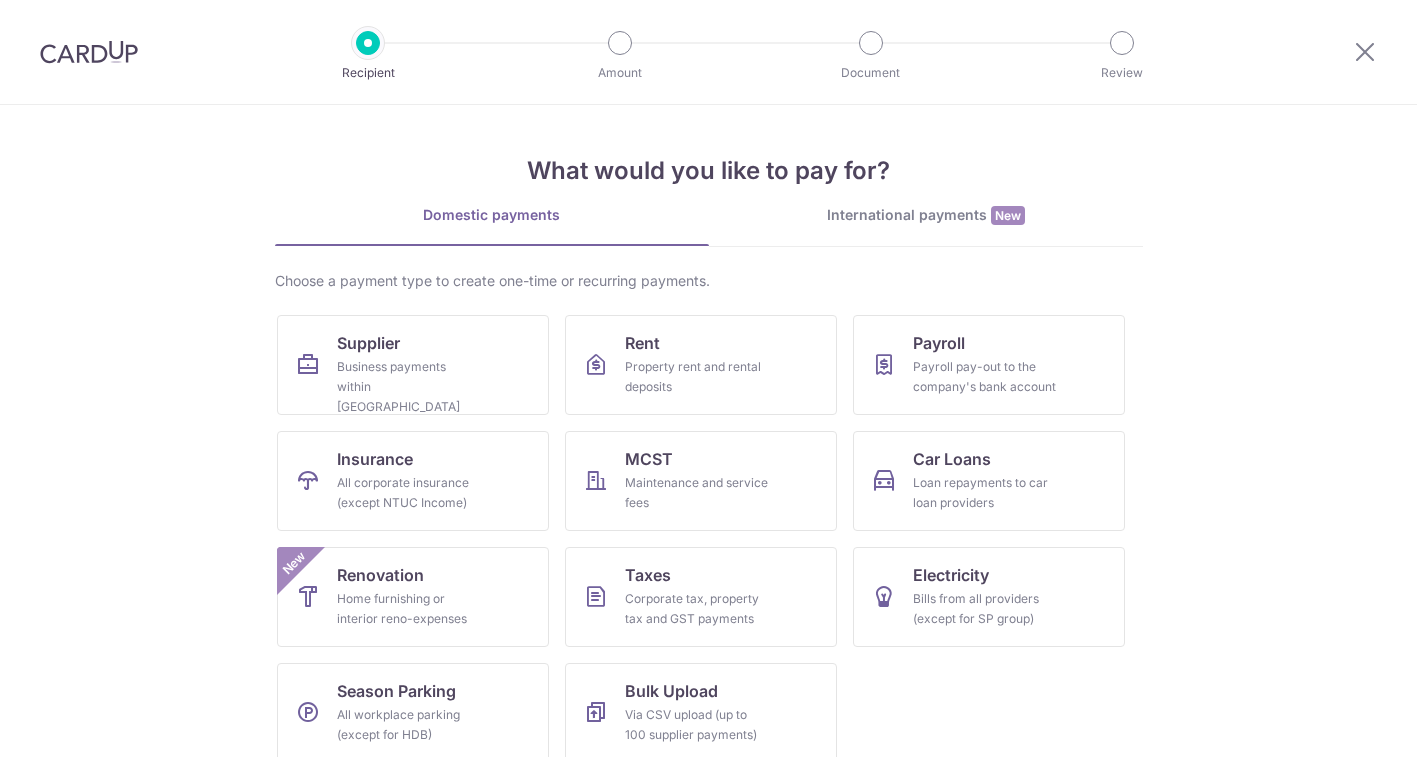 scroll, scrollTop: 0, scrollLeft: 0, axis: both 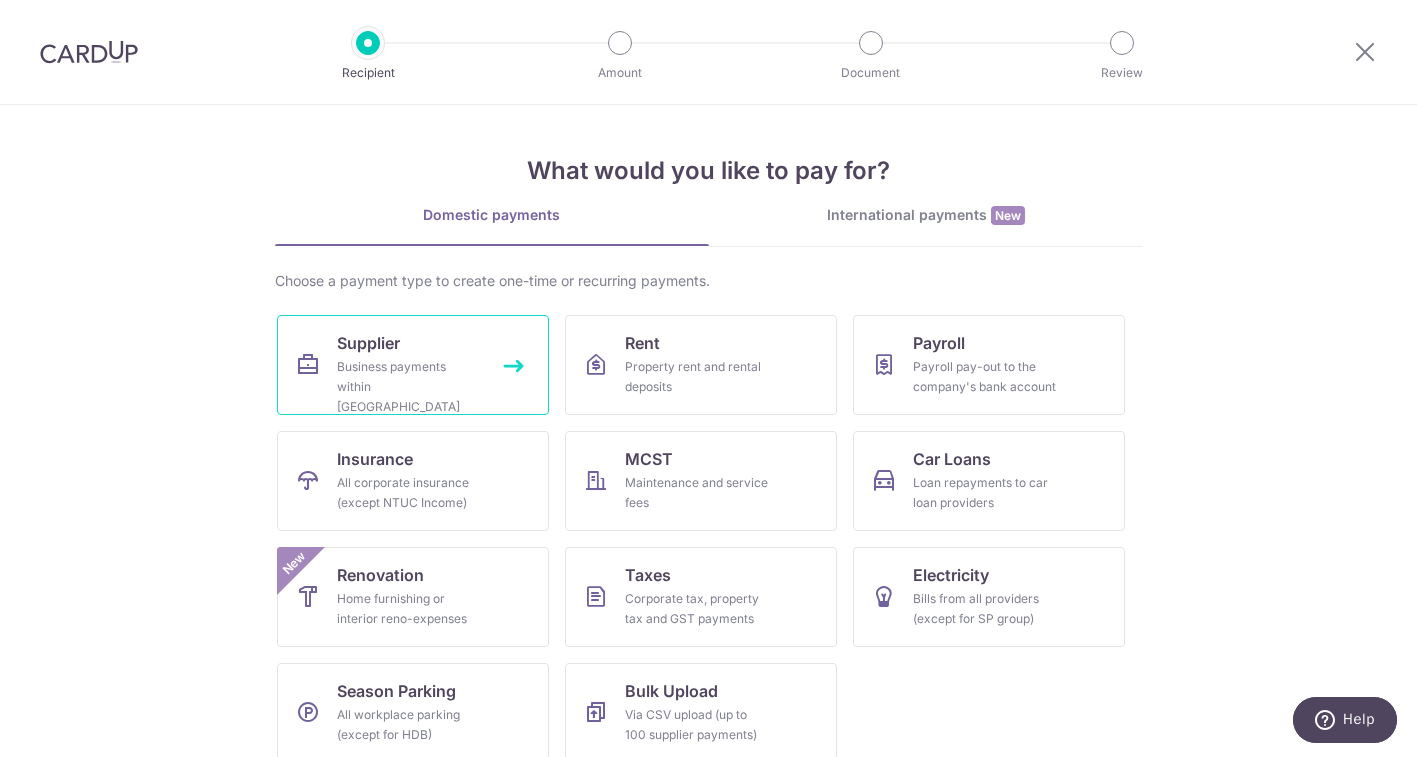 click on "Supplier Business payments within Singapore" at bounding box center (413, 365) 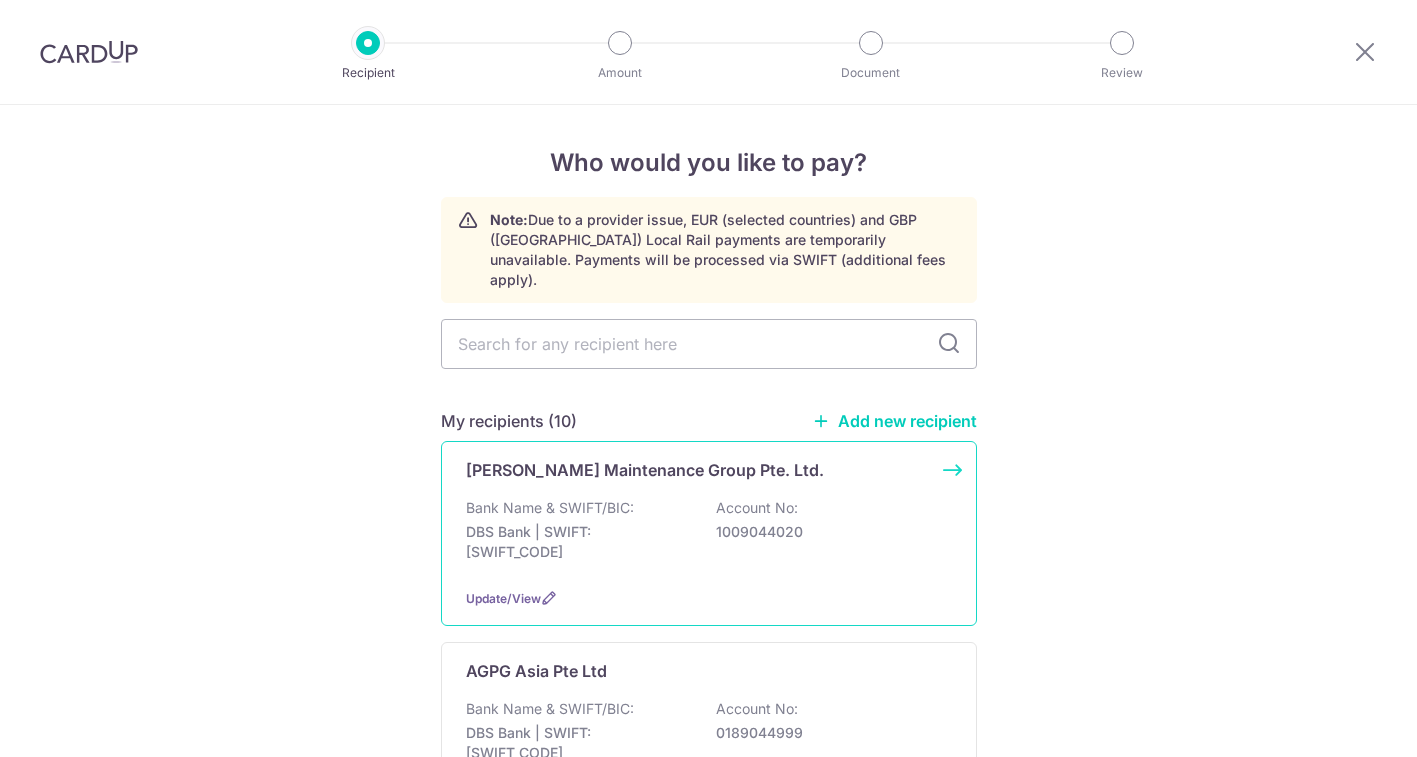 scroll, scrollTop: 0, scrollLeft: 0, axis: both 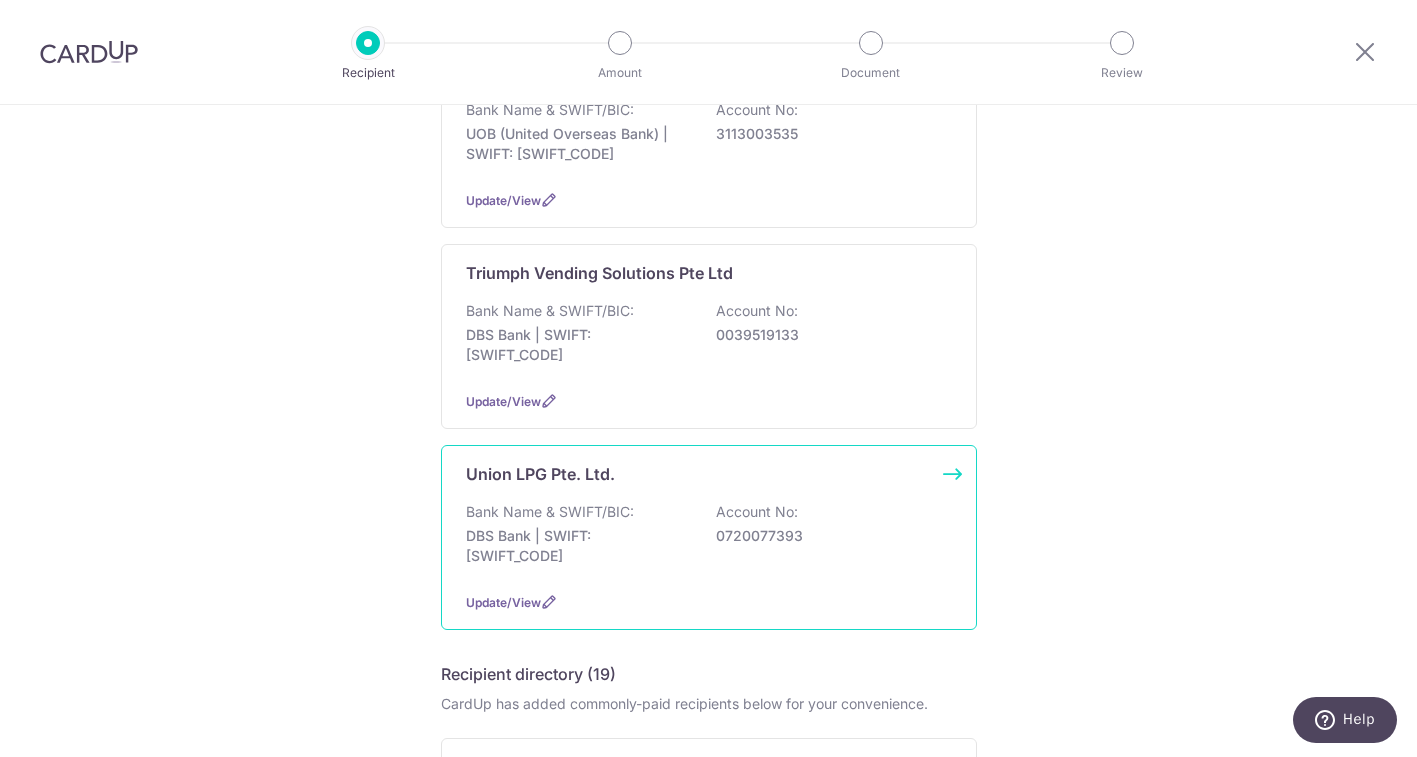 click on "Bank Name & SWIFT/BIC:" at bounding box center [550, 512] 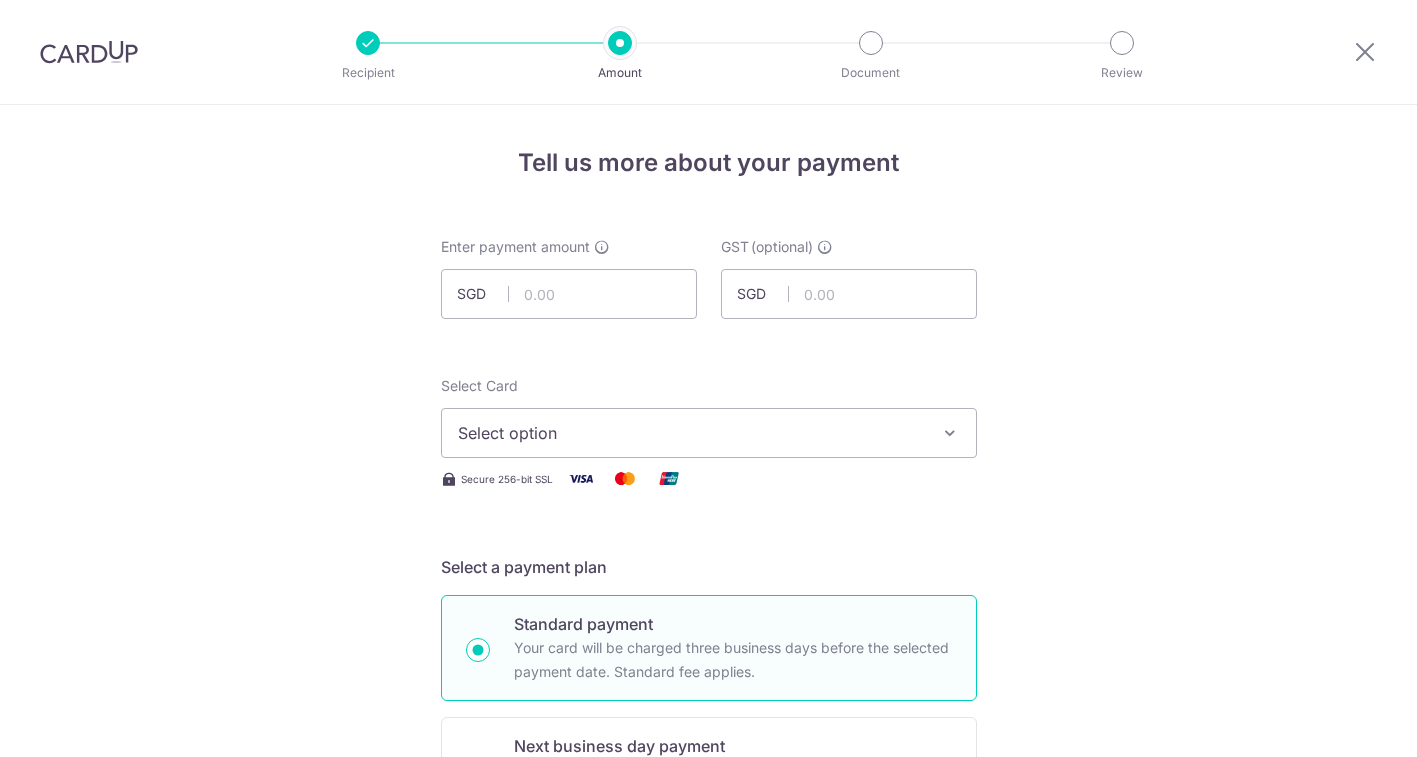 scroll, scrollTop: 0, scrollLeft: 0, axis: both 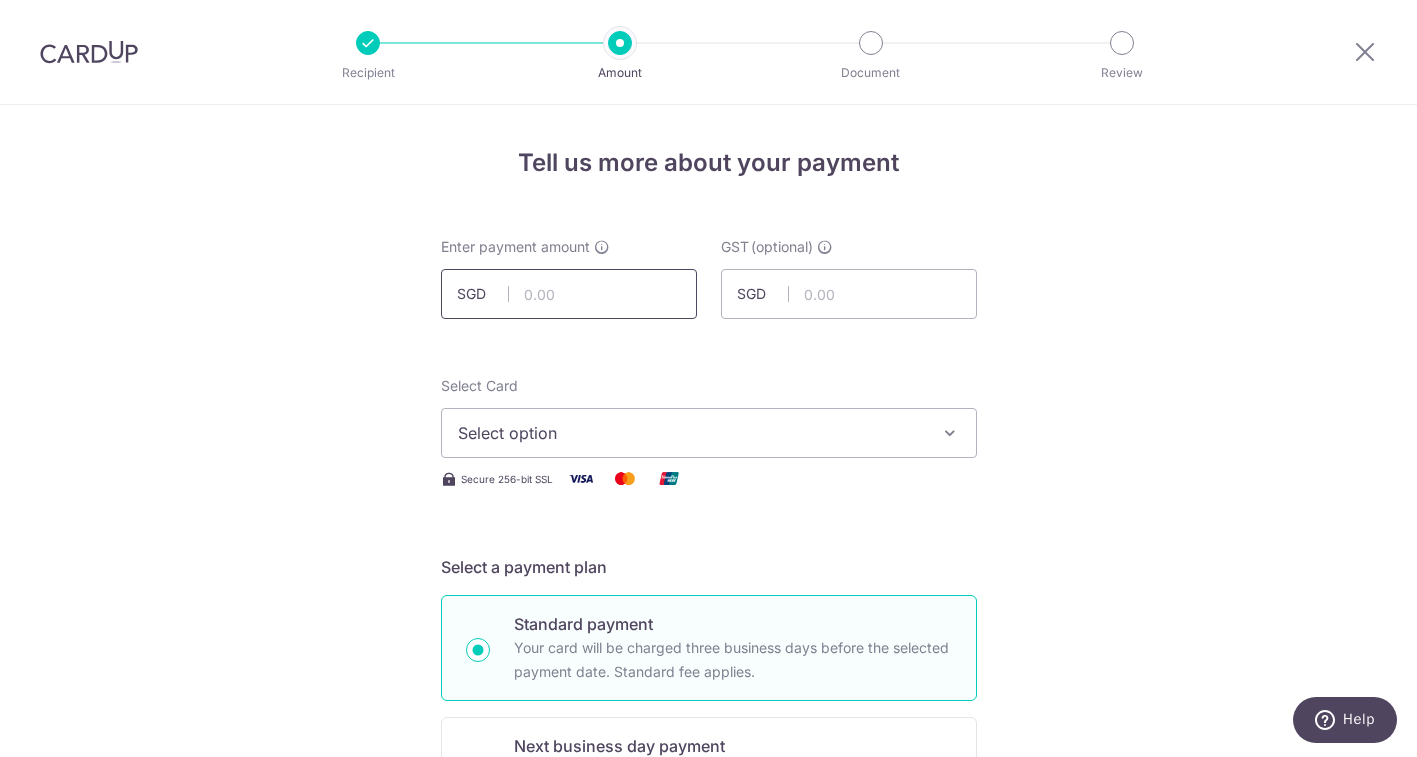 click at bounding box center (569, 294) 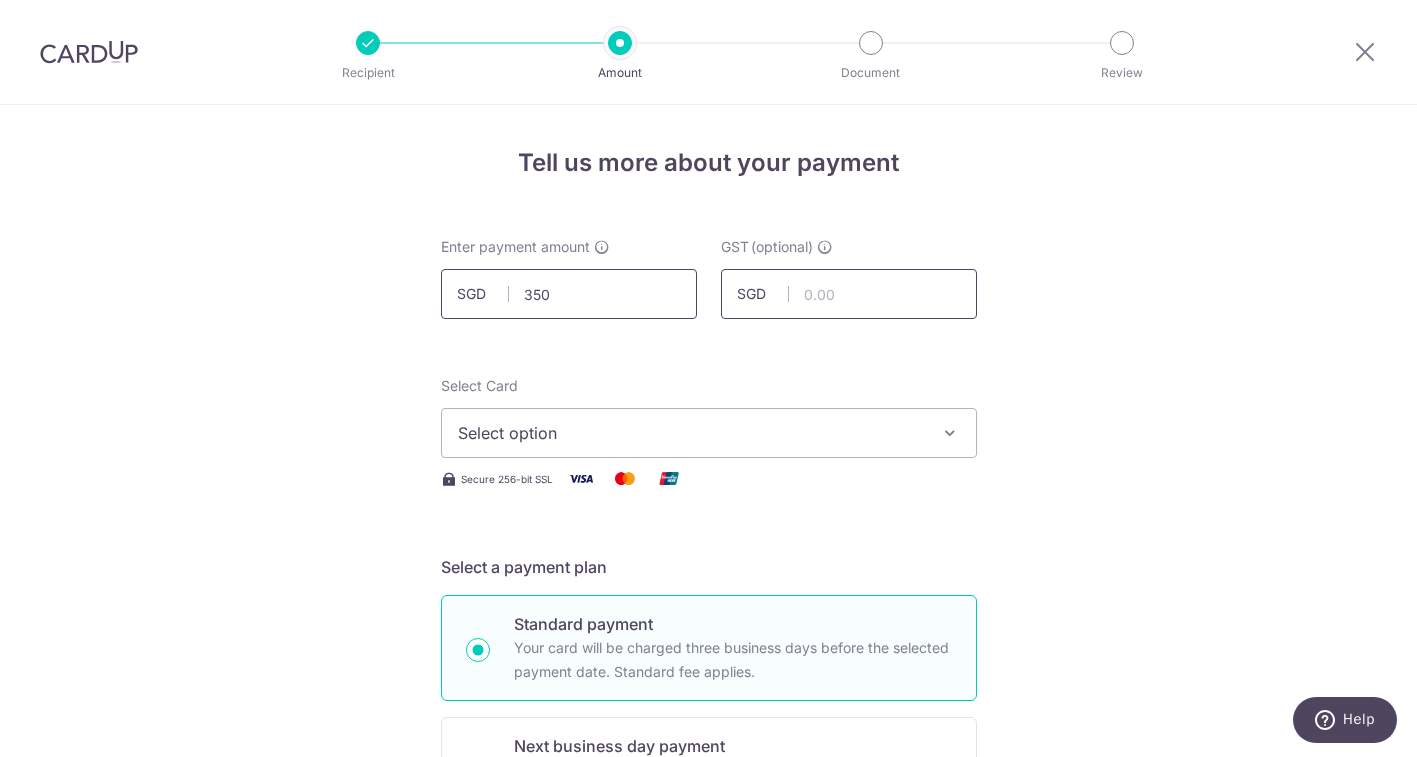 type on "350.00" 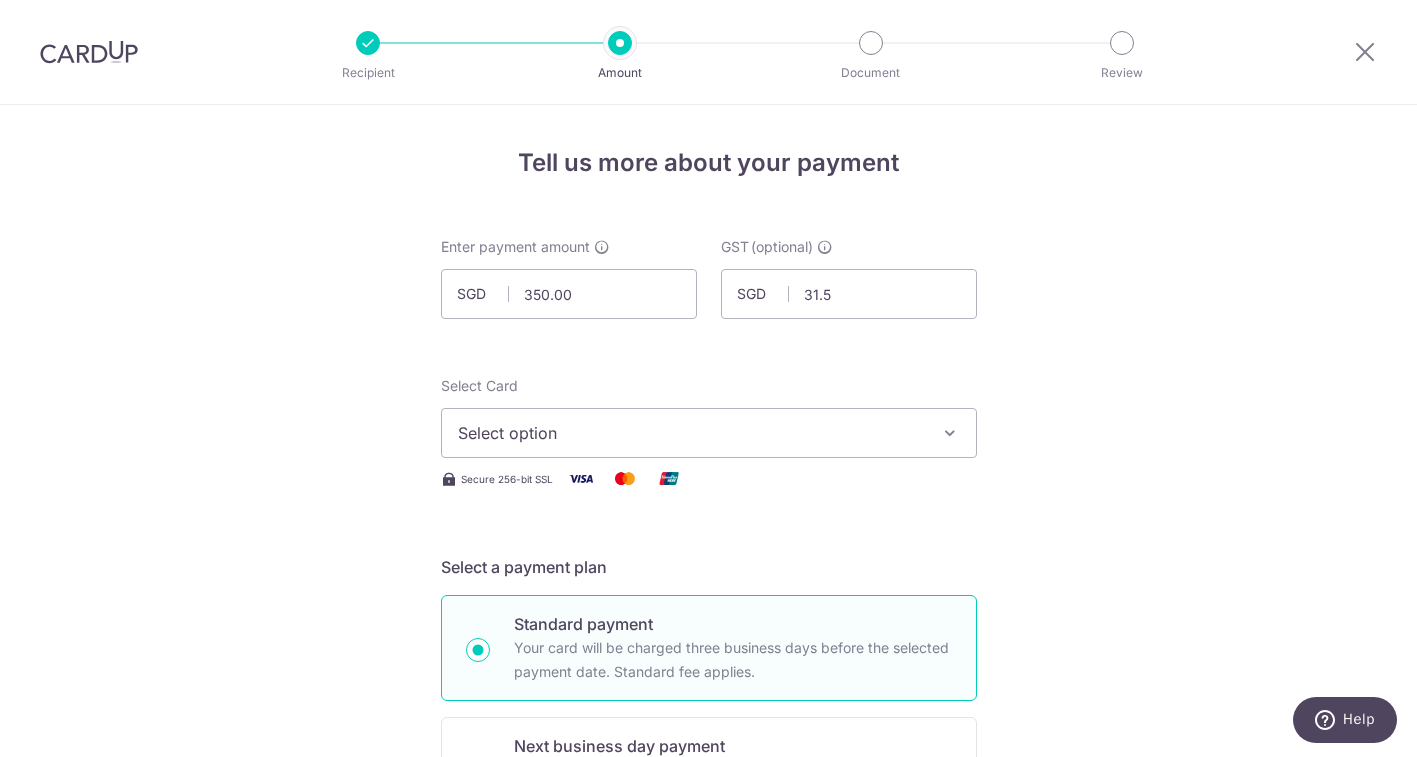 type on "31.50" 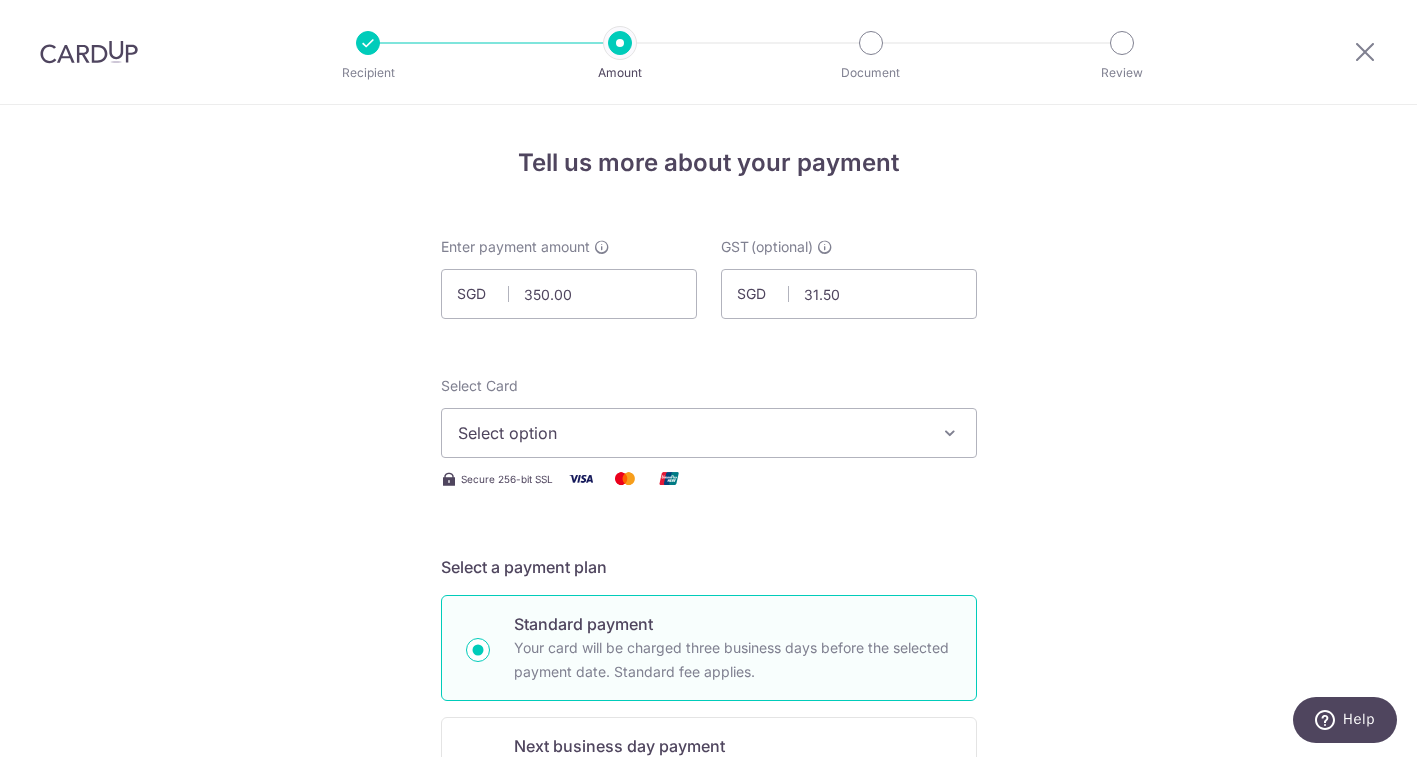 click on "Select option" at bounding box center [691, 433] 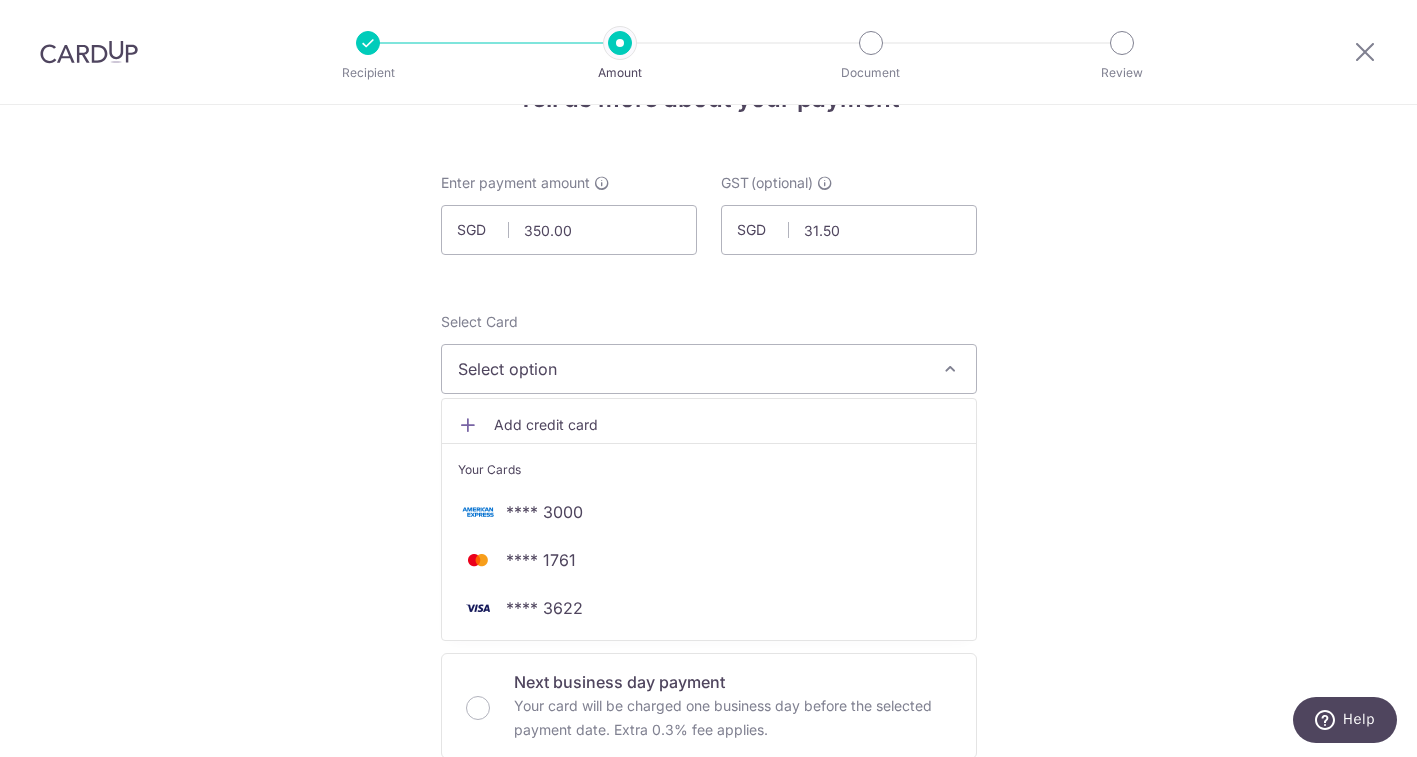 scroll, scrollTop: 92, scrollLeft: 0, axis: vertical 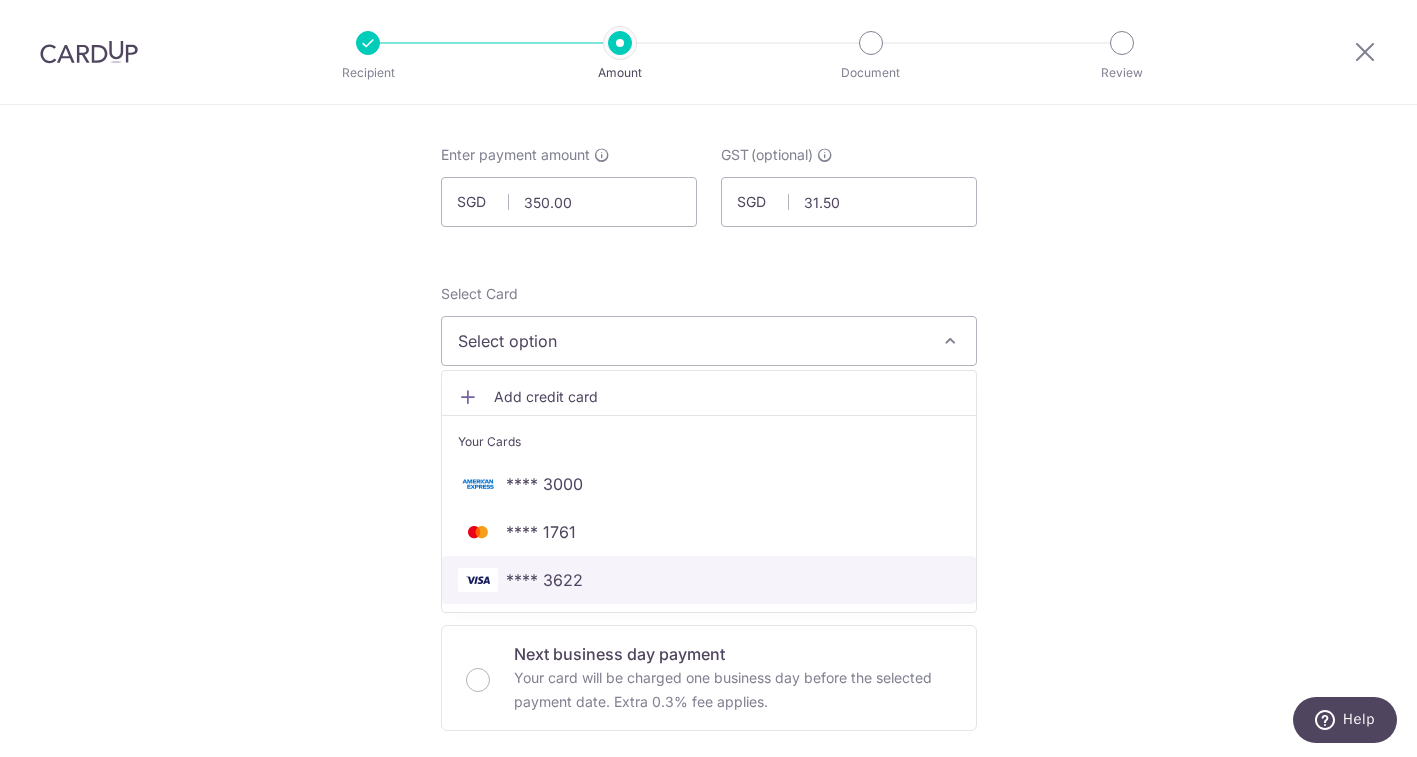 click on "**** 3622" at bounding box center (709, 580) 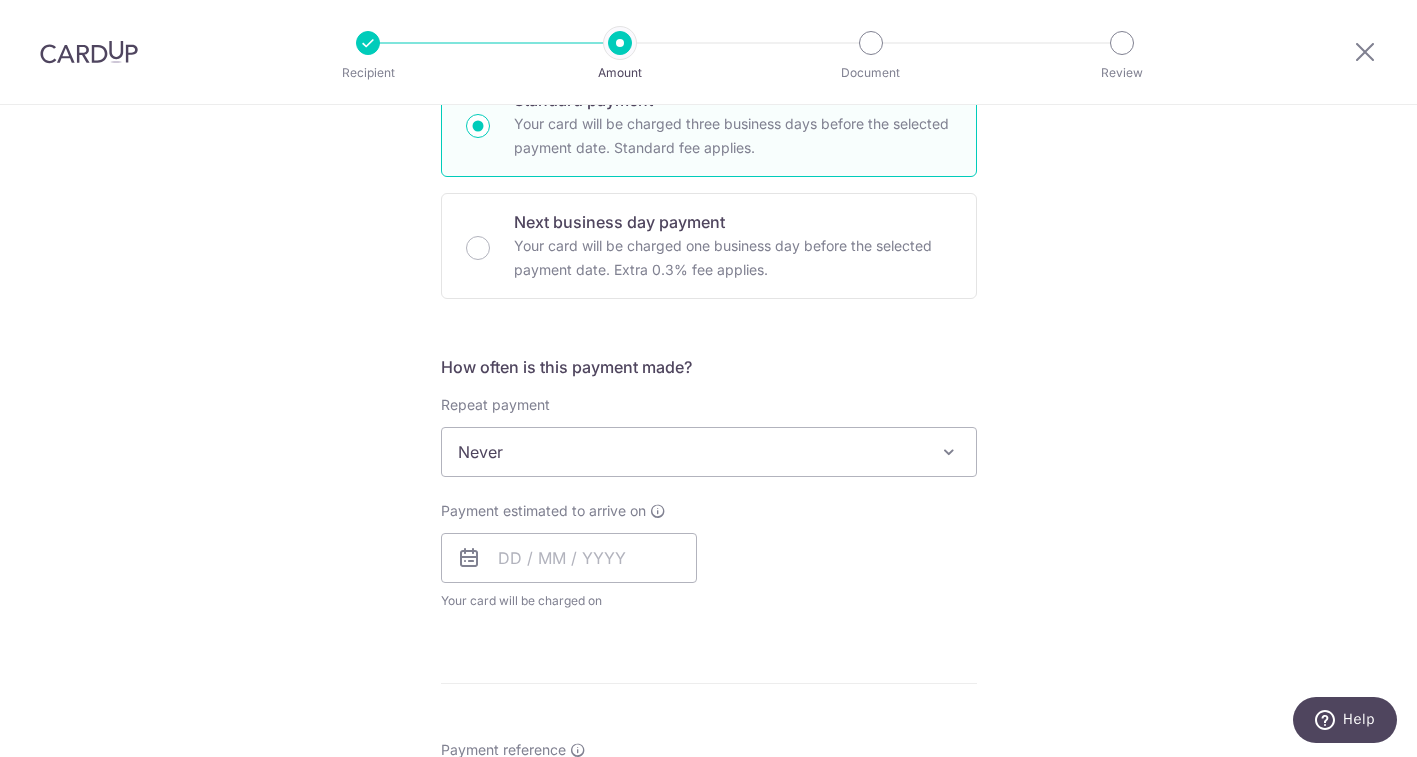 scroll, scrollTop: 532, scrollLeft: 0, axis: vertical 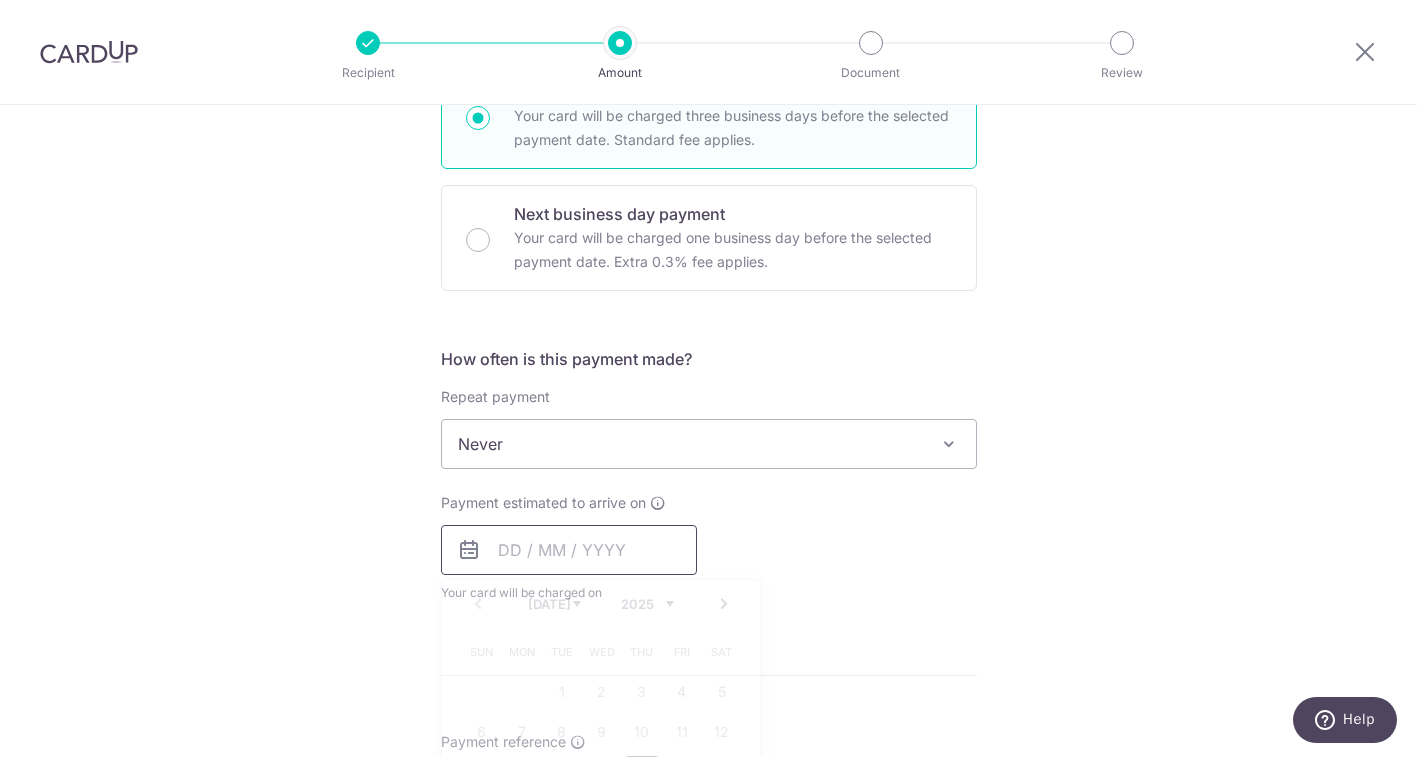 click at bounding box center [569, 550] 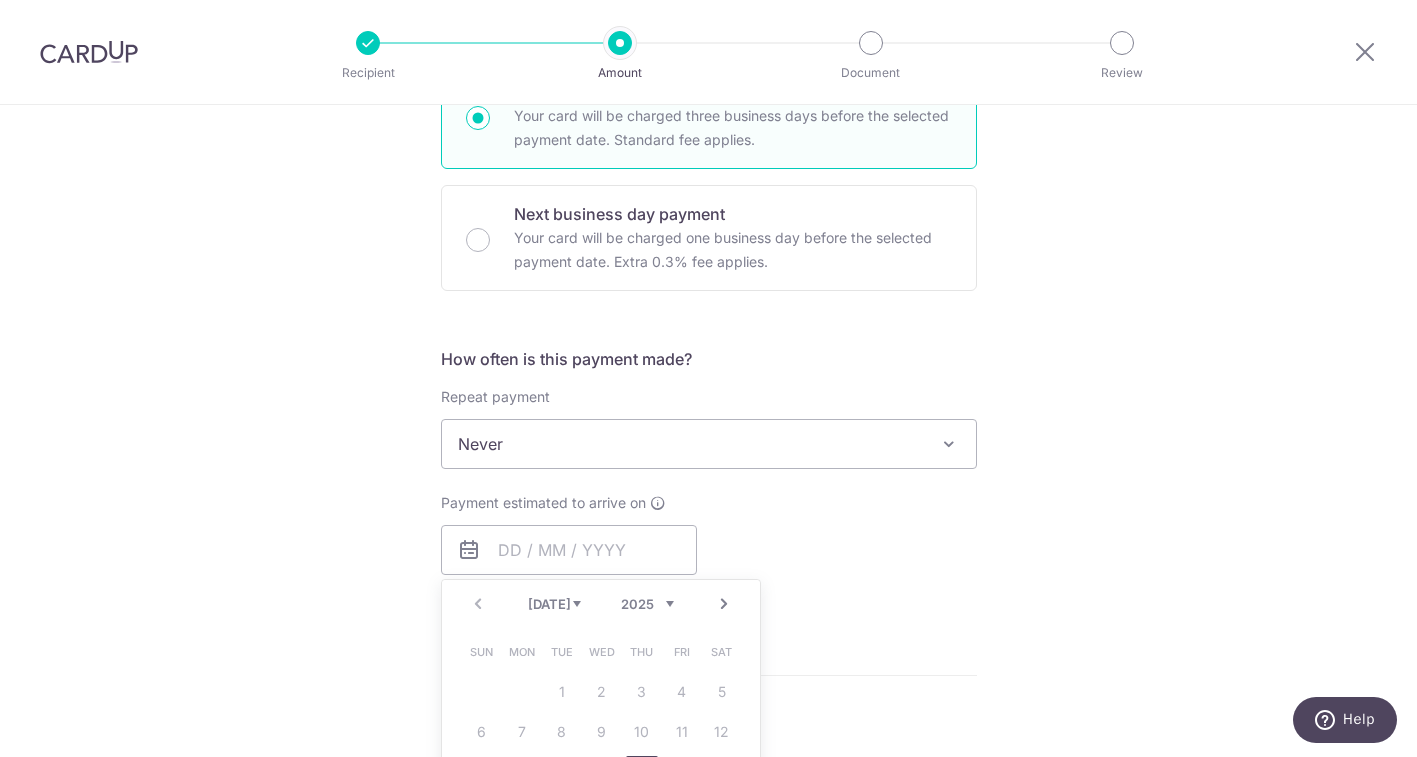 click on "Prev Next Jul Aug Sep Oct Nov Dec 2025 2026 2027 2028 2029 2030 2031 2032 2033 2034 2035 Sun Mon Tue Wed Thu Fri Sat     1 2 3 4 5 6 7 8 9 10 11 12 13 14 15 16 17 18 19 20 21 22 23 24 25 26 27 28 29 30 31     Why are some dates not available?" at bounding box center [601, 760] 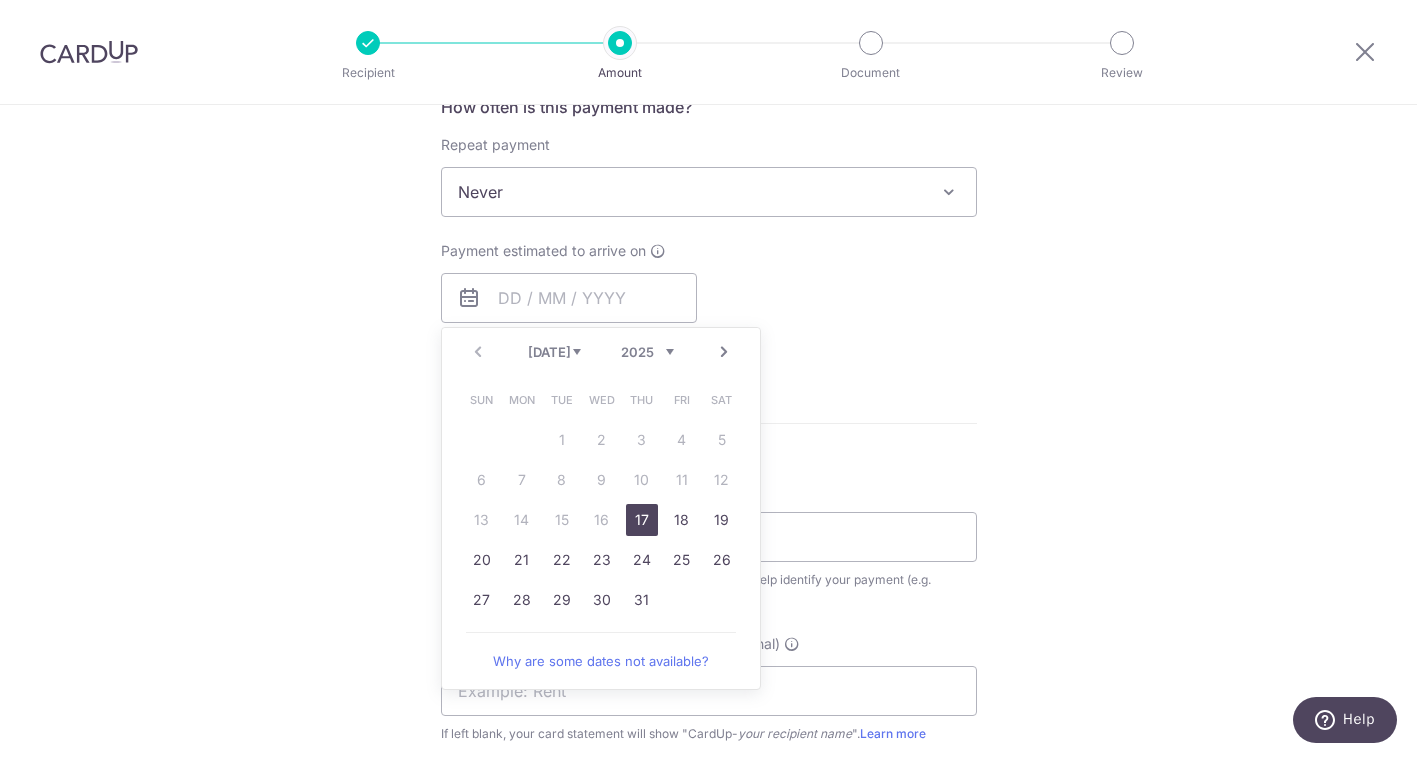 scroll, scrollTop: 823, scrollLeft: 0, axis: vertical 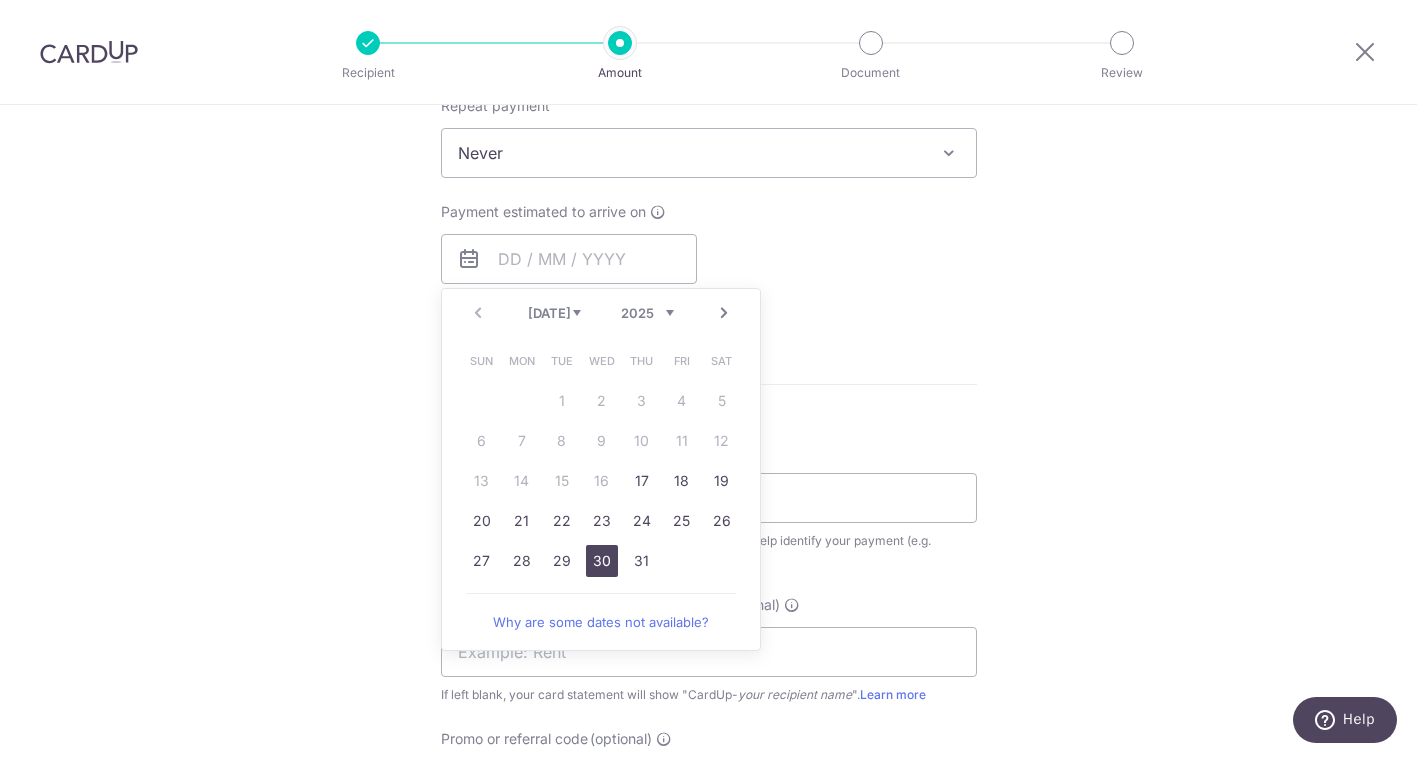 click on "30" at bounding box center [602, 561] 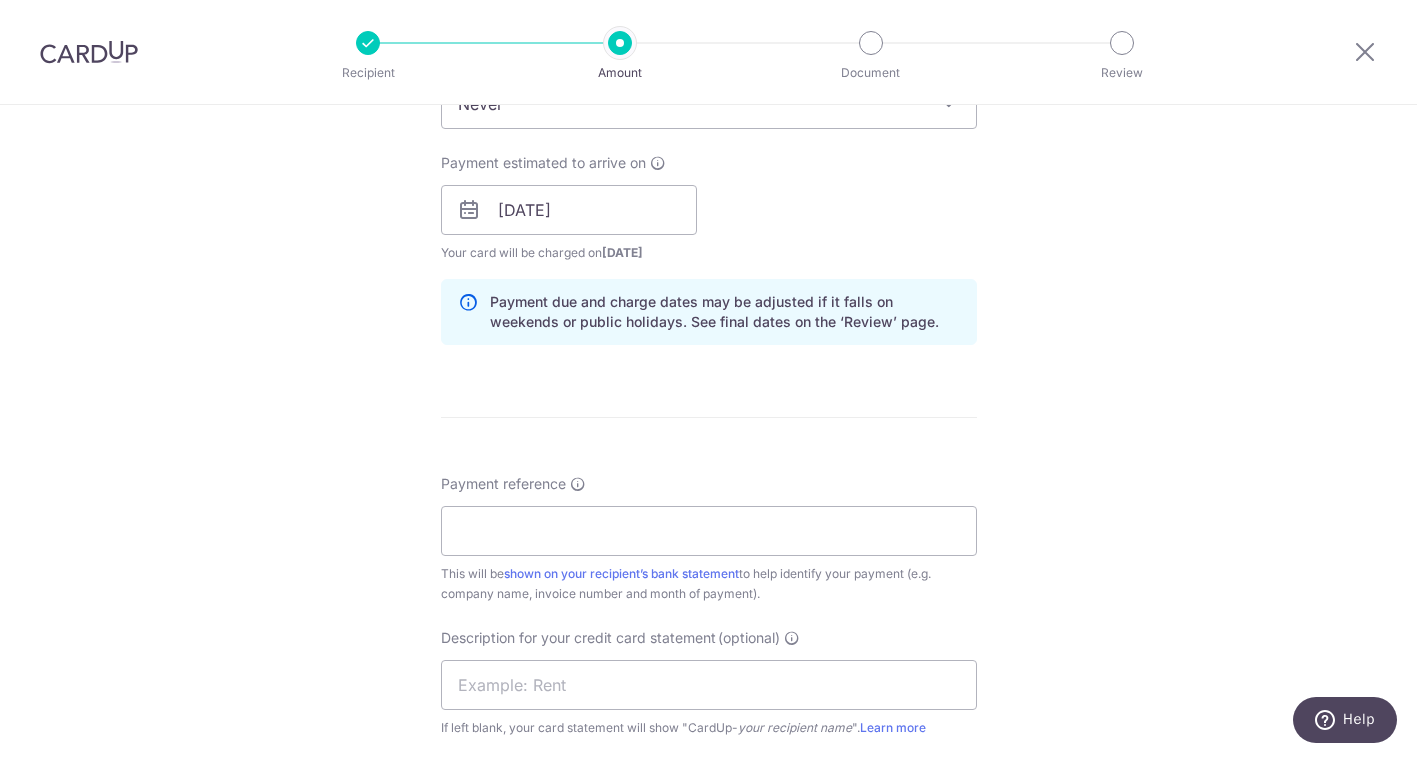 scroll, scrollTop: 910, scrollLeft: 0, axis: vertical 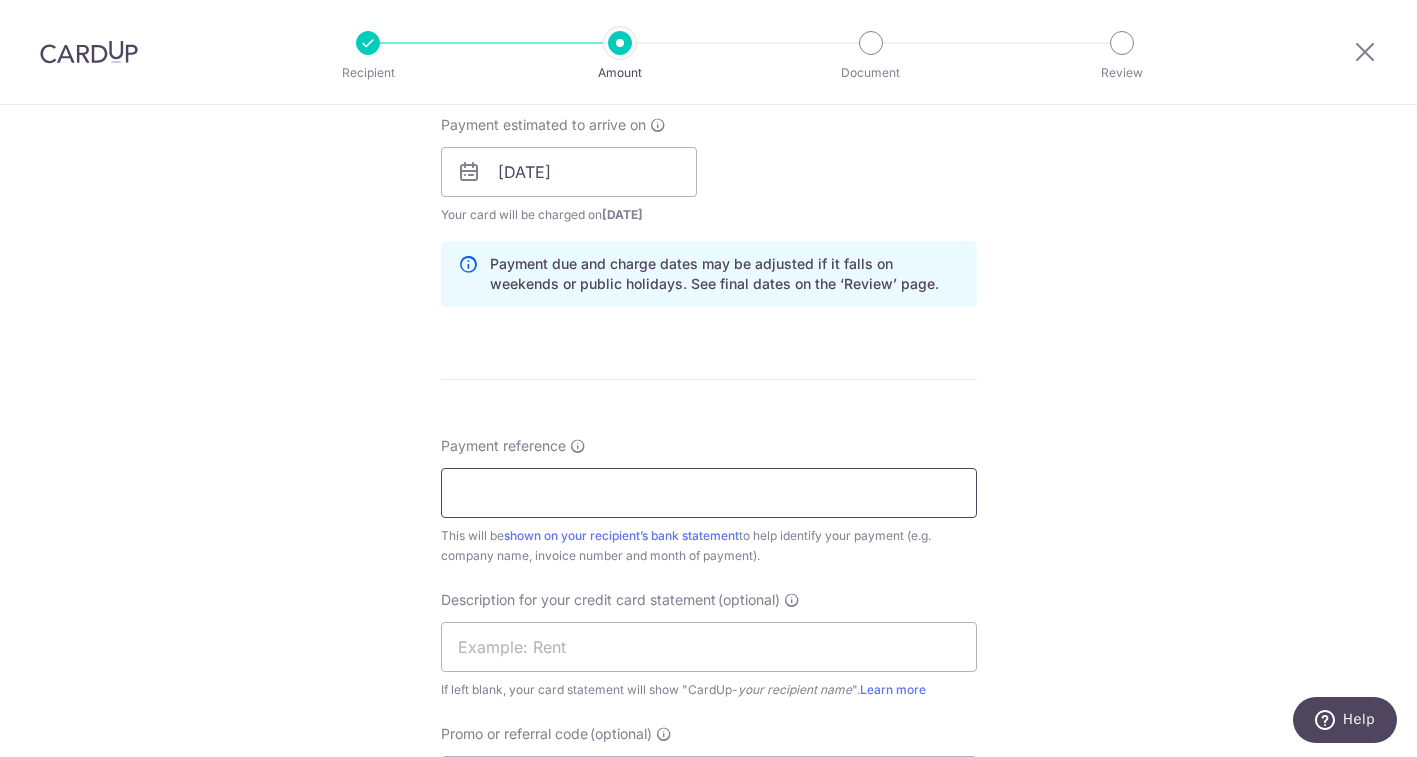 click on "Payment reference" at bounding box center (709, 493) 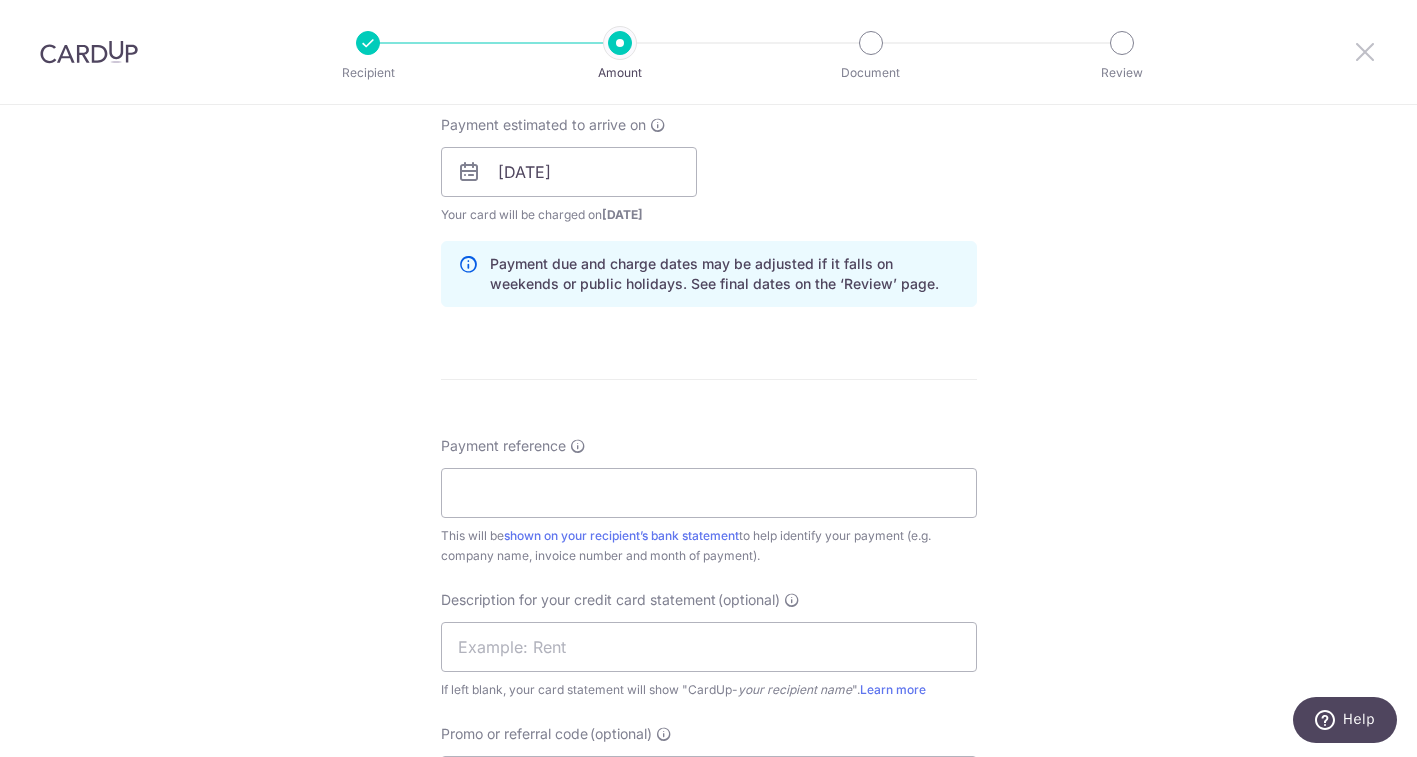 click at bounding box center [1365, 51] 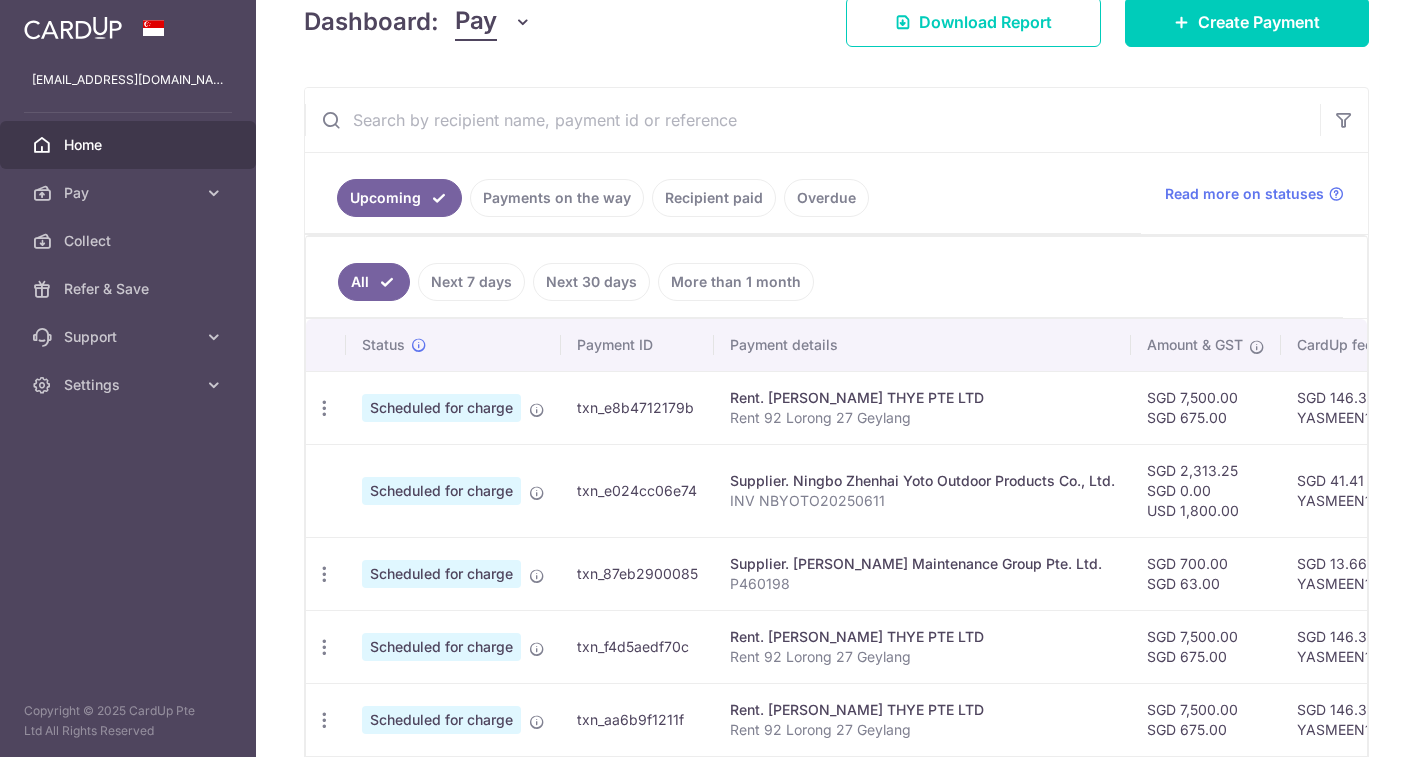 scroll, scrollTop: 269, scrollLeft: 0, axis: vertical 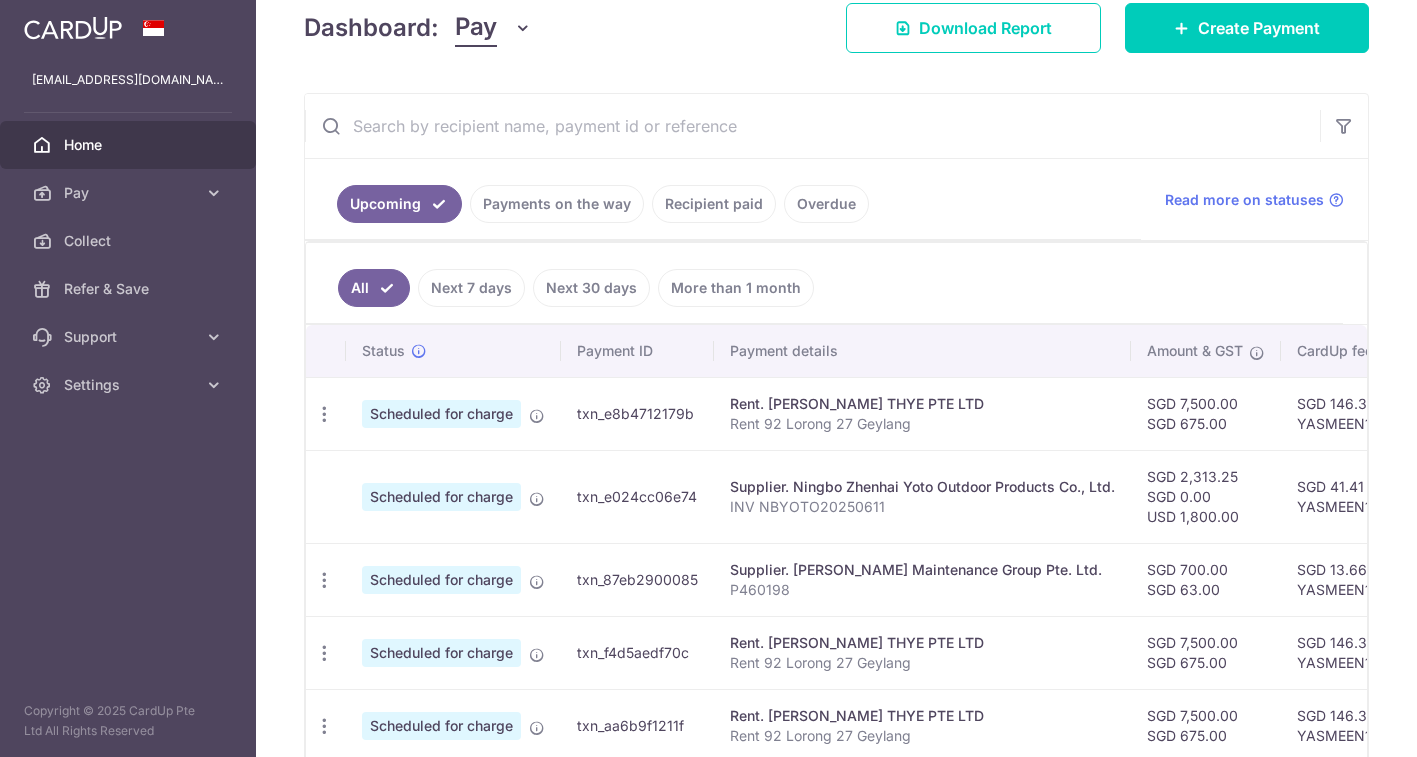 click on "Payments on the way" at bounding box center [557, 204] 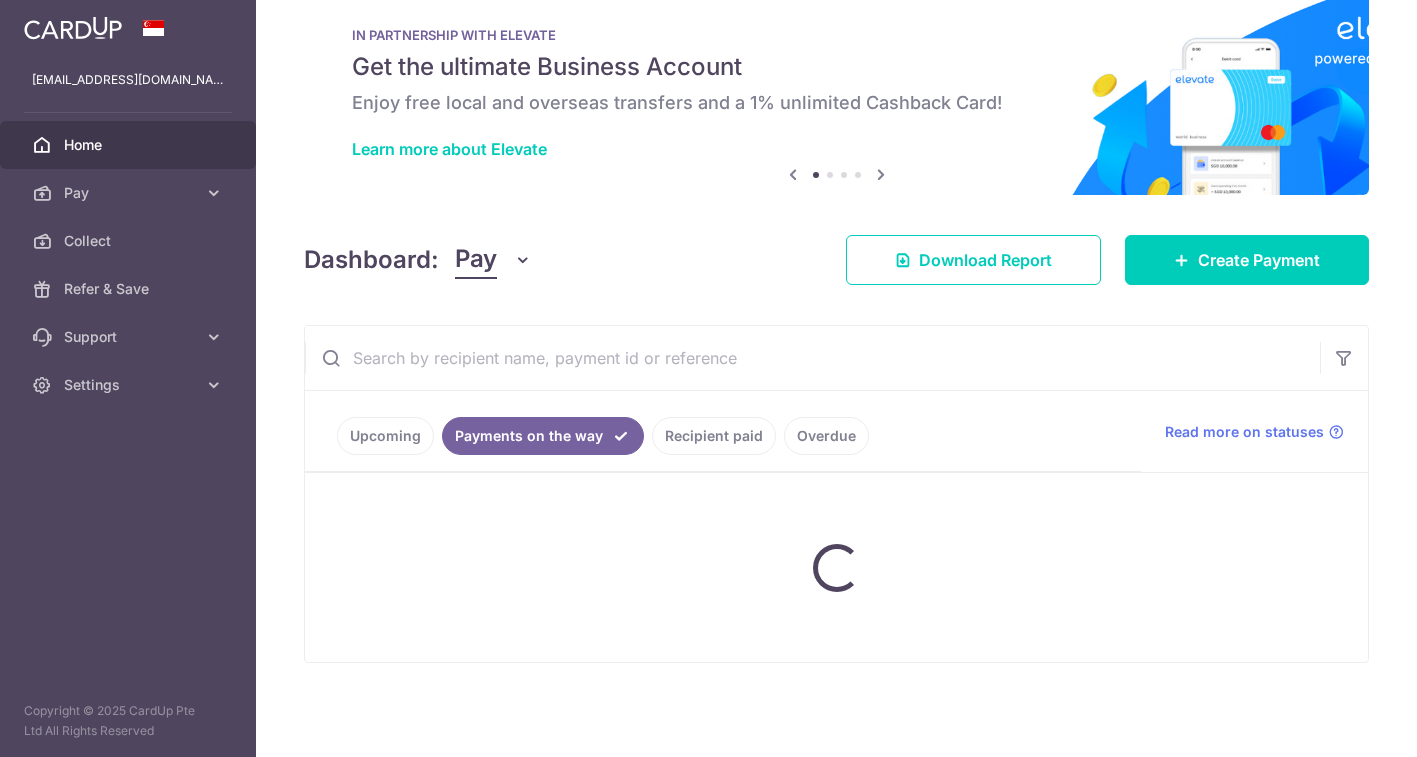 scroll, scrollTop: 48, scrollLeft: 0, axis: vertical 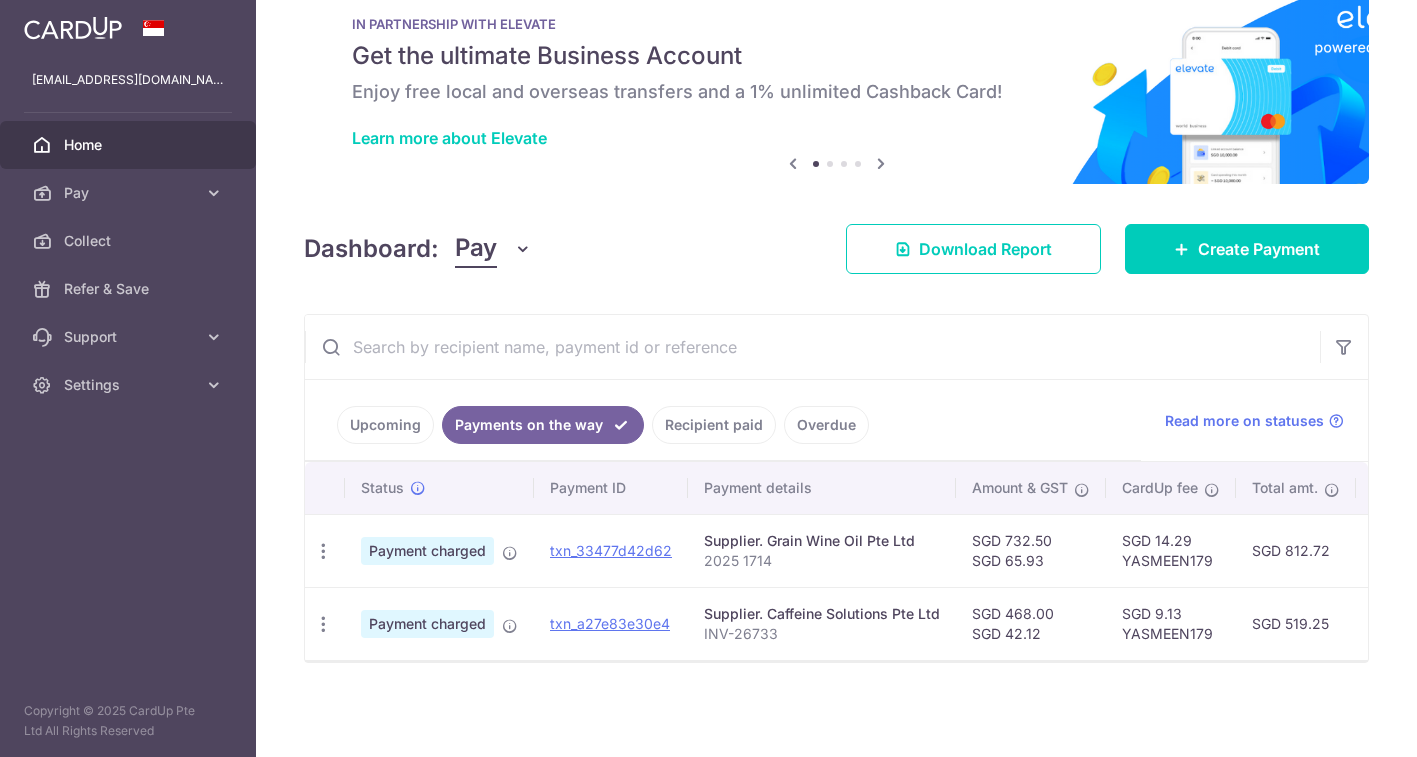 click on "Upcoming" at bounding box center (385, 425) 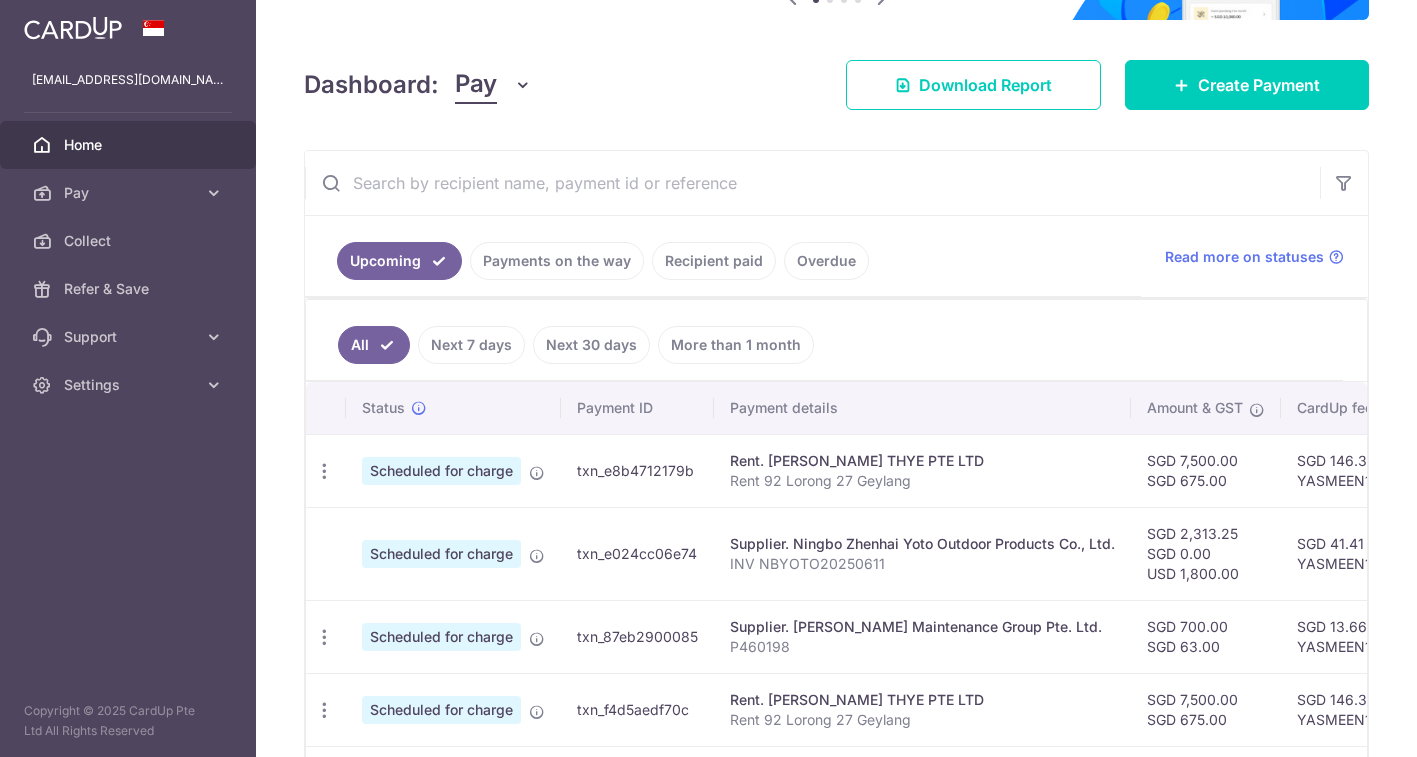 scroll, scrollTop: 209, scrollLeft: 0, axis: vertical 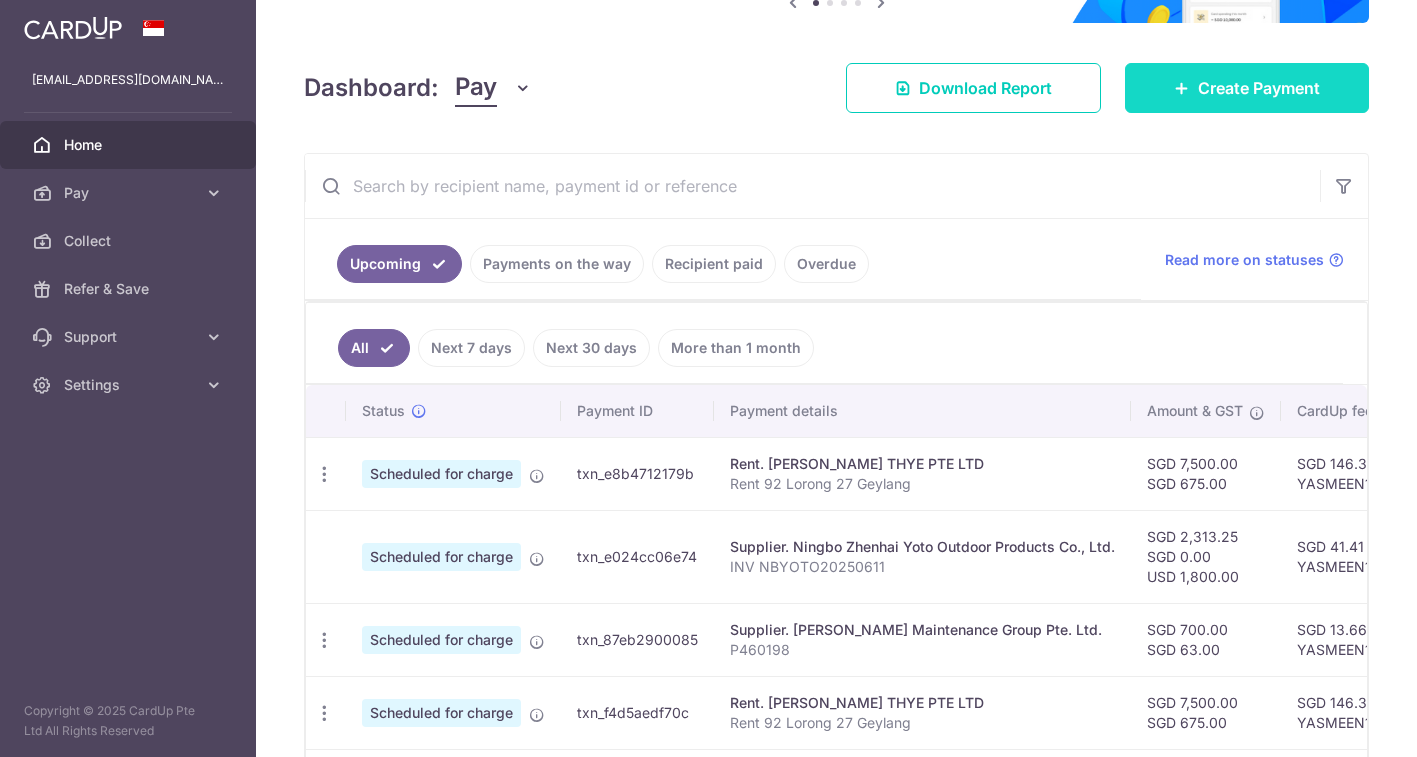 click on "Create Payment" at bounding box center (1259, 88) 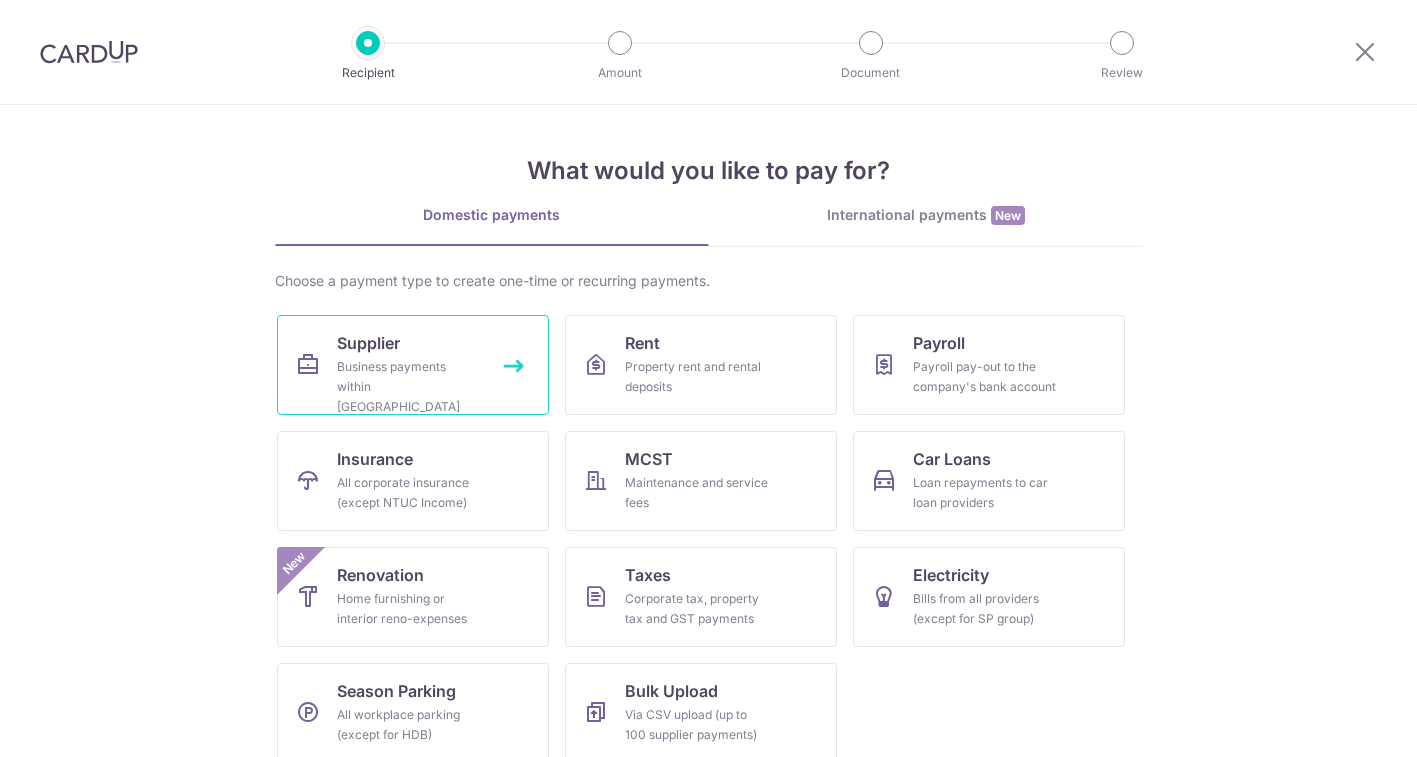 click on "Supplier Business payments within Singapore" at bounding box center (413, 365) 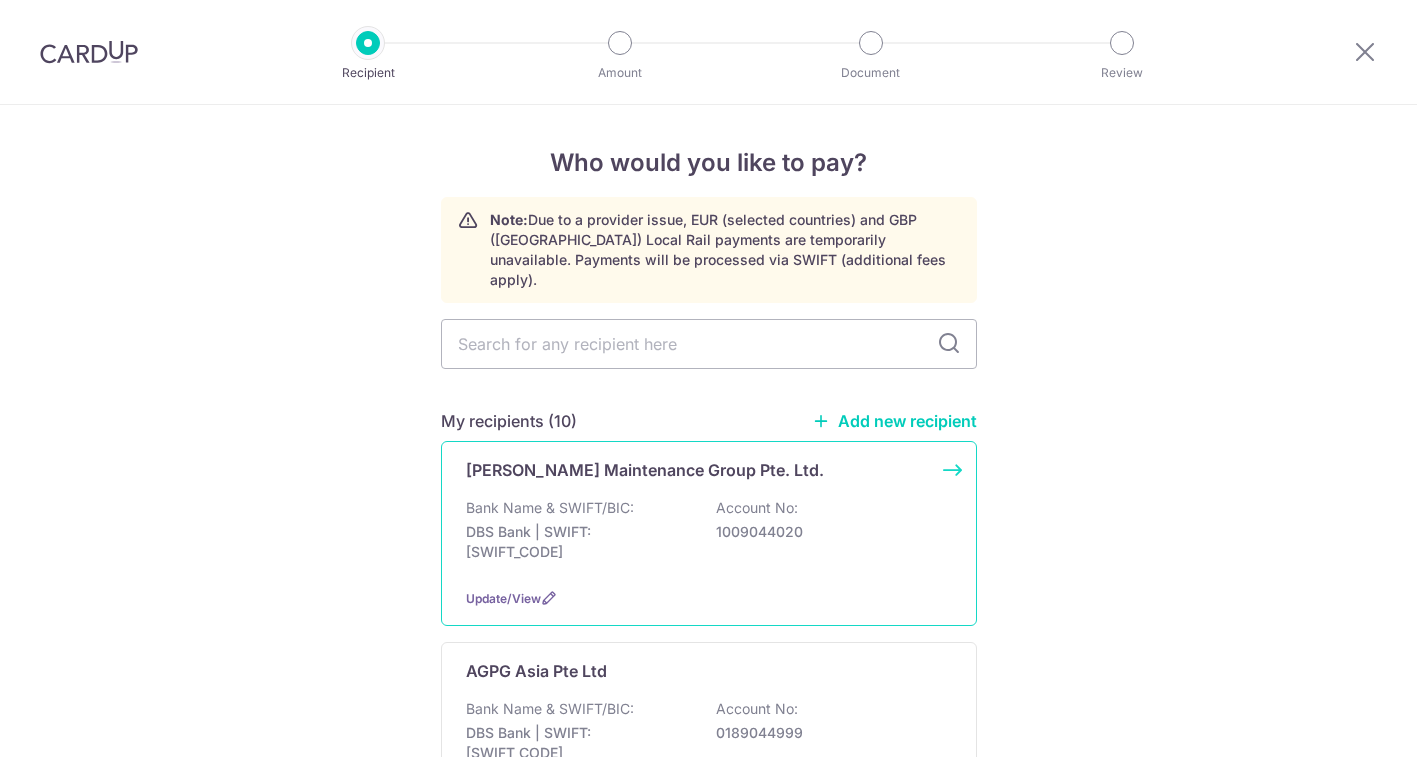 scroll, scrollTop: 0, scrollLeft: 0, axis: both 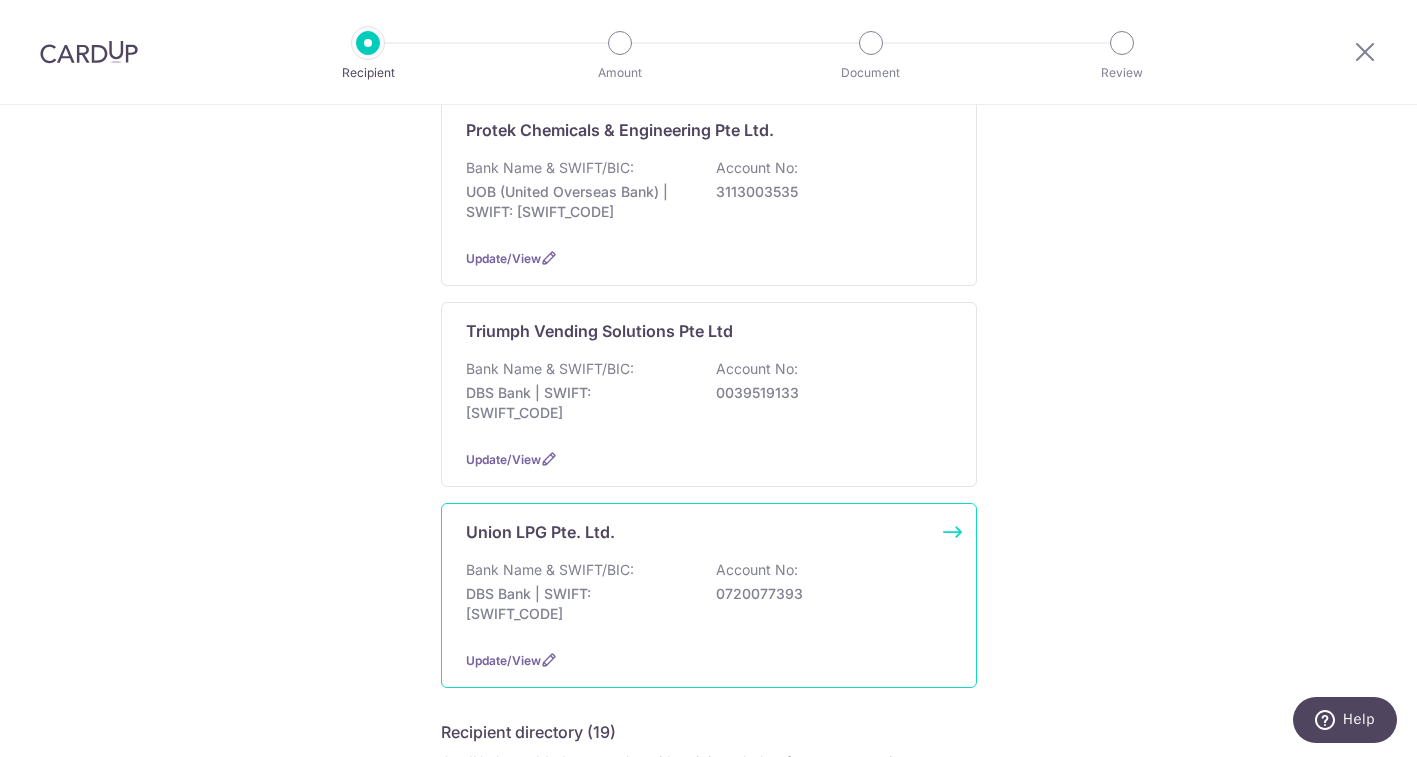click on "DBS Bank | SWIFT: [SWIFT_CODE]" at bounding box center [578, 604] 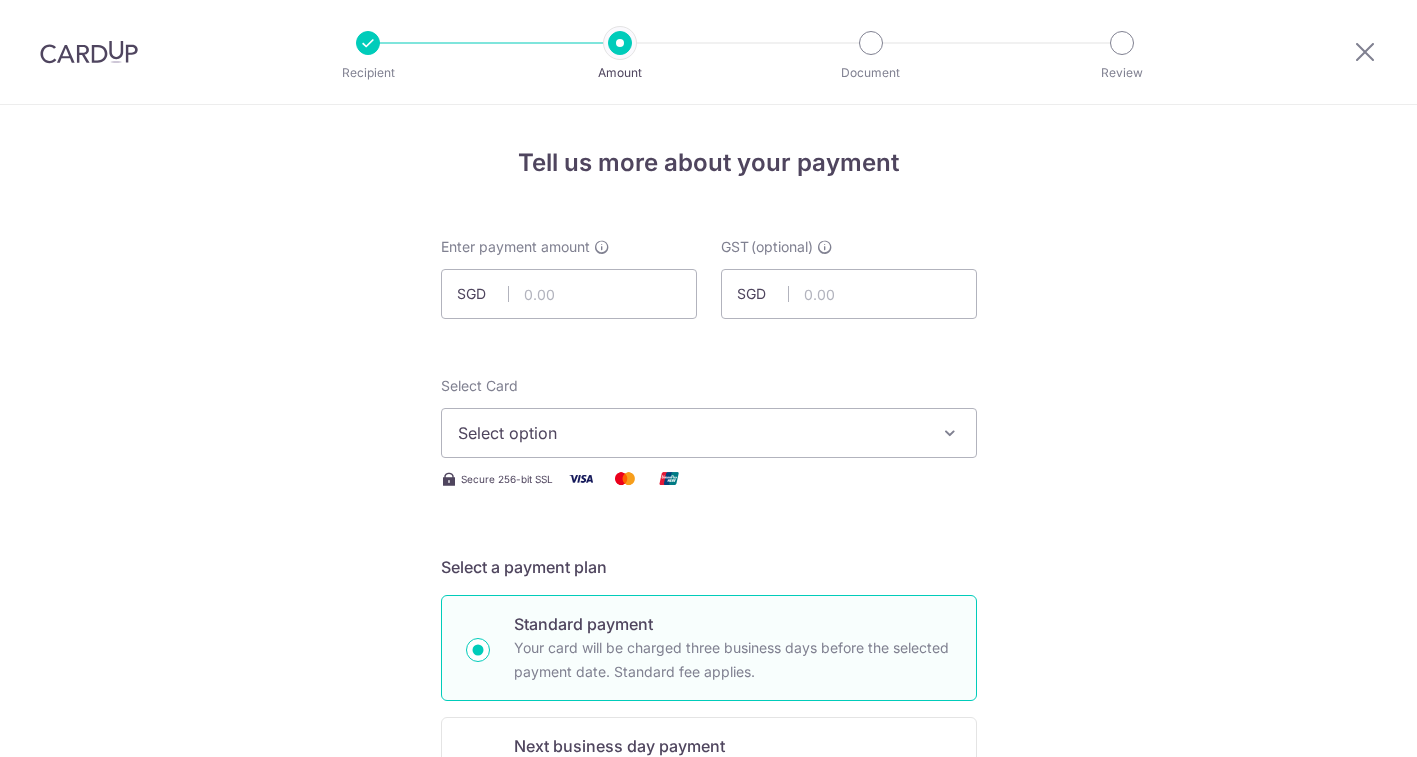 scroll, scrollTop: 0, scrollLeft: 0, axis: both 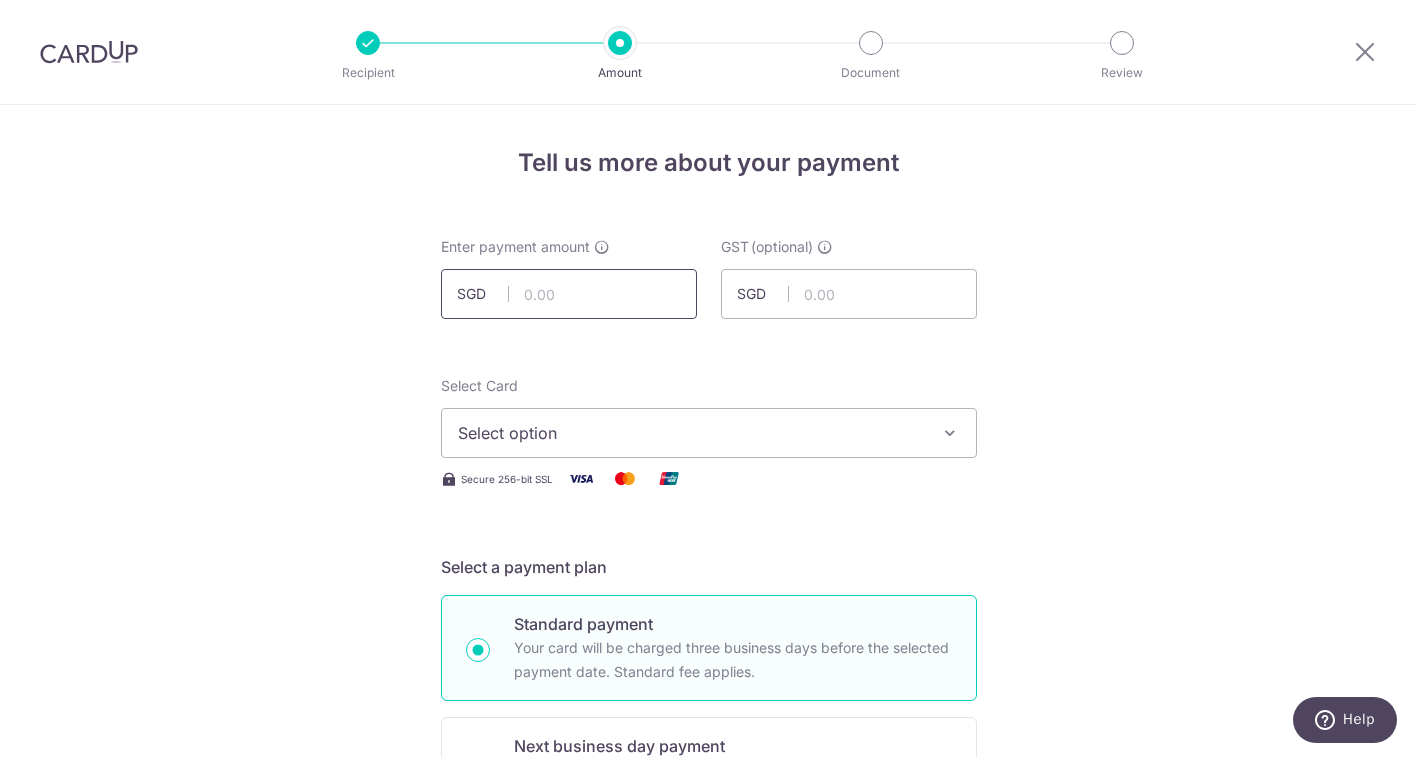 click at bounding box center (569, 294) 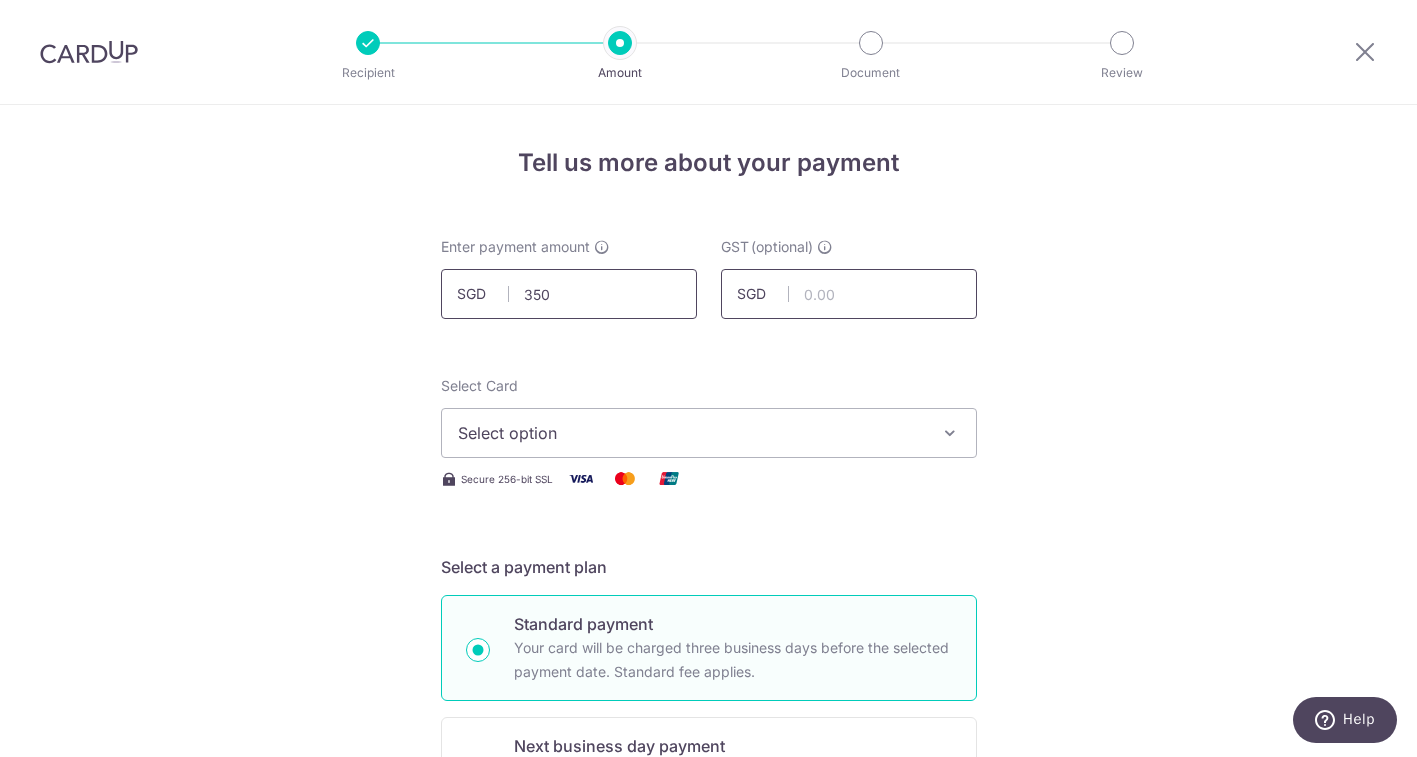 type on "350.00" 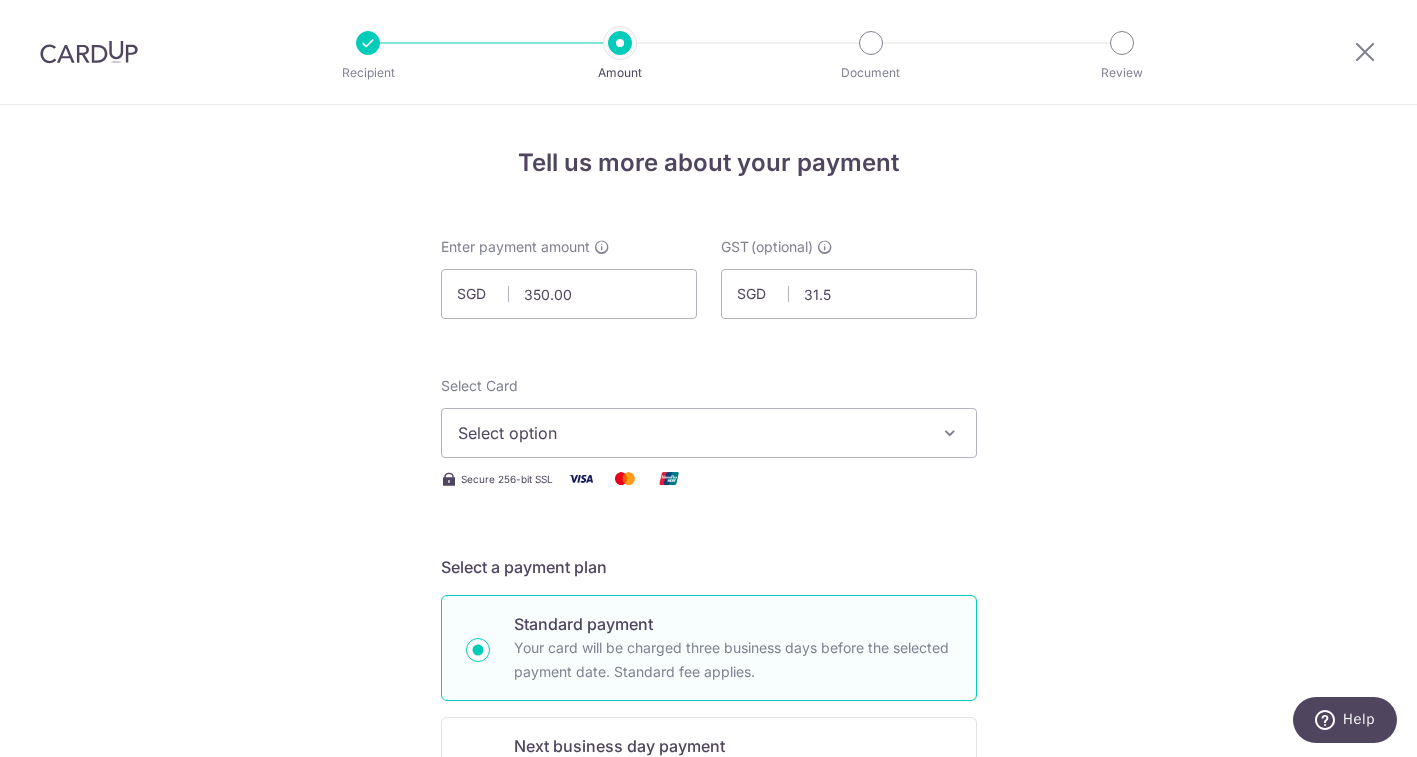 type on "31.50" 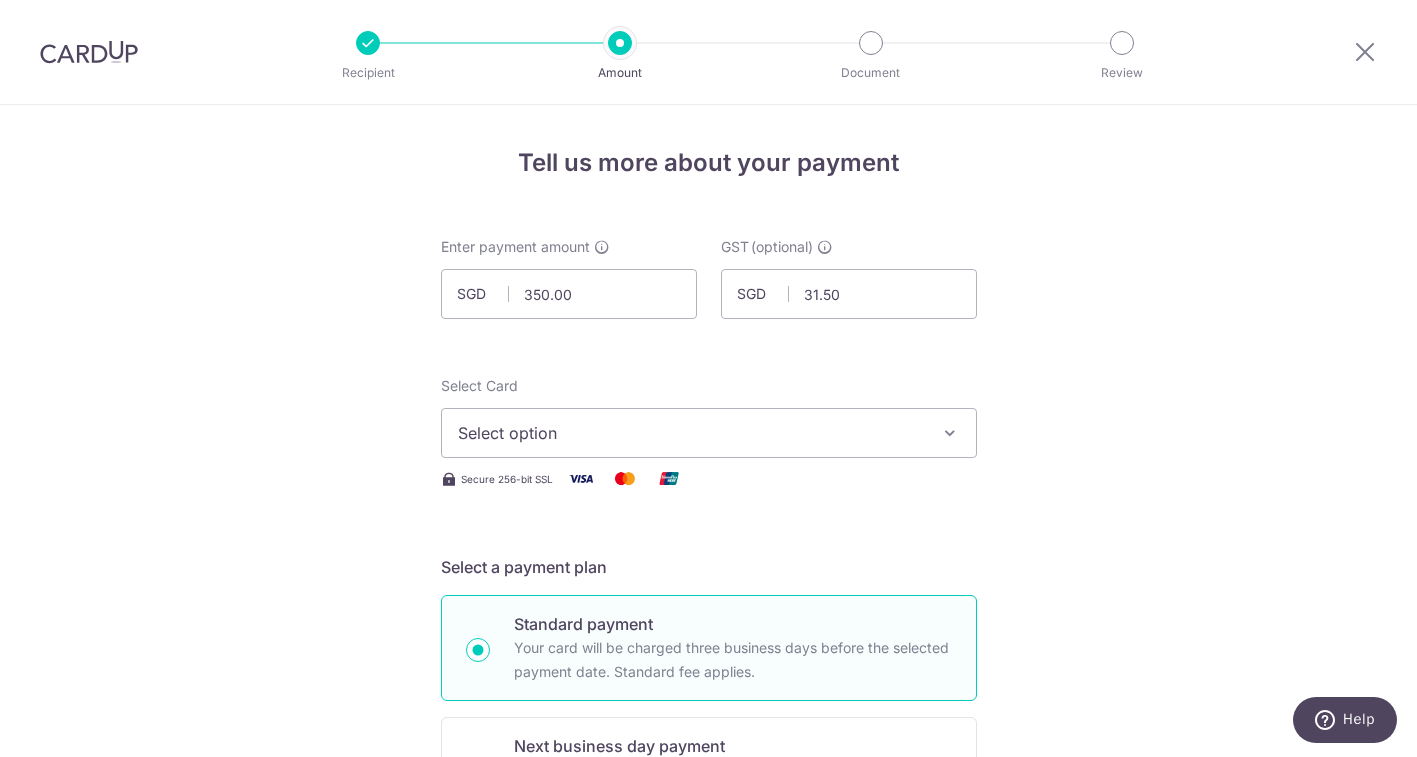 click on "Select Card
Select option
Add credit card
Your Cards
**** 3000
**** 1761
**** 3622" at bounding box center [709, 417] 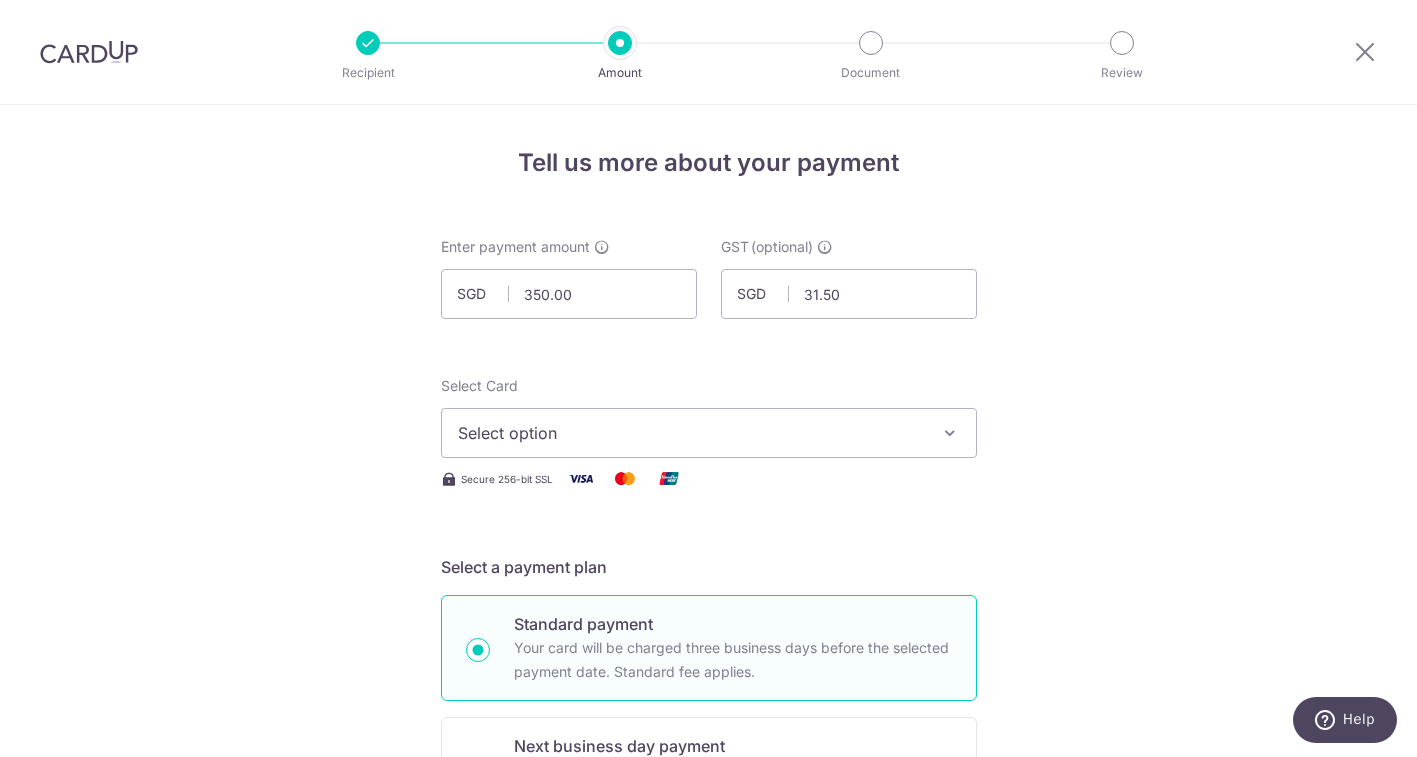 click on "Select option" at bounding box center [691, 433] 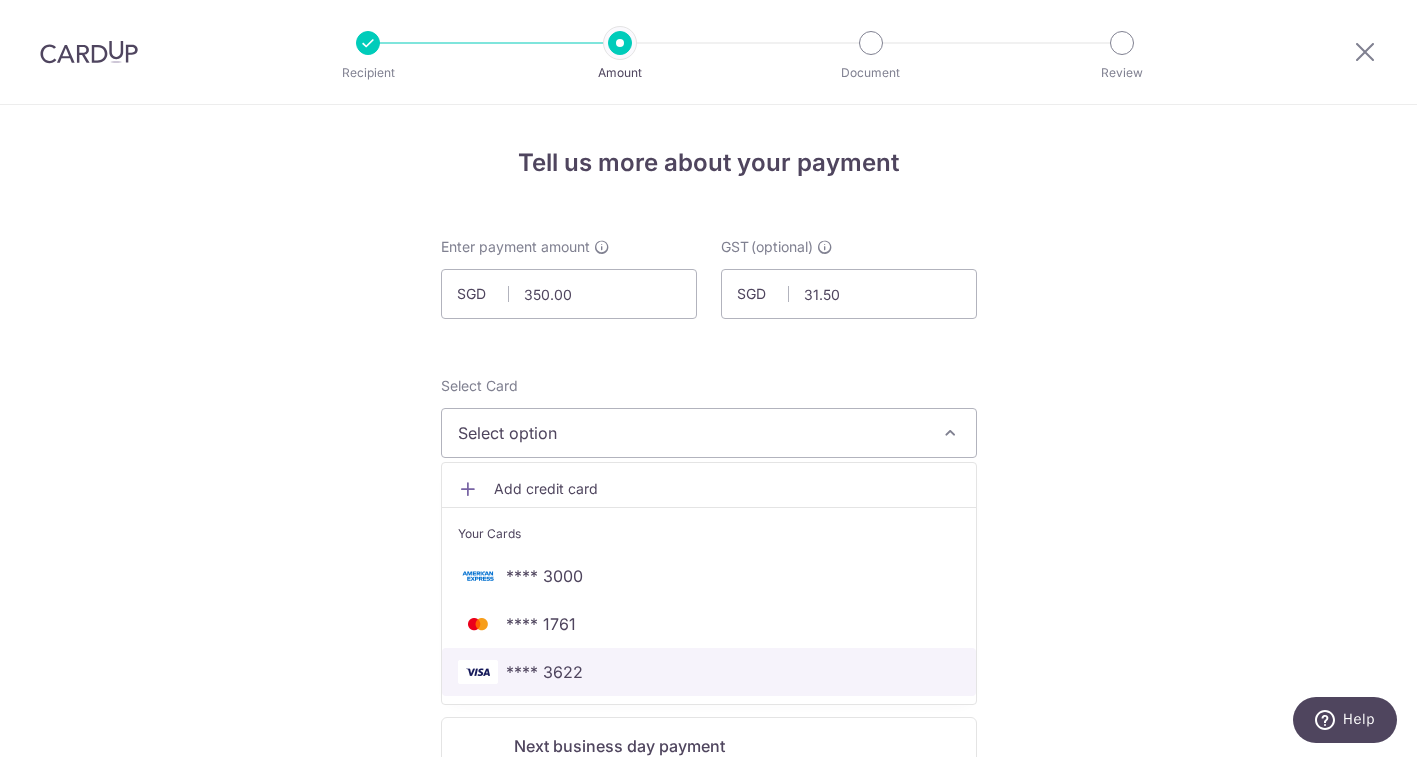 click on "**** 3622" at bounding box center [709, 672] 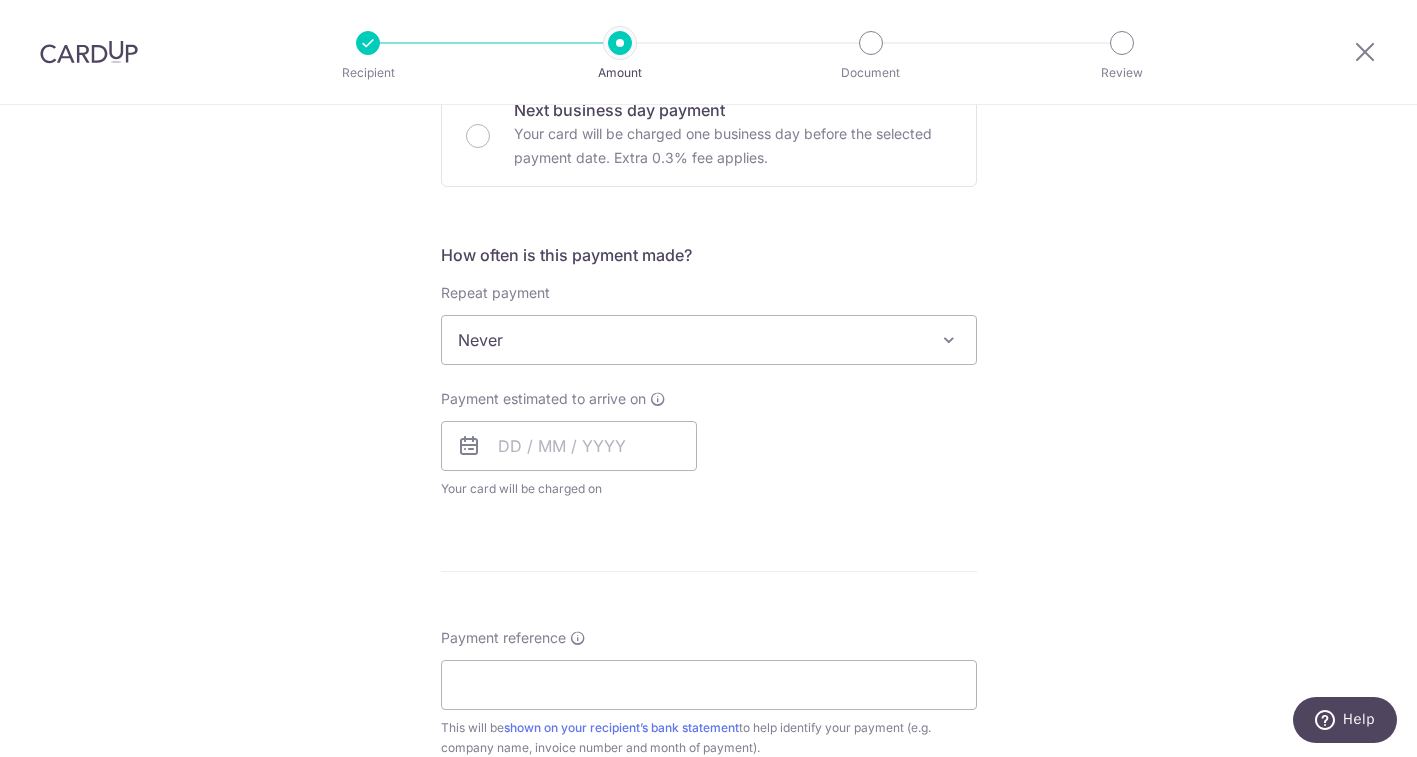 scroll, scrollTop: 661, scrollLeft: 0, axis: vertical 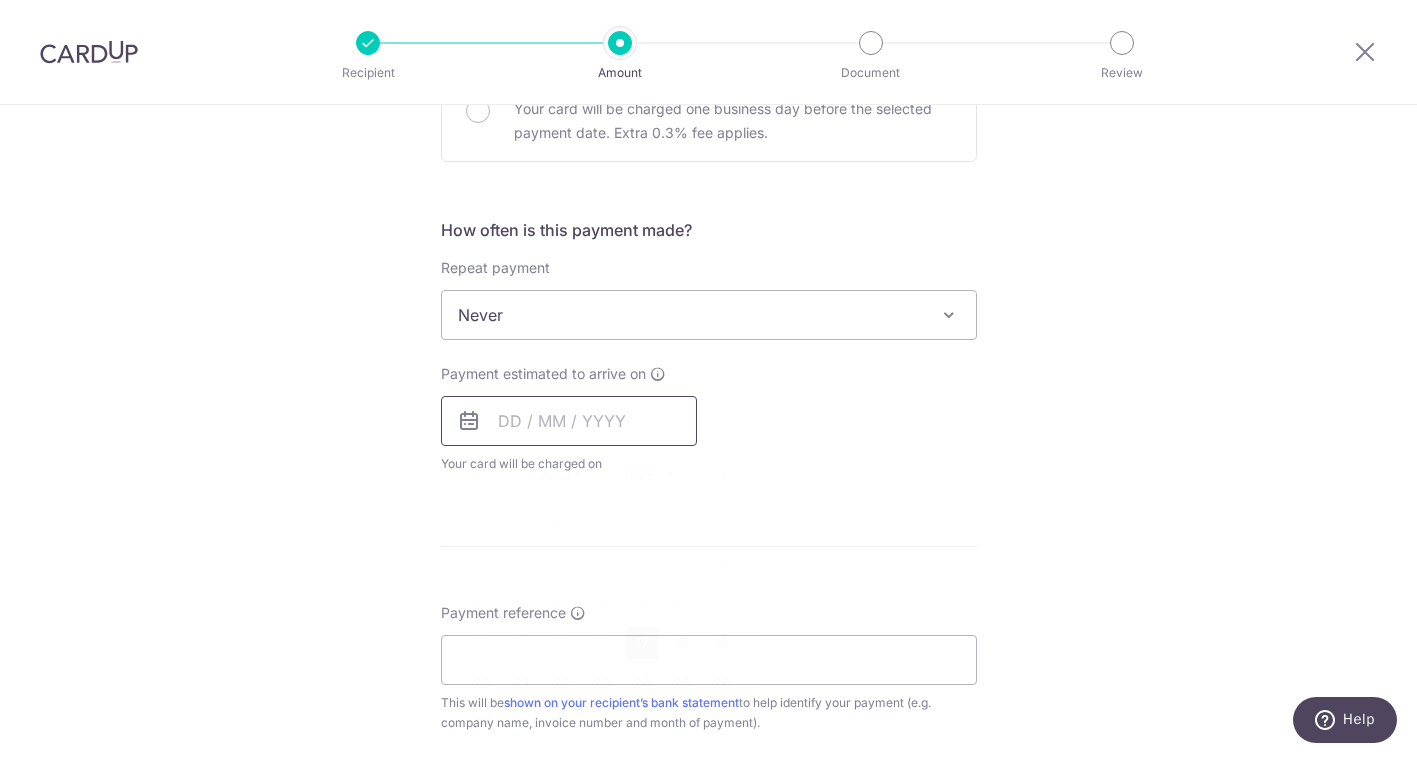 click at bounding box center [569, 421] 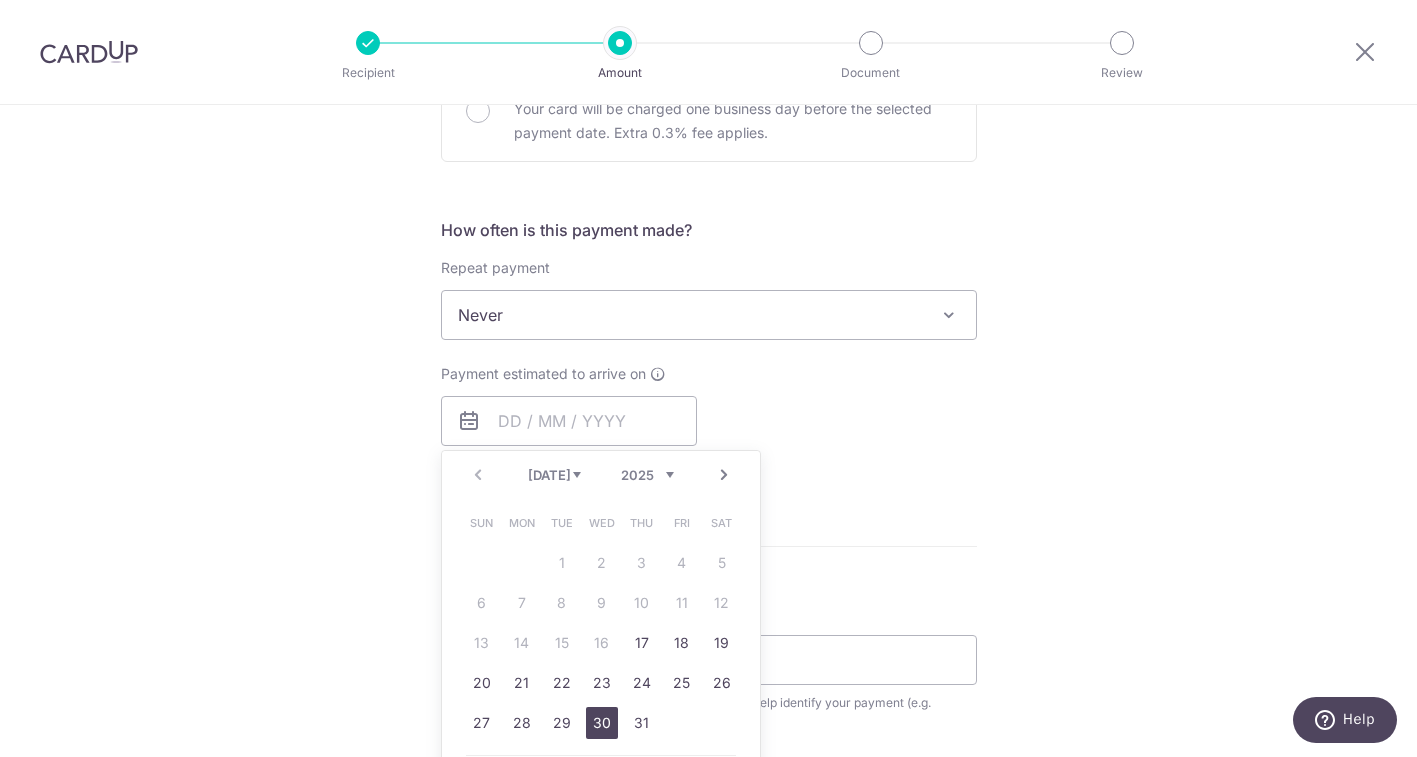 click on "30" at bounding box center (602, 723) 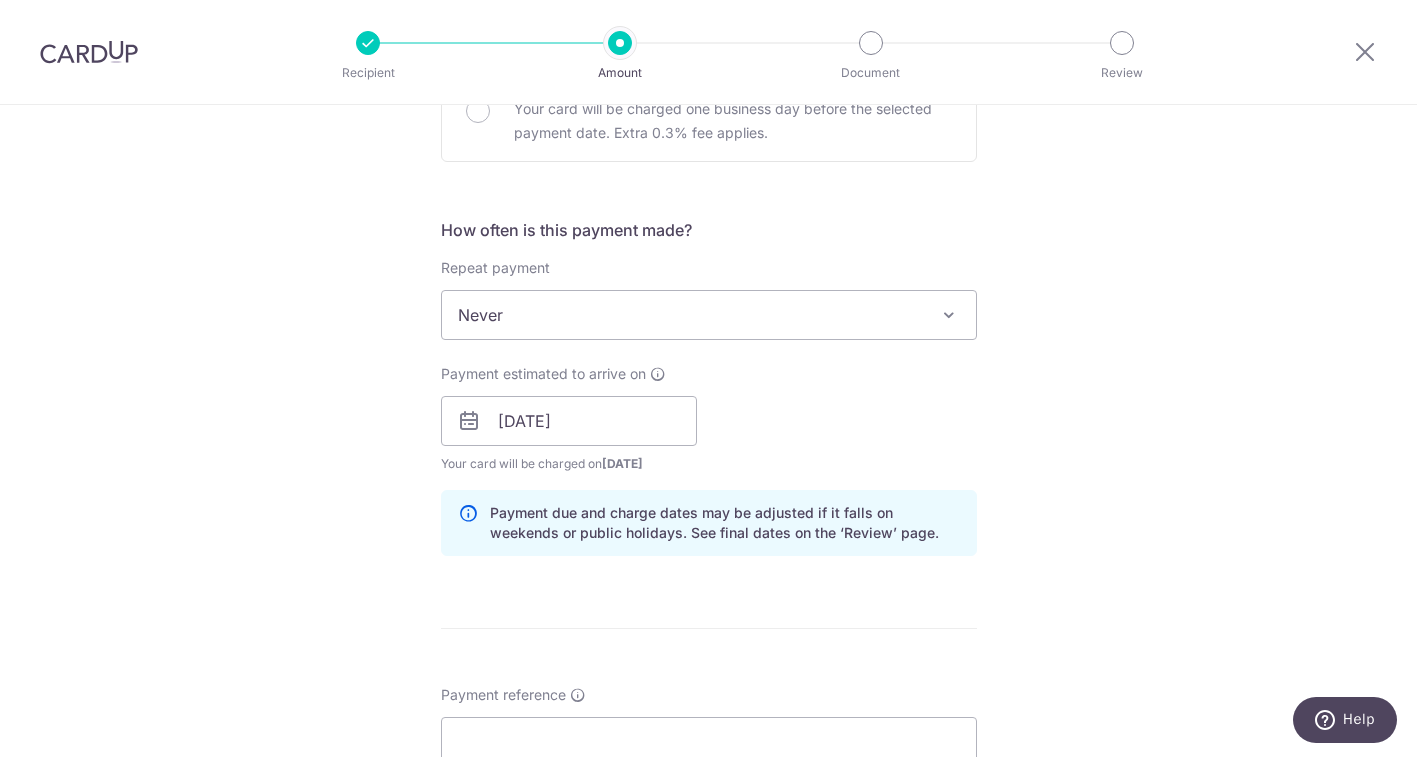 click on "Payment estimated to arrive on
30/07/2025
Prev Next Jul Aug Sep Oct Nov Dec 2025 2026 2027 2028 2029 2030 2031 2032 2033 2034 2035 Sun Mon Tue Wed Thu Fri Sat     1 2 3 4 5 6 7 8 9 10 11 12 13 14 15 16 17 18 19 20 21 22 23 24 25 26 27 28 29 30 31
Your card will be charged on  25/07/2025  for the first payment
* If your payment is funded by  9:00am SGT on Tuesday 15/07/2025
15/07/2025
No. of Payments" at bounding box center (709, 419) 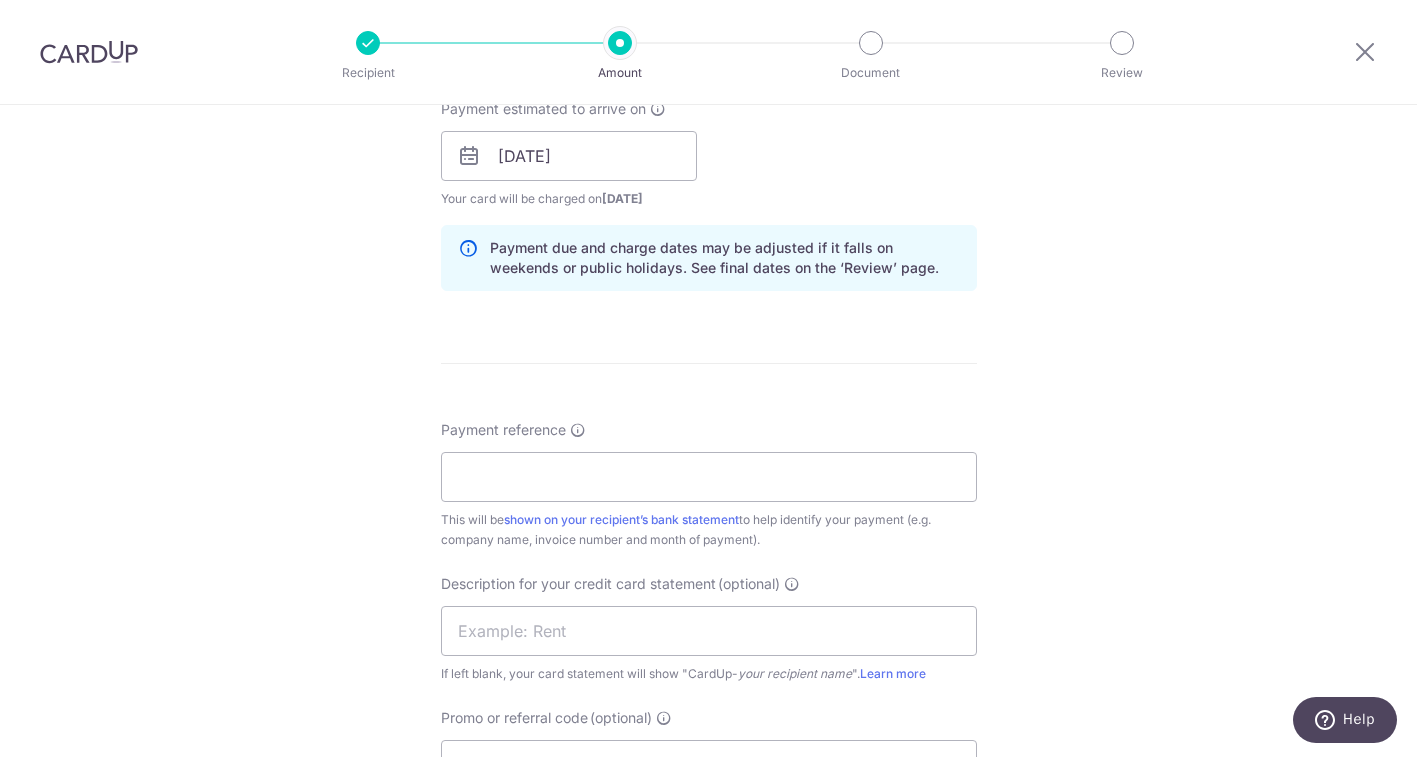 scroll, scrollTop: 968, scrollLeft: 0, axis: vertical 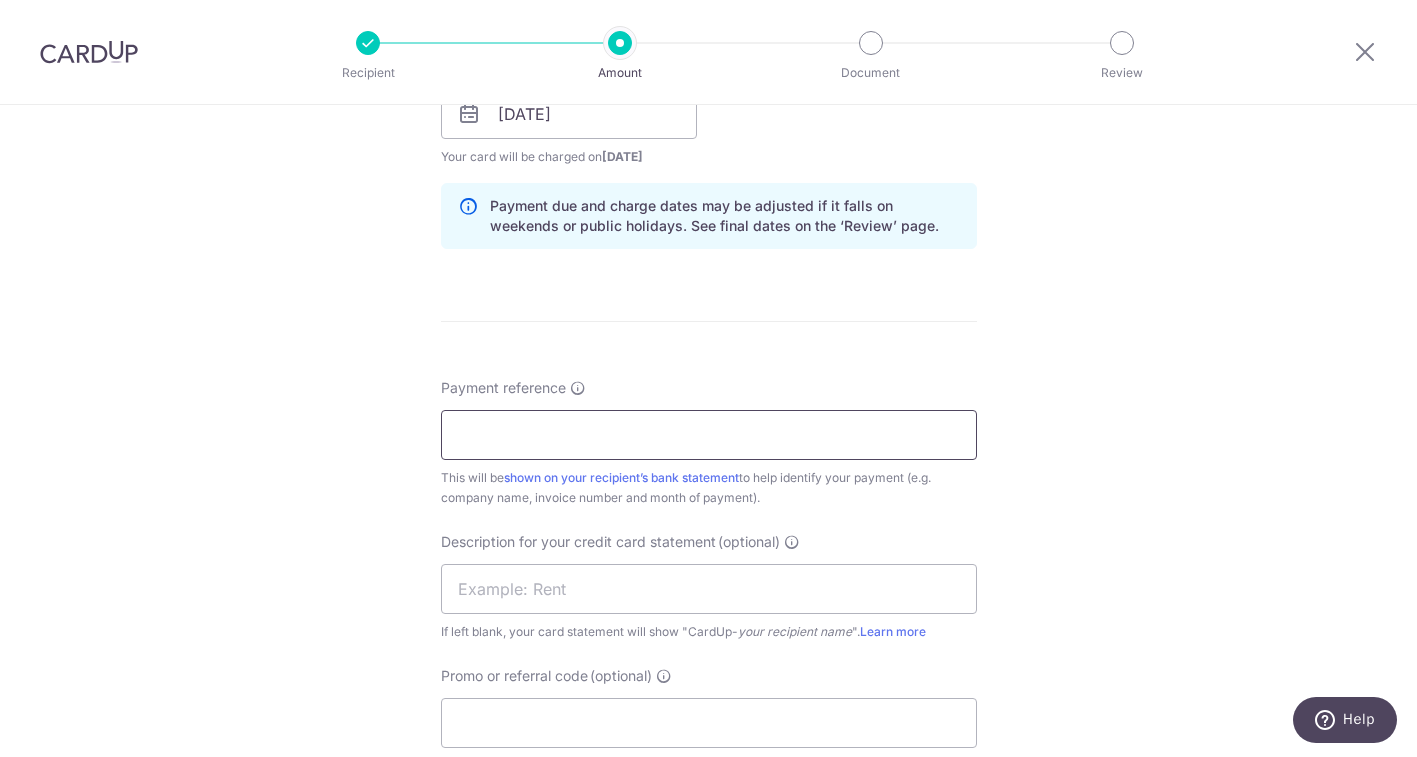 click on "Payment reference" at bounding box center (709, 435) 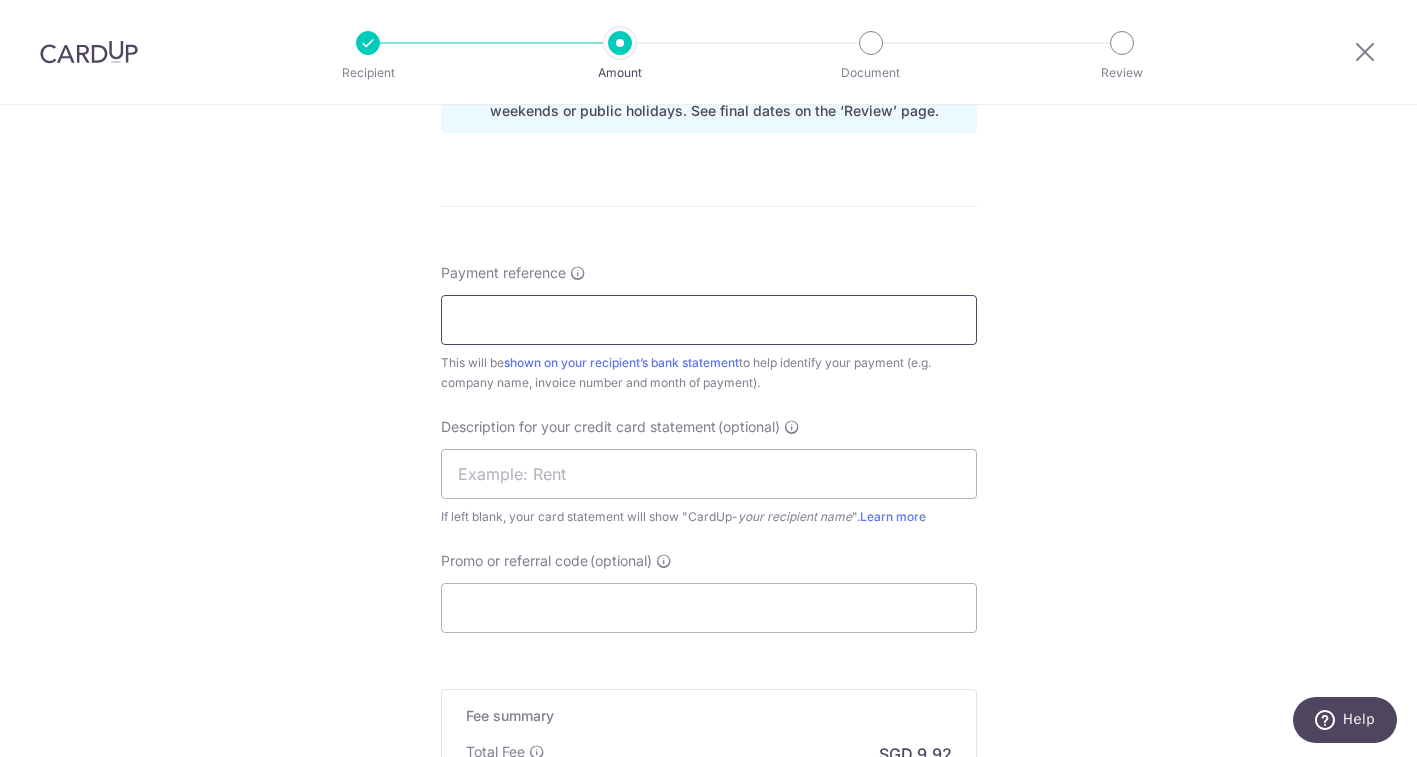 scroll, scrollTop: 1111, scrollLeft: 0, axis: vertical 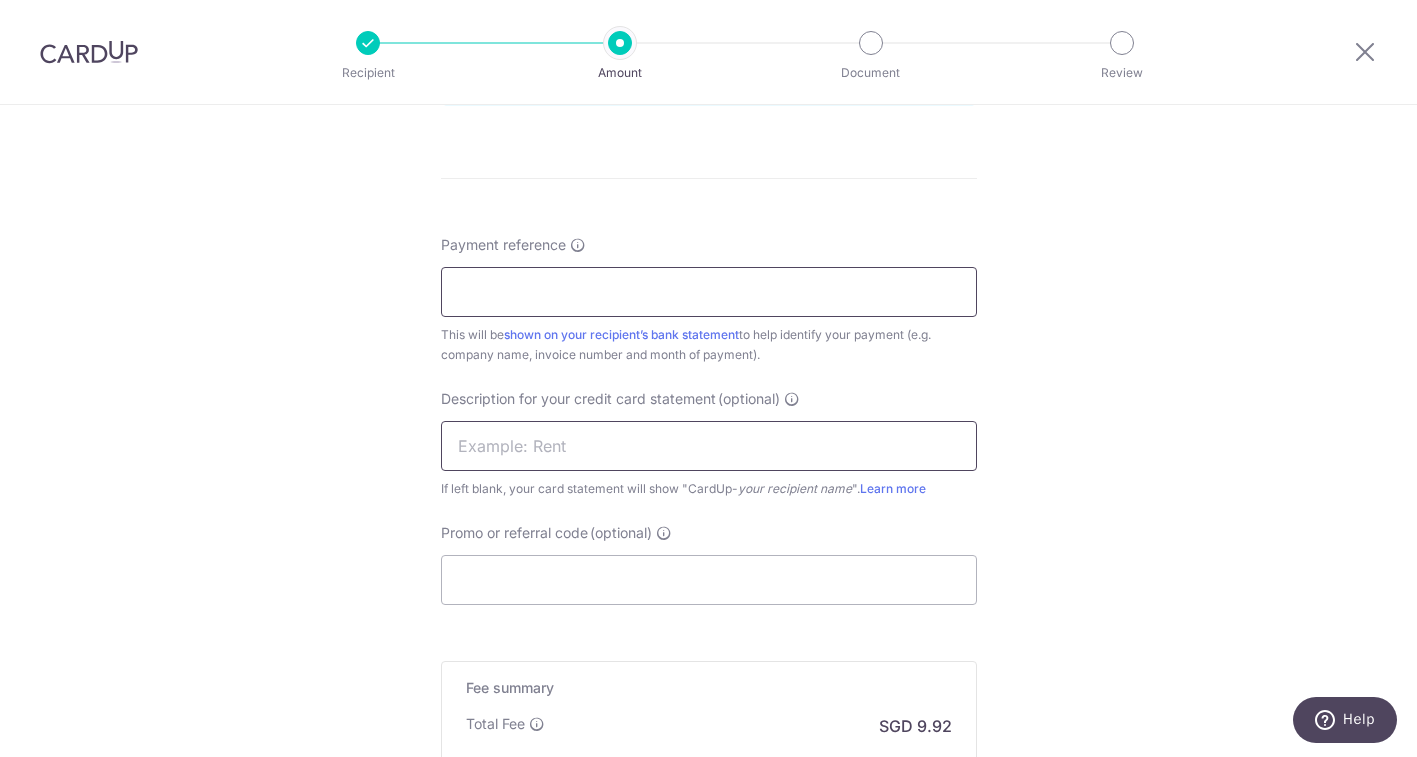 click at bounding box center (709, 446) 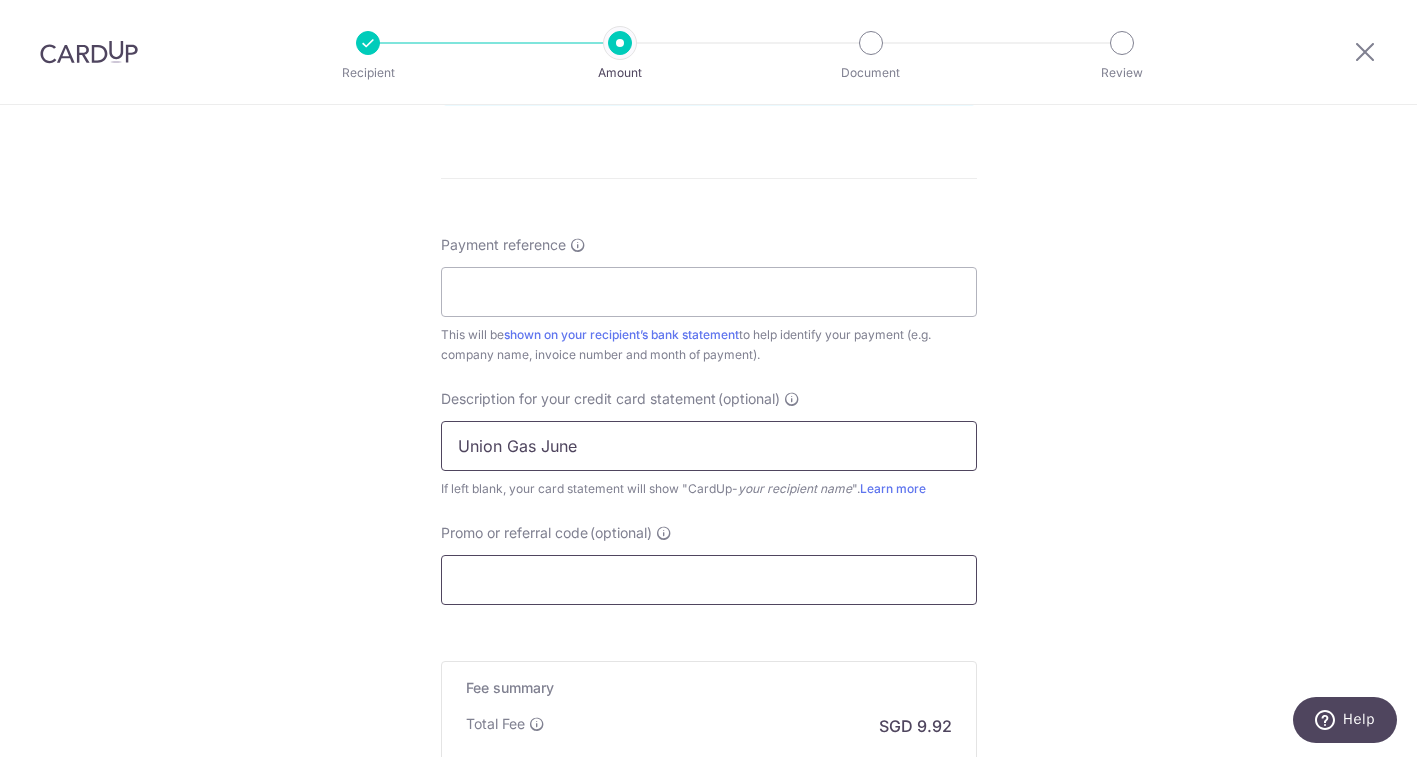 type on "Union Gas June" 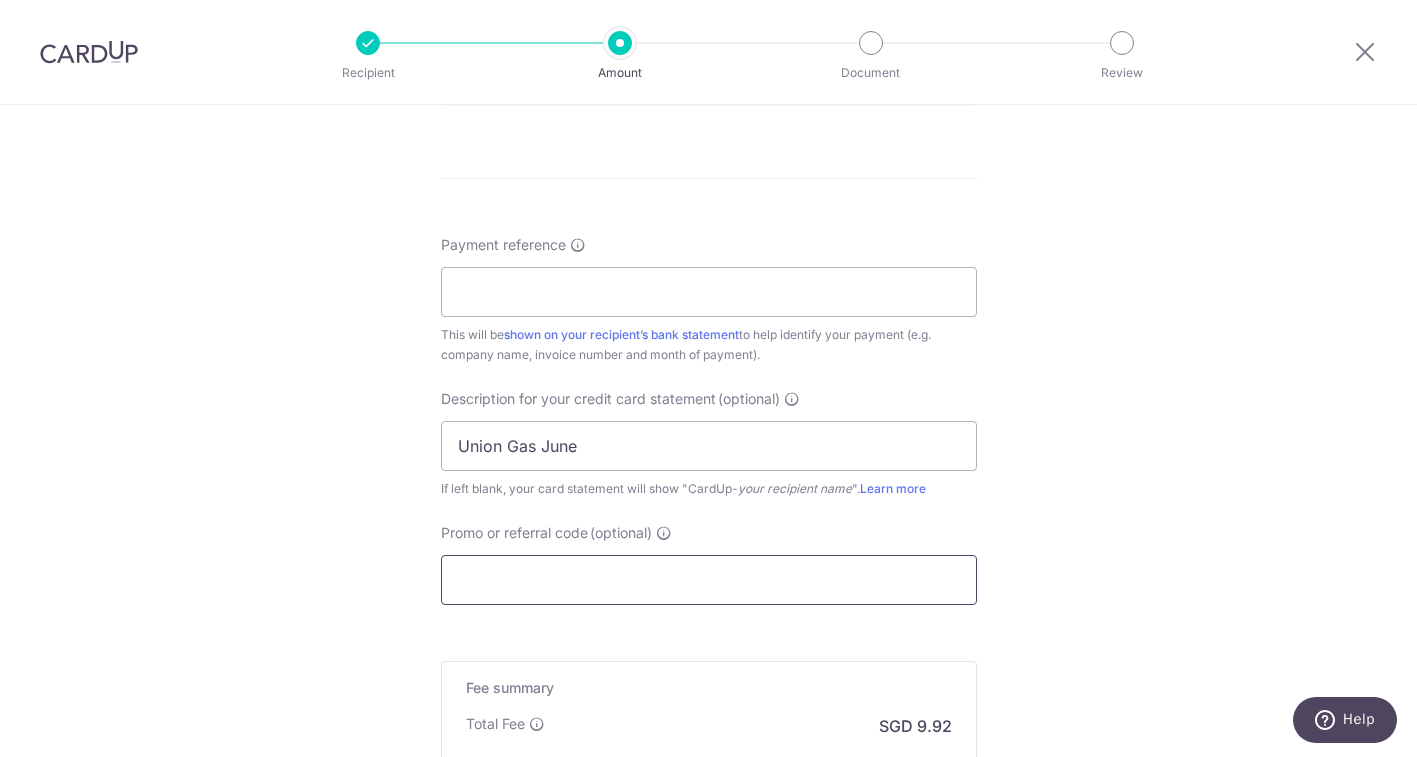 click on "Promo or referral code
(optional)" at bounding box center (709, 580) 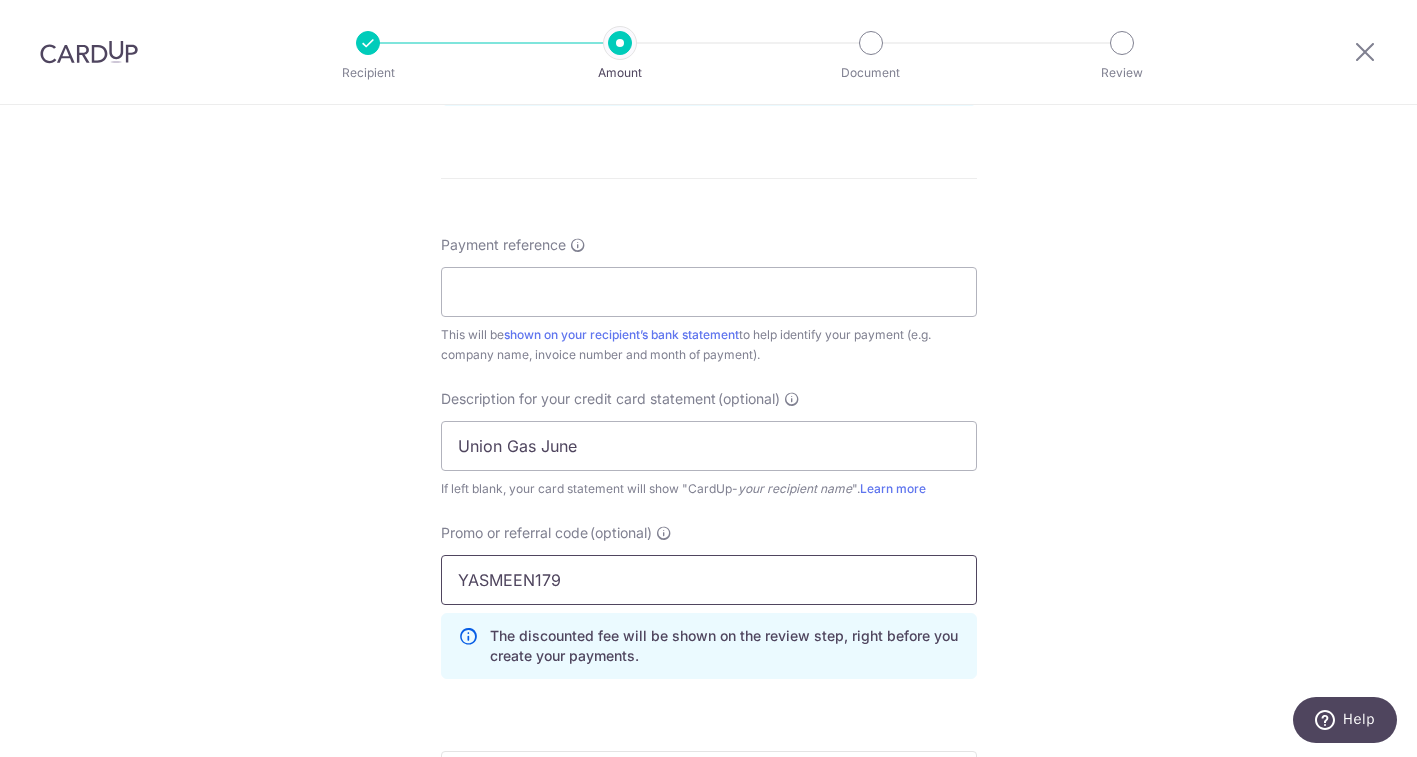 type on "YASMEEN179" 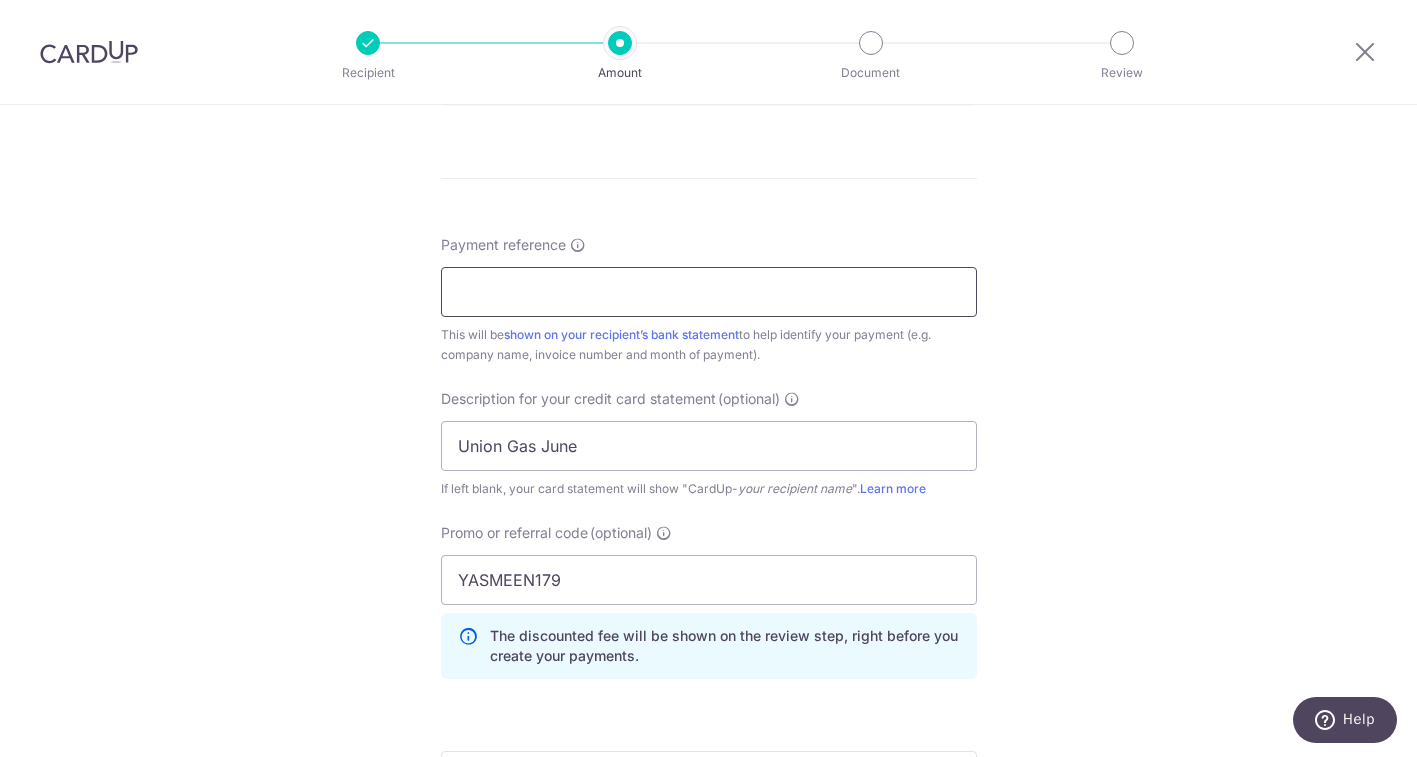 click on "Payment reference" at bounding box center [709, 292] 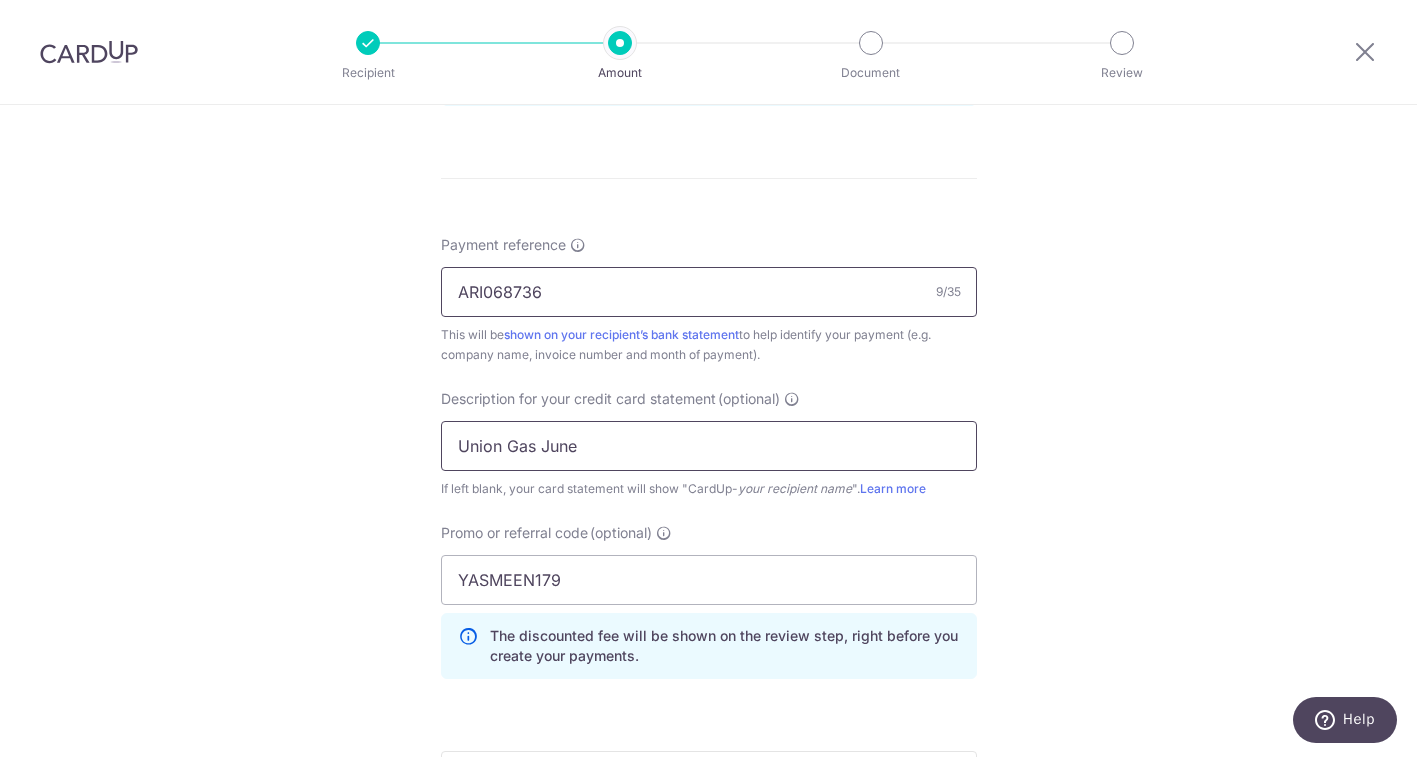 type on "ARI068736" 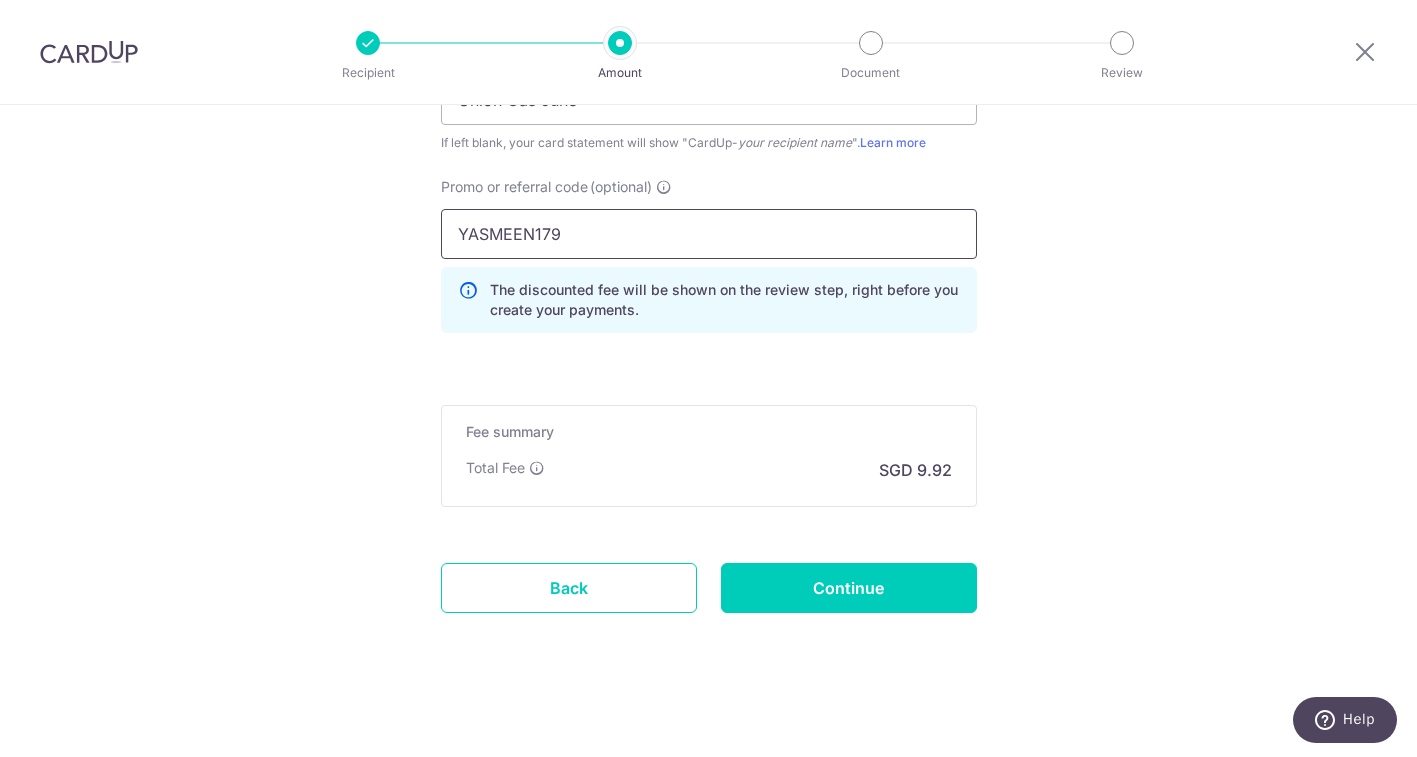 scroll, scrollTop: 1463, scrollLeft: 0, axis: vertical 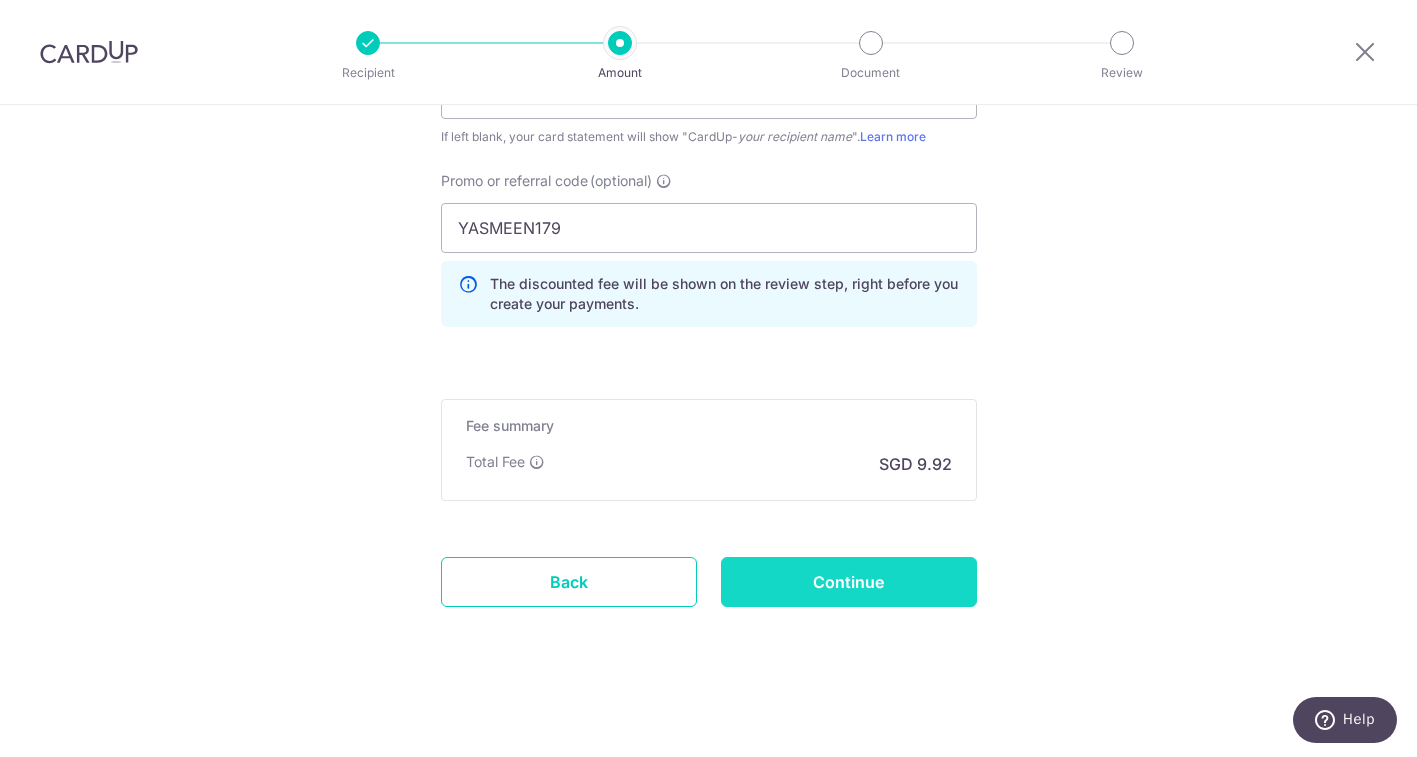 click on "Continue" at bounding box center [849, 582] 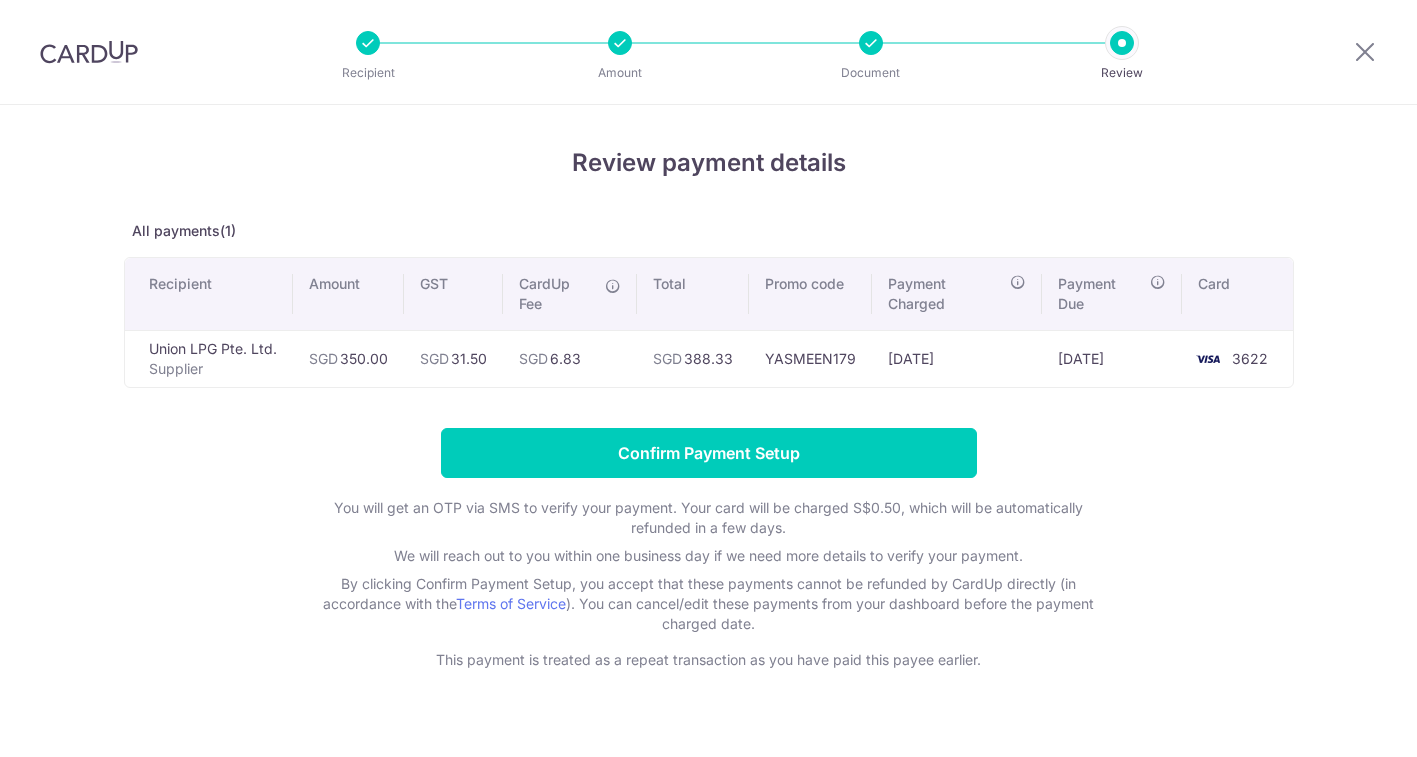 scroll, scrollTop: 0, scrollLeft: 0, axis: both 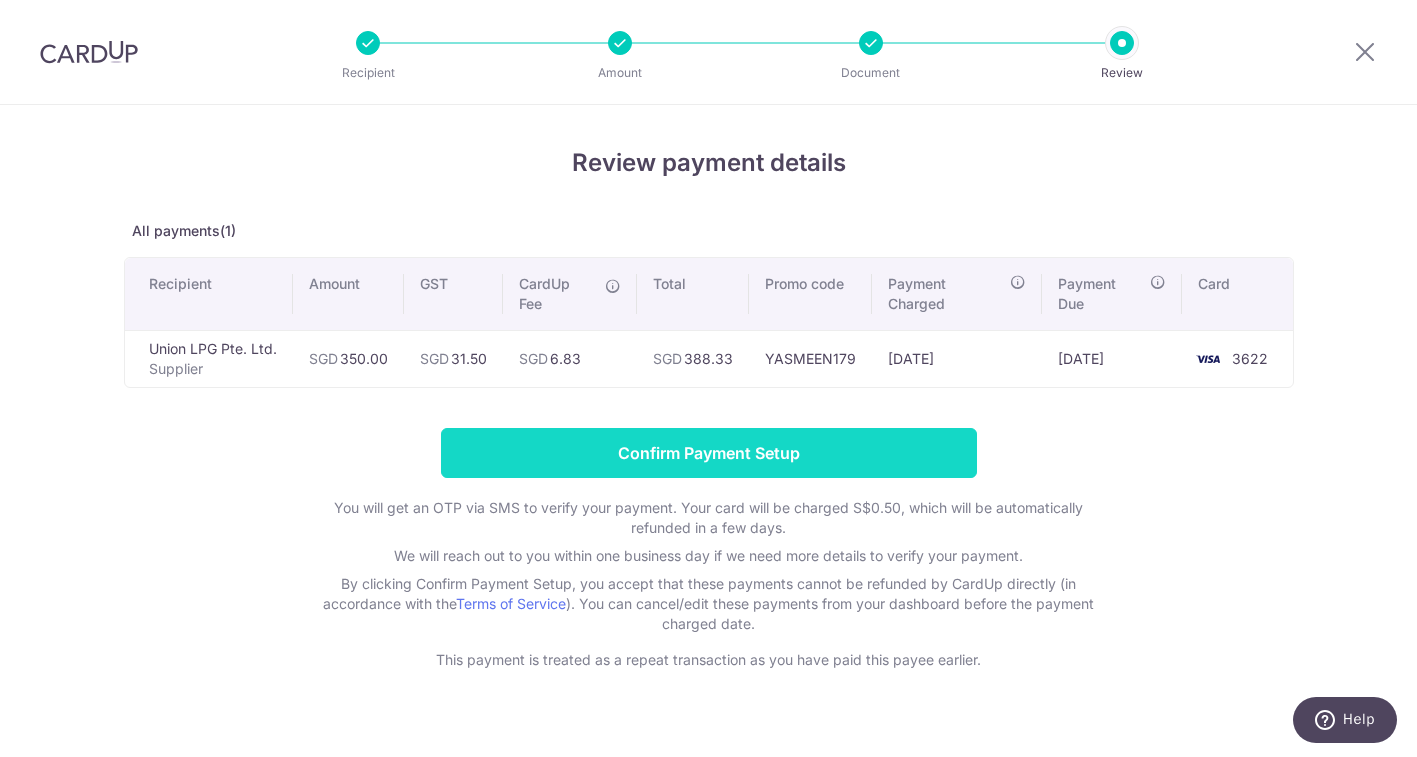 click on "Confirm Payment Setup" at bounding box center [709, 453] 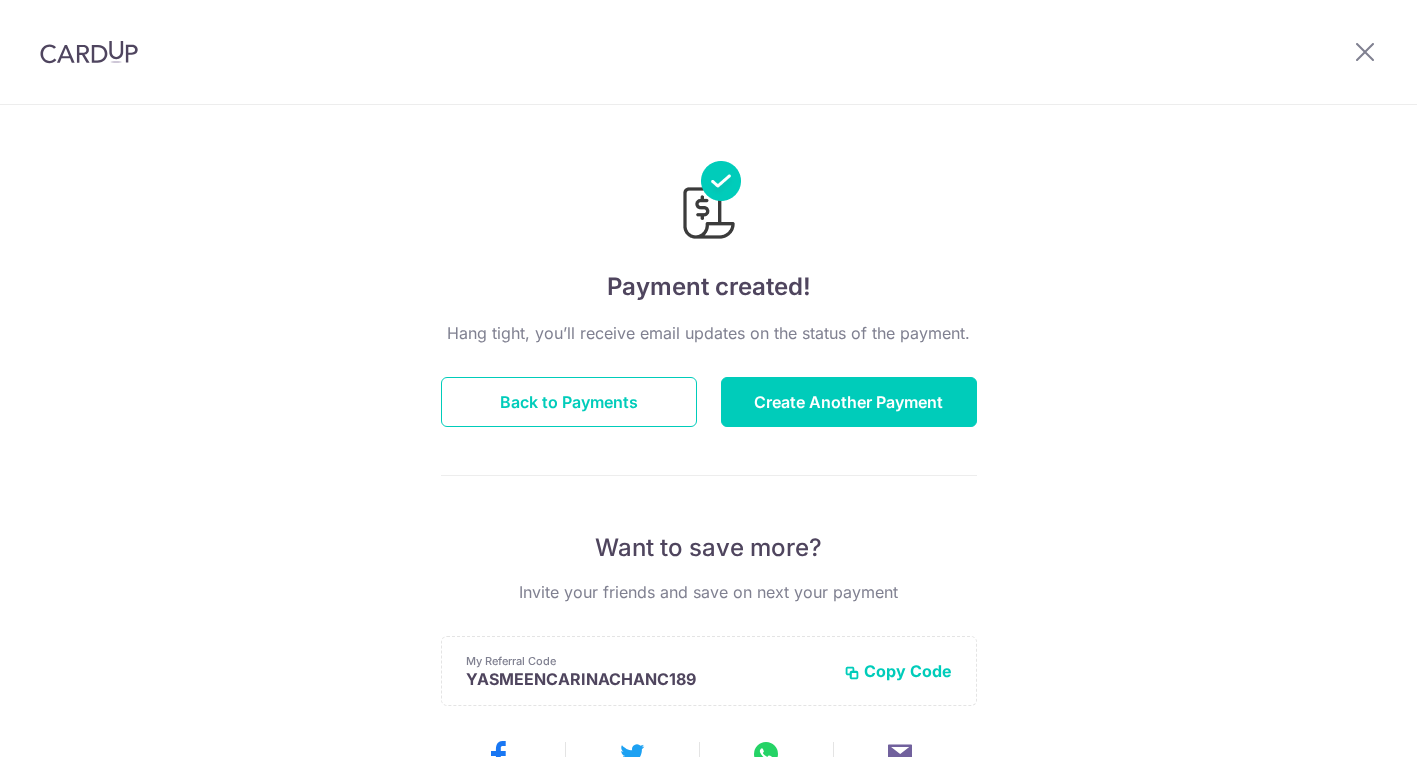 scroll, scrollTop: 0, scrollLeft: 0, axis: both 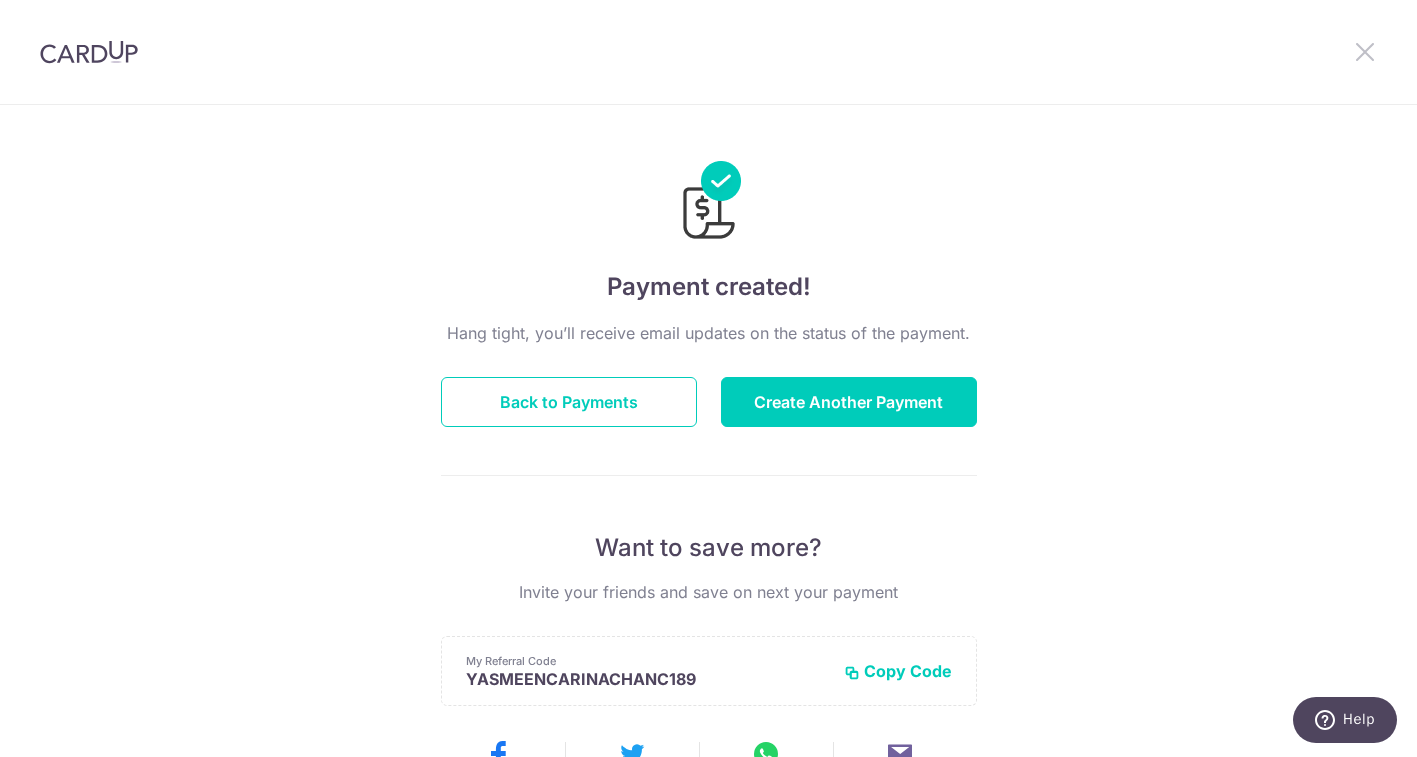 click at bounding box center [1365, 51] 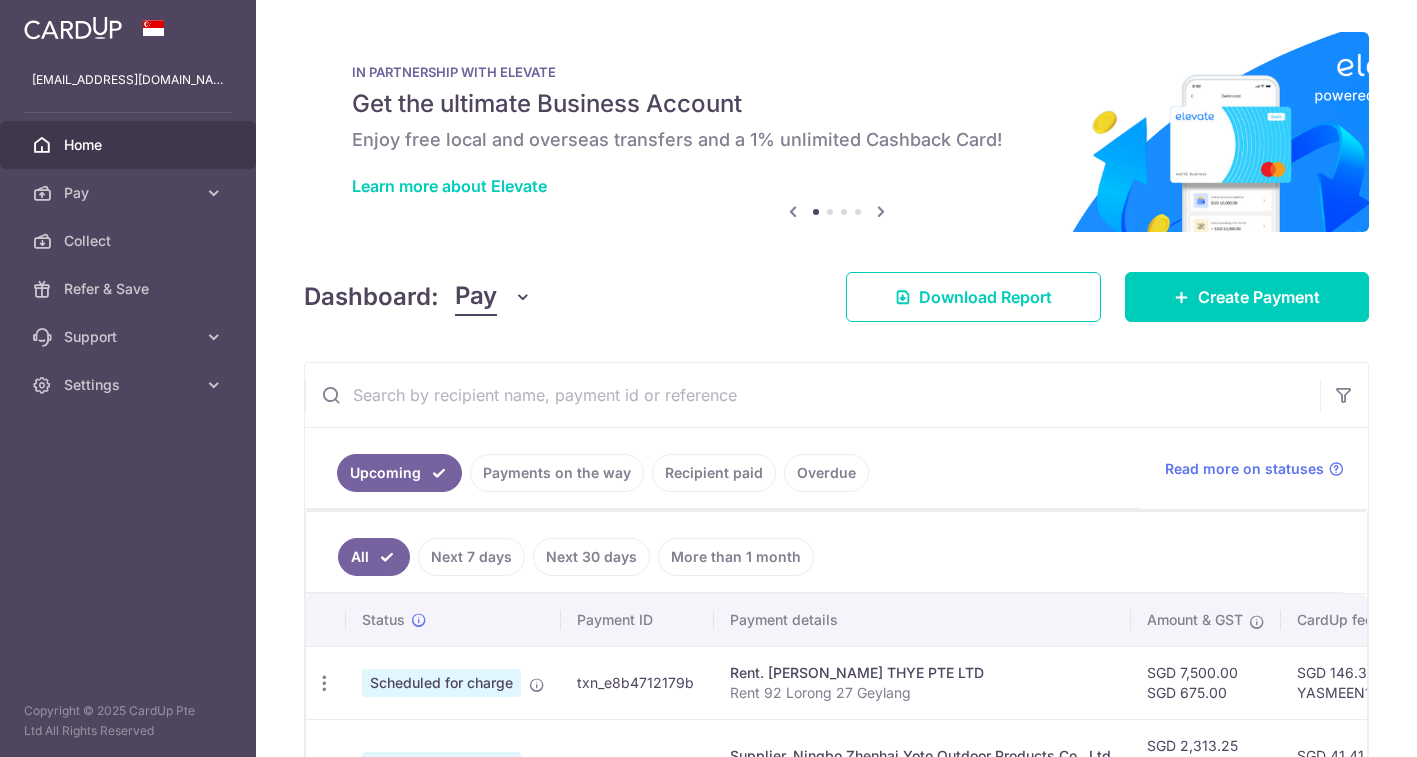 scroll, scrollTop: 0, scrollLeft: 0, axis: both 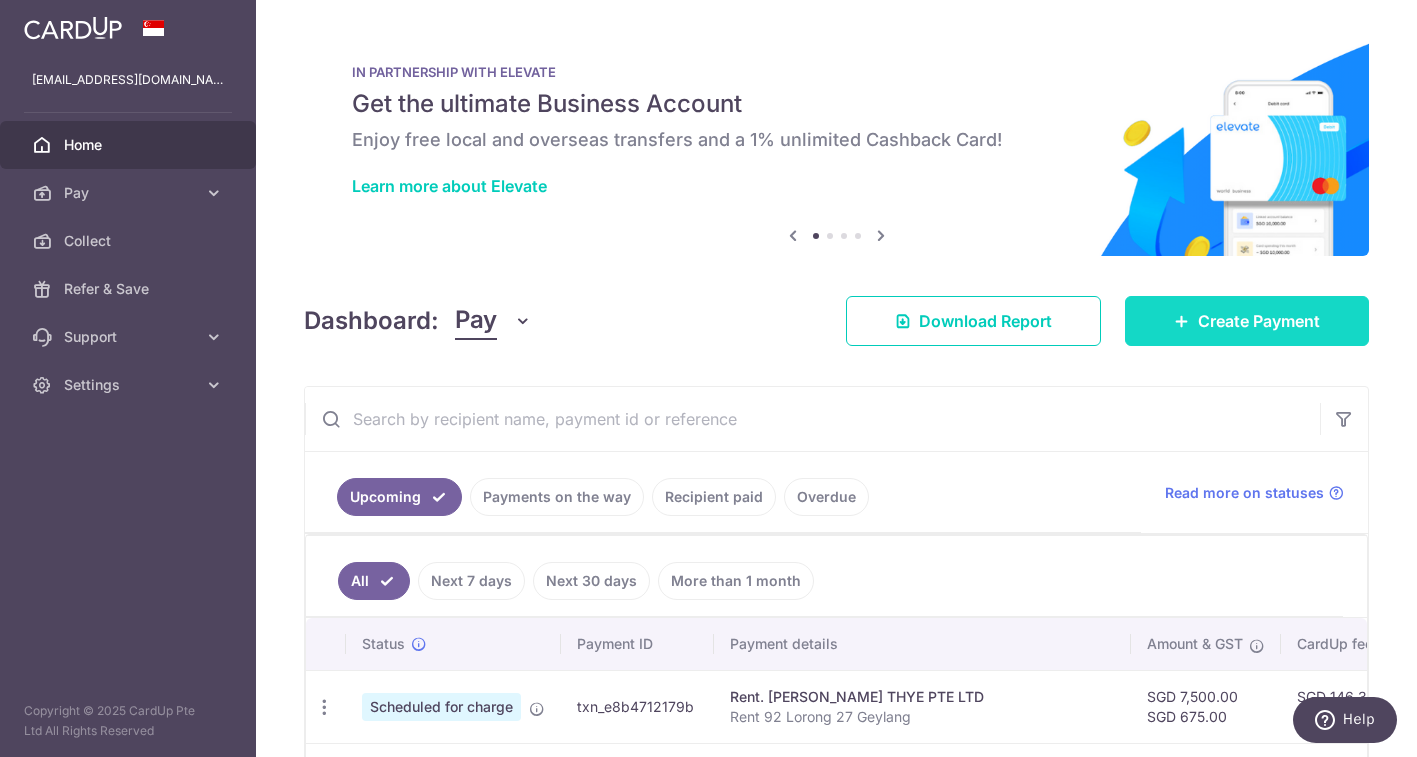 click on "Create Payment" at bounding box center [1247, 321] 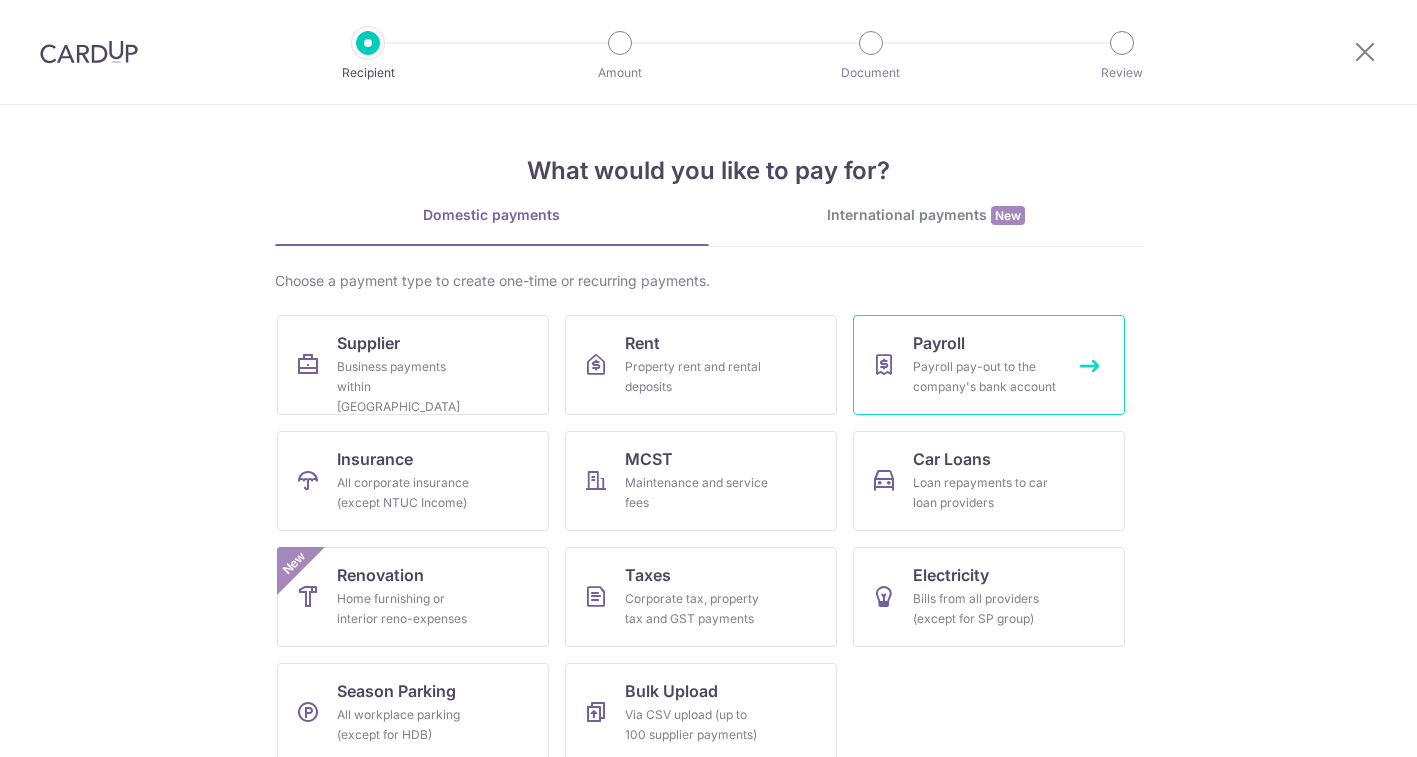 scroll, scrollTop: 0, scrollLeft: 0, axis: both 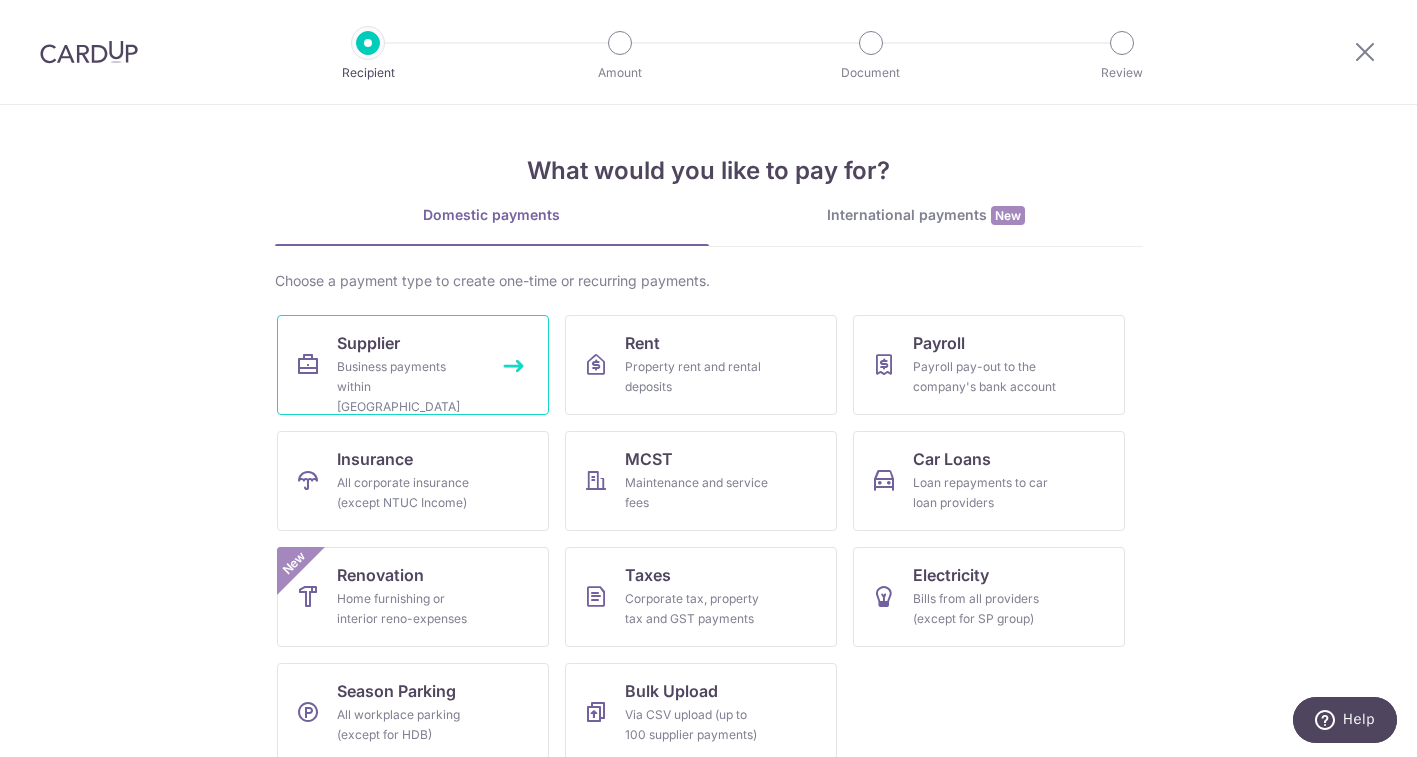 click on "Supplier Business payments within [GEOGRAPHIC_DATA]" at bounding box center [413, 365] 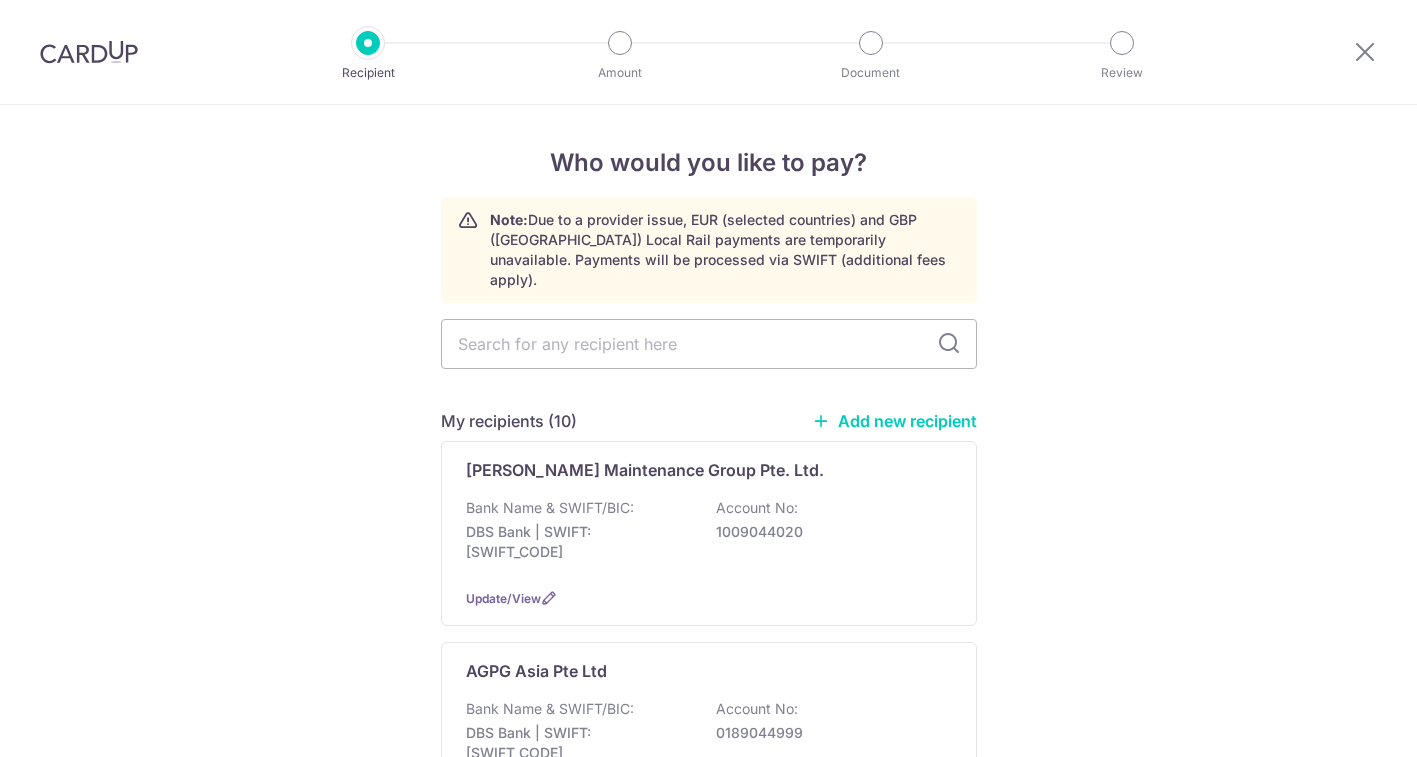 scroll, scrollTop: 0, scrollLeft: 0, axis: both 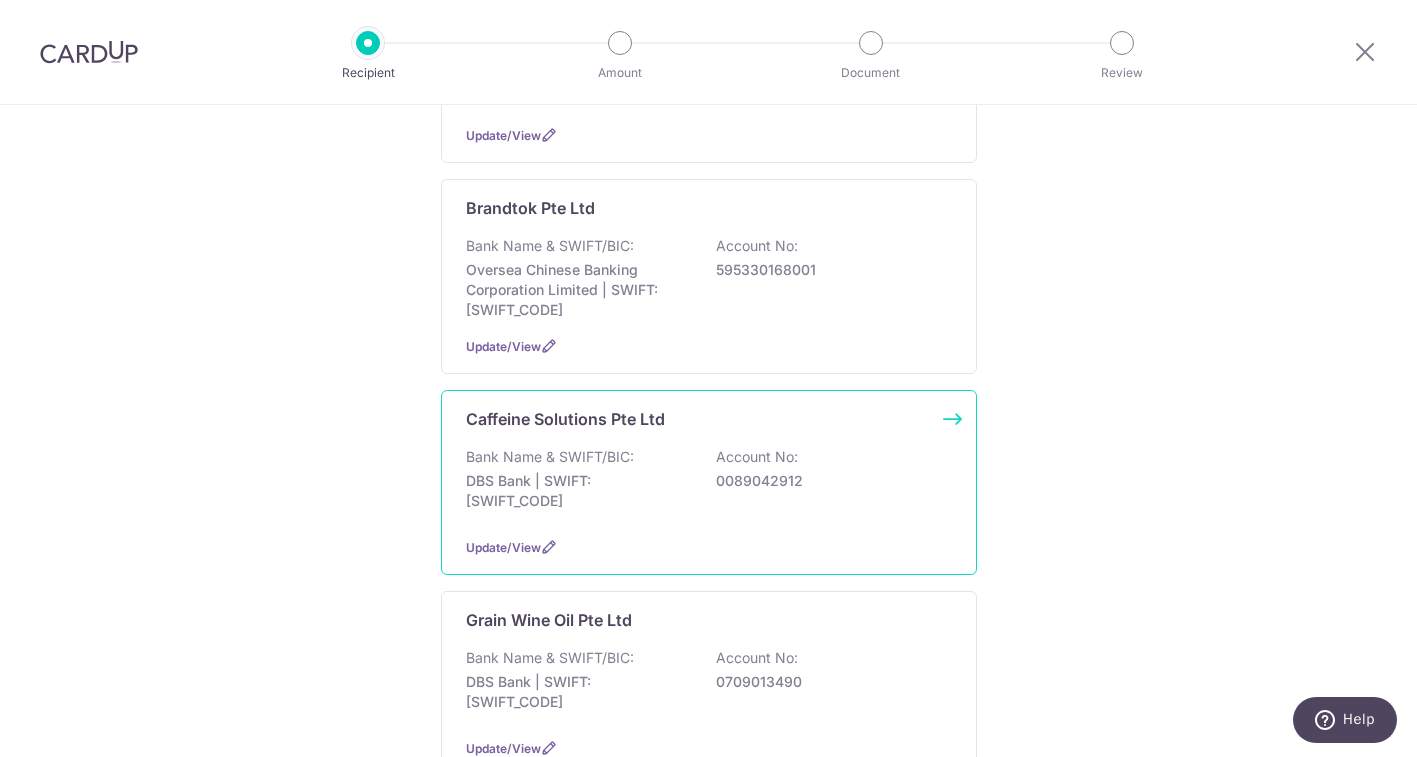 click on "DBS Bank | SWIFT: DBSSSGSGXXX" at bounding box center [578, 491] 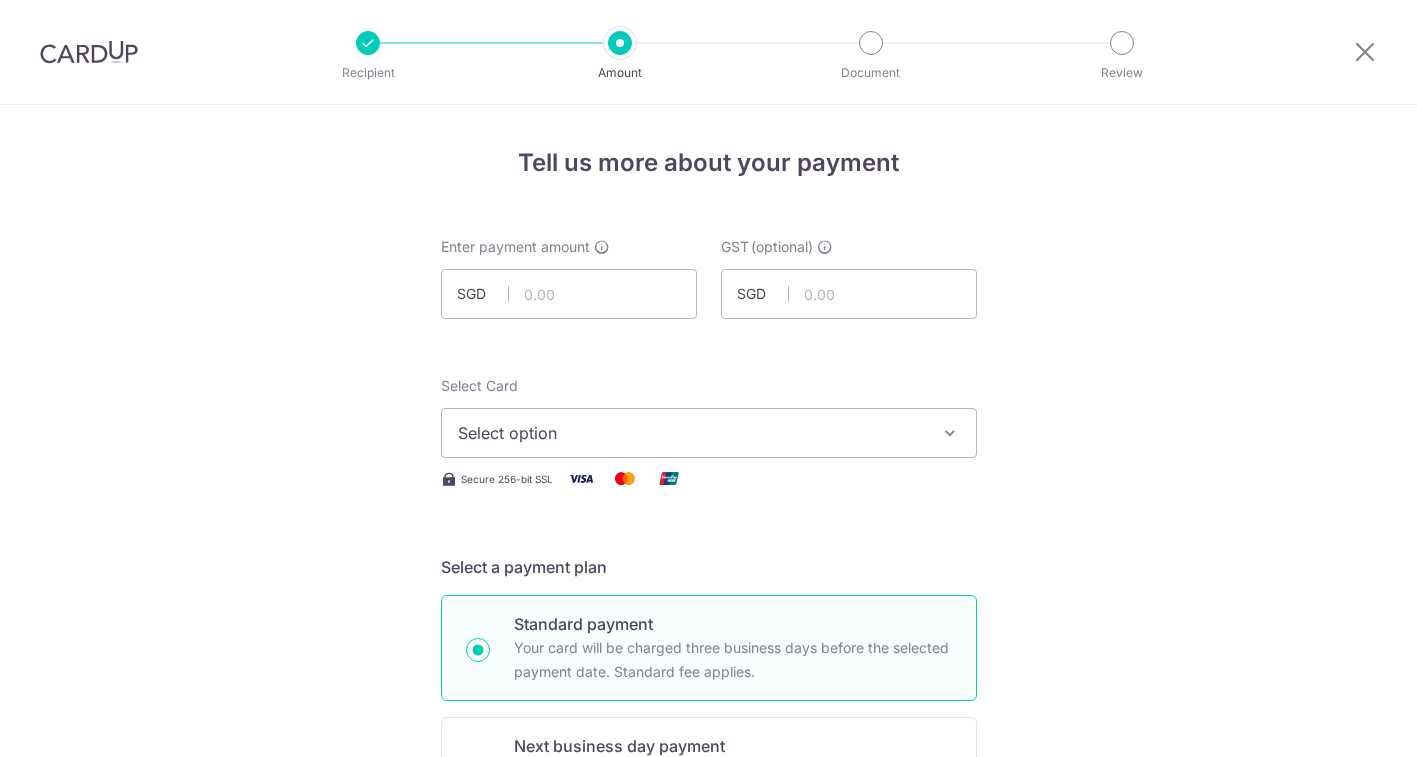 scroll, scrollTop: 0, scrollLeft: 0, axis: both 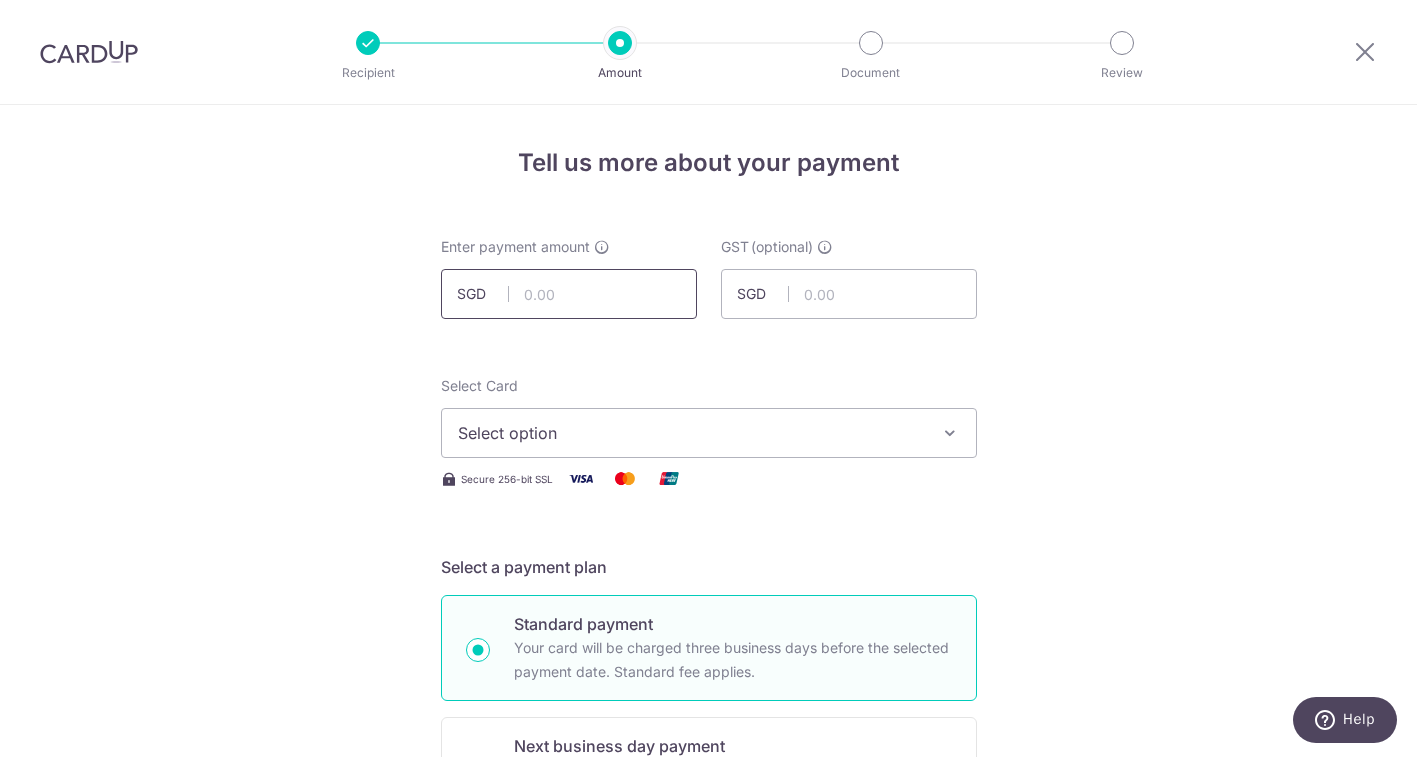 click at bounding box center [569, 294] 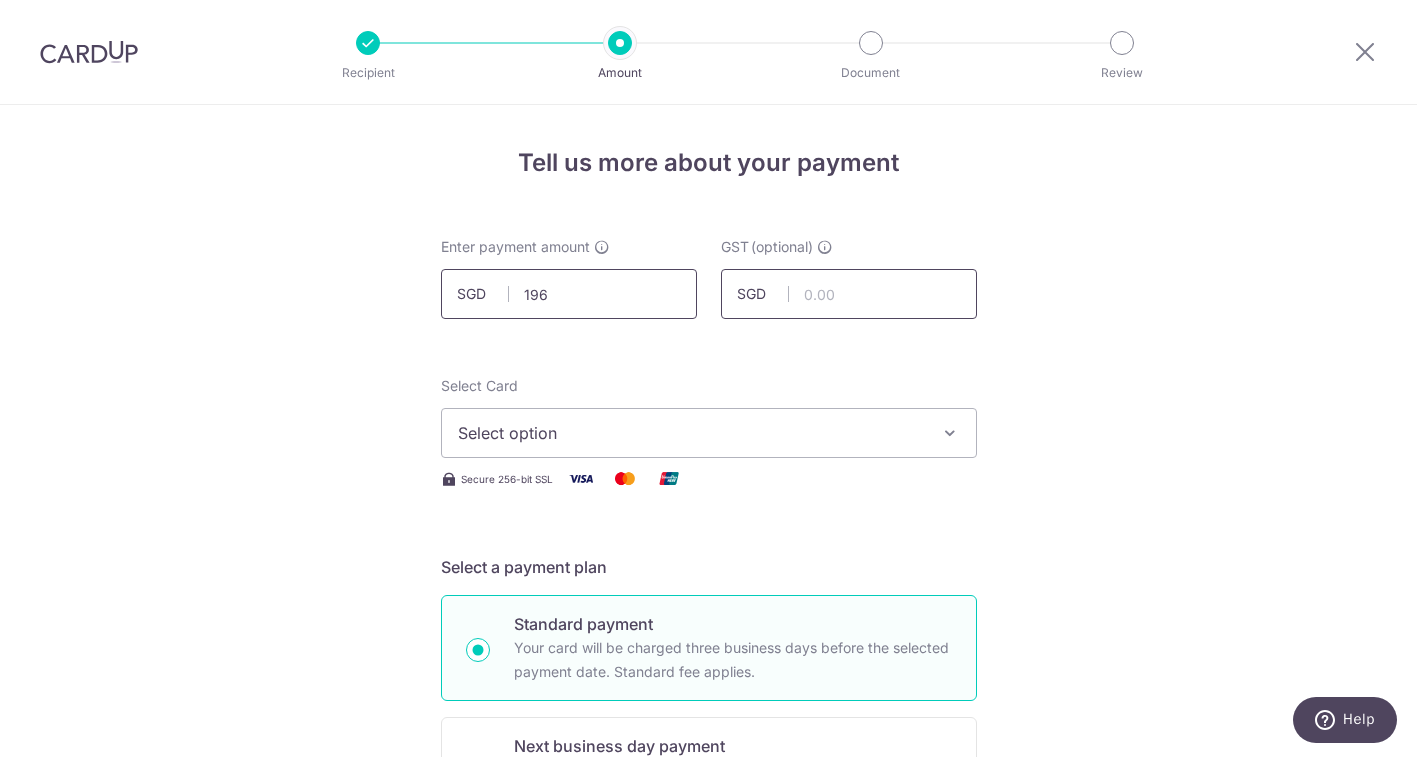 type on "196.00" 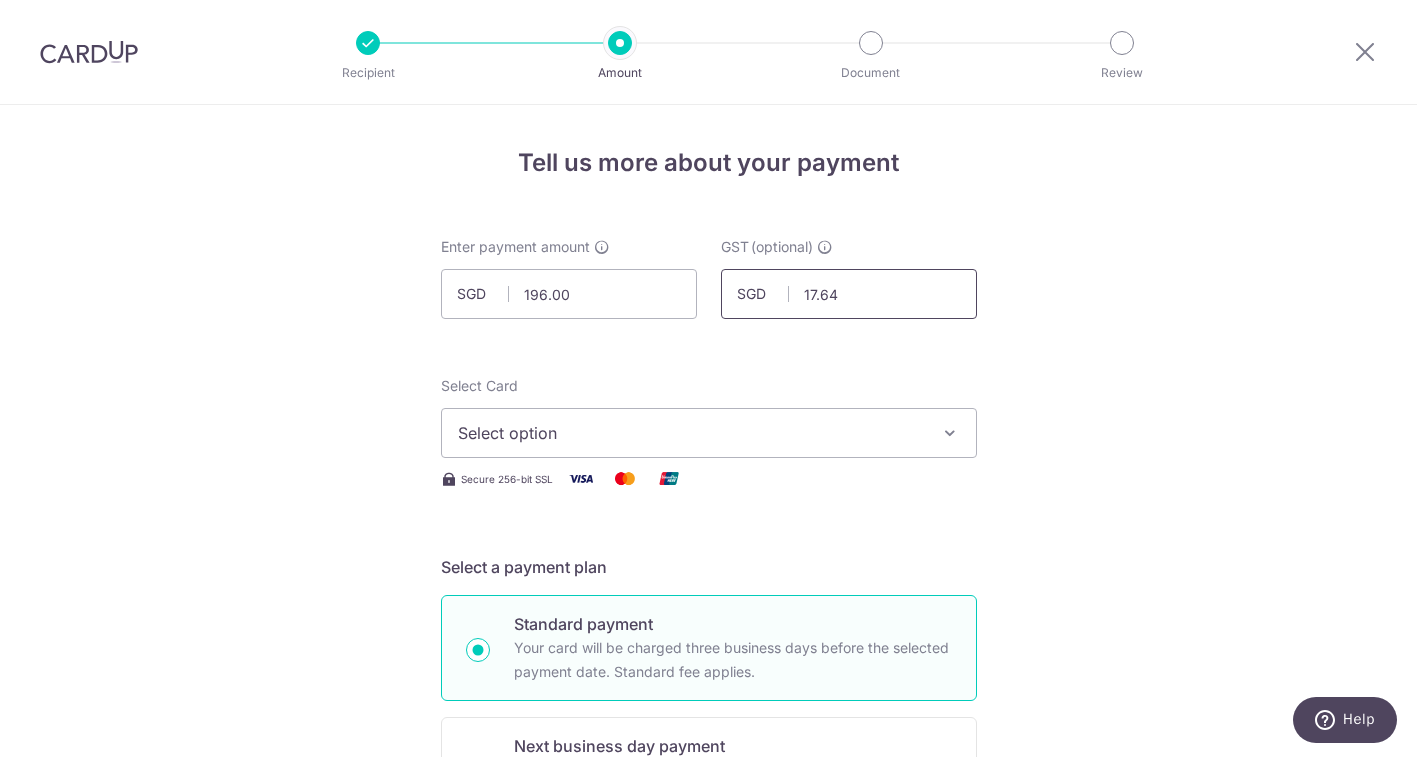 type on "17.64" 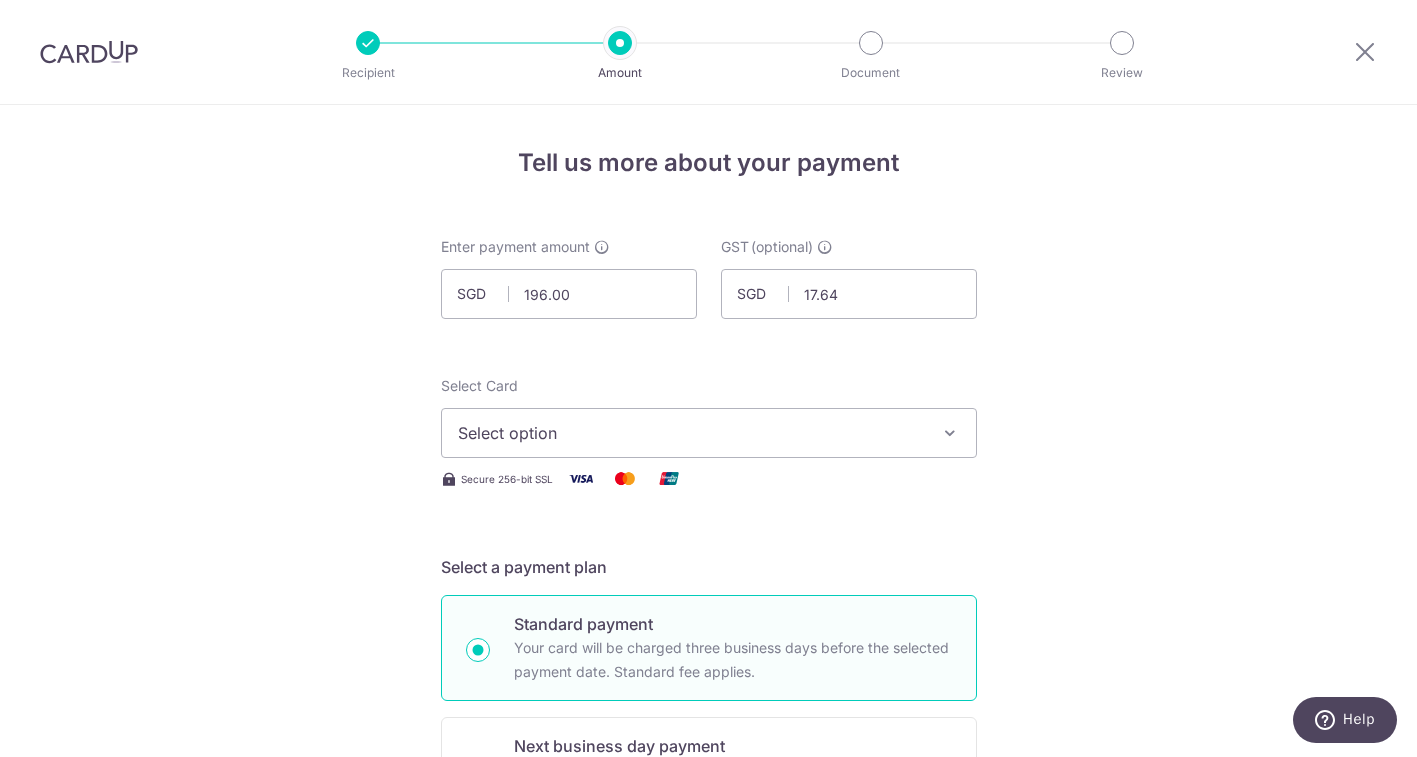 click on "Select option" at bounding box center (691, 433) 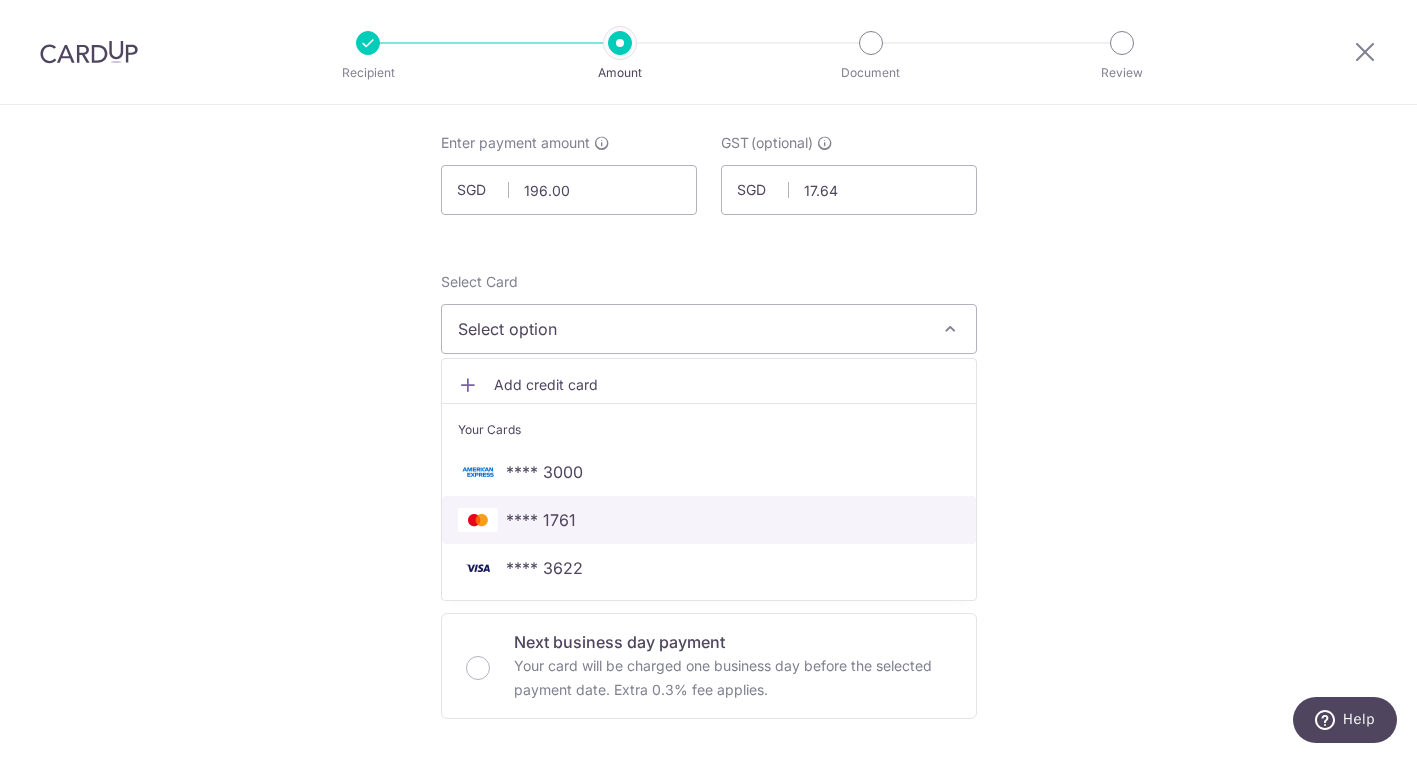 scroll, scrollTop: 127, scrollLeft: 0, axis: vertical 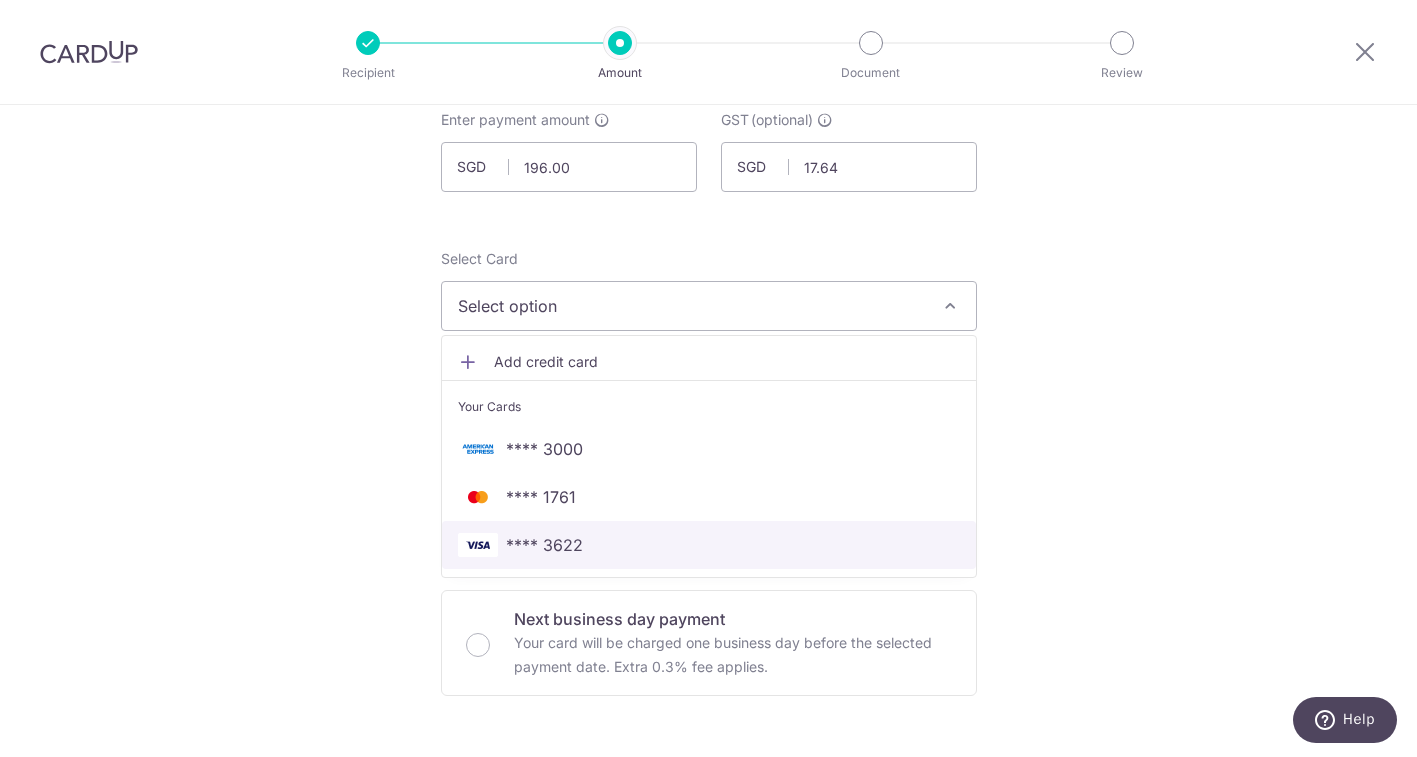 click on "**** 3622" at bounding box center (544, 545) 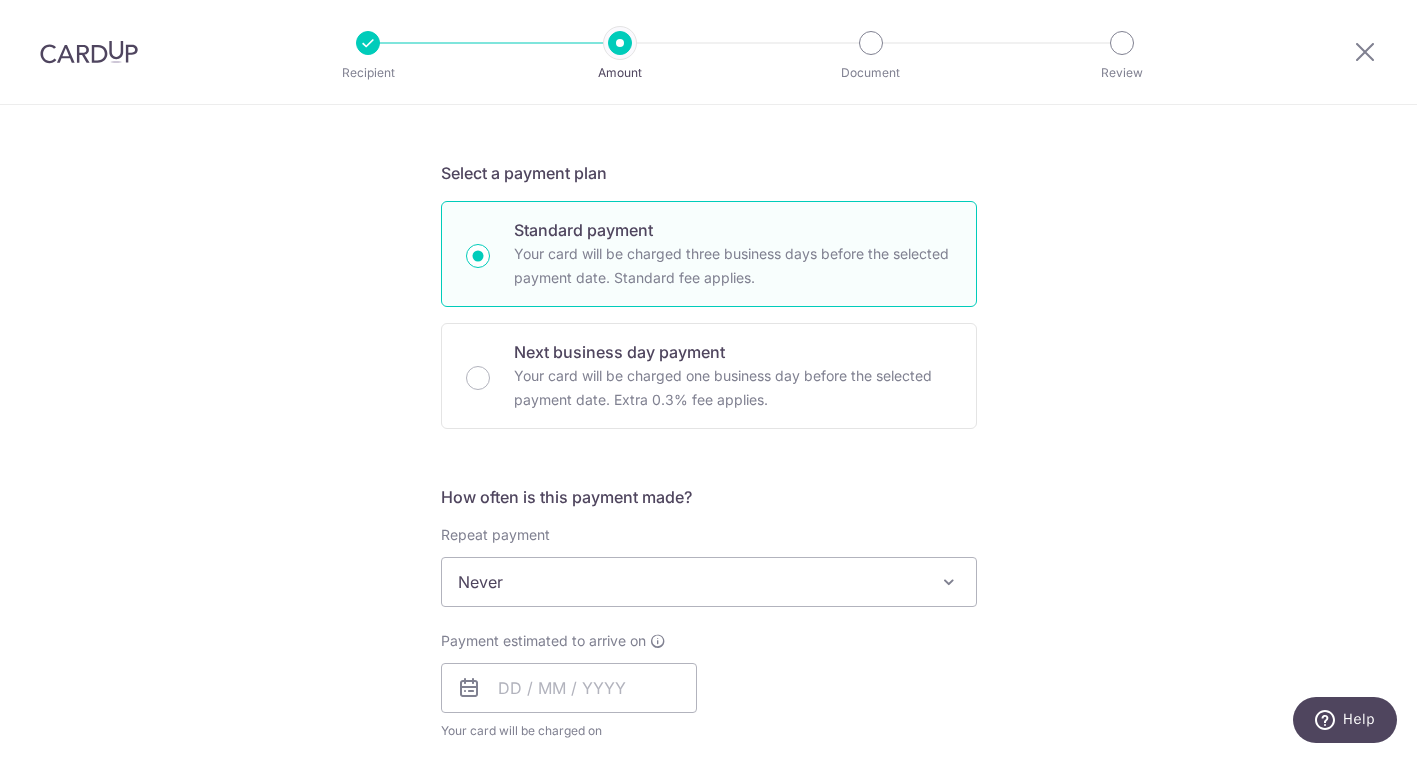 scroll, scrollTop: 460, scrollLeft: 0, axis: vertical 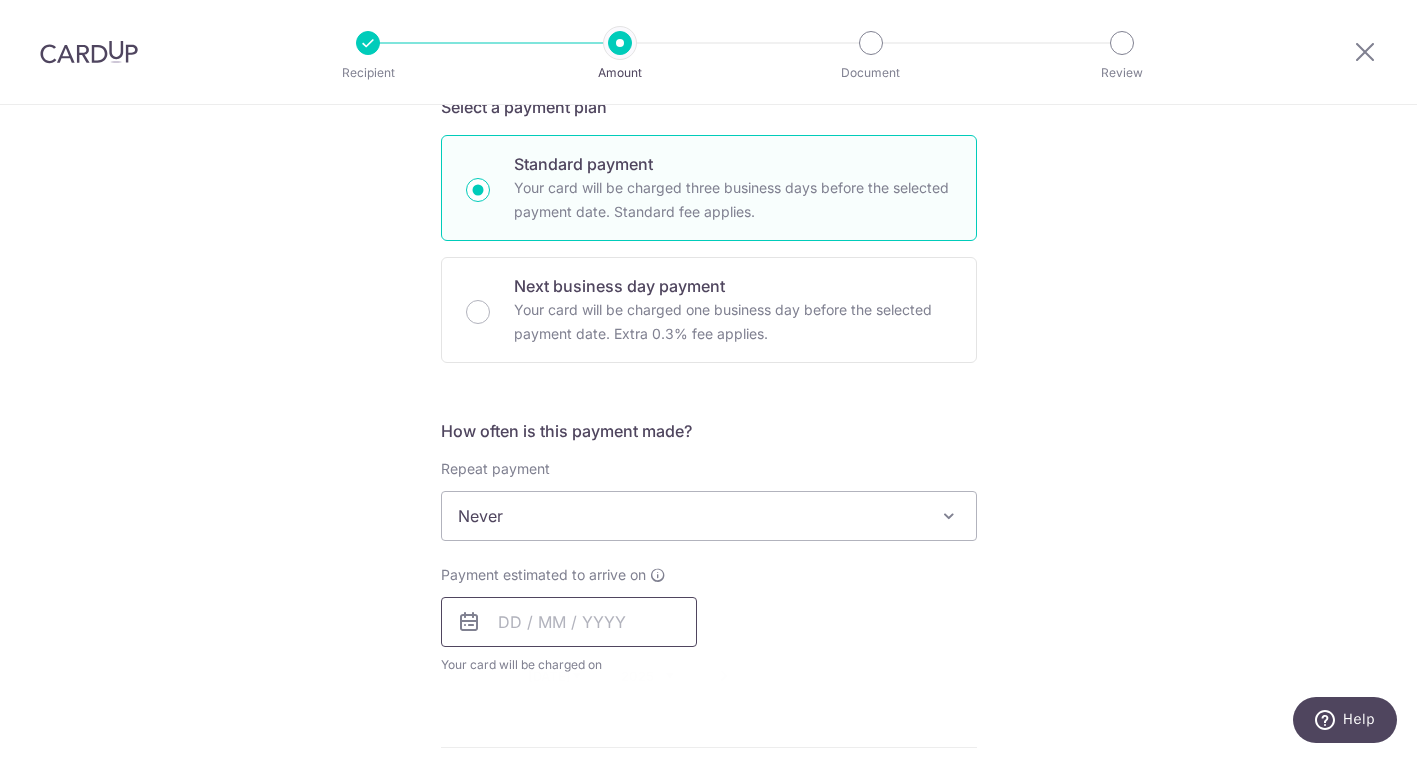 click at bounding box center [569, 622] 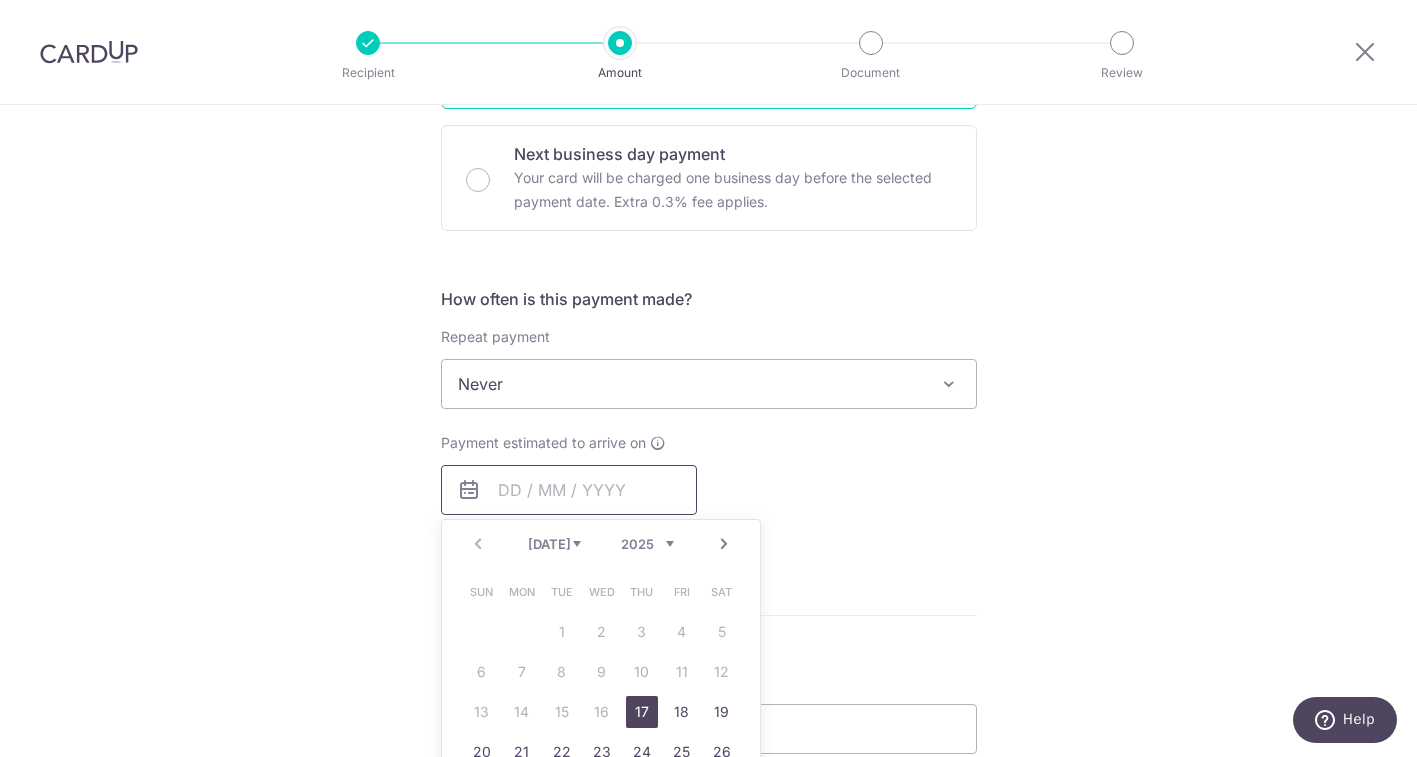 scroll, scrollTop: 653, scrollLeft: 0, axis: vertical 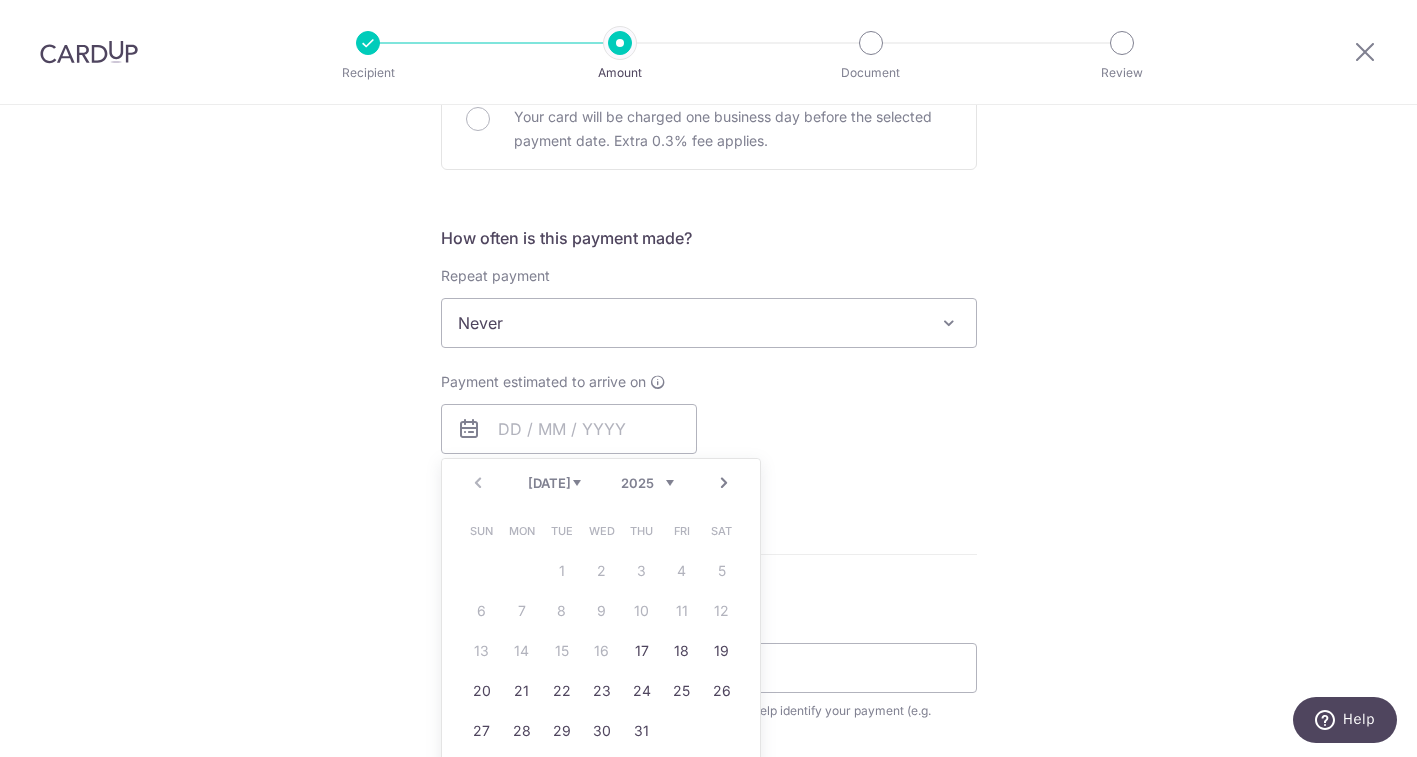 click on "Next" at bounding box center [724, 483] 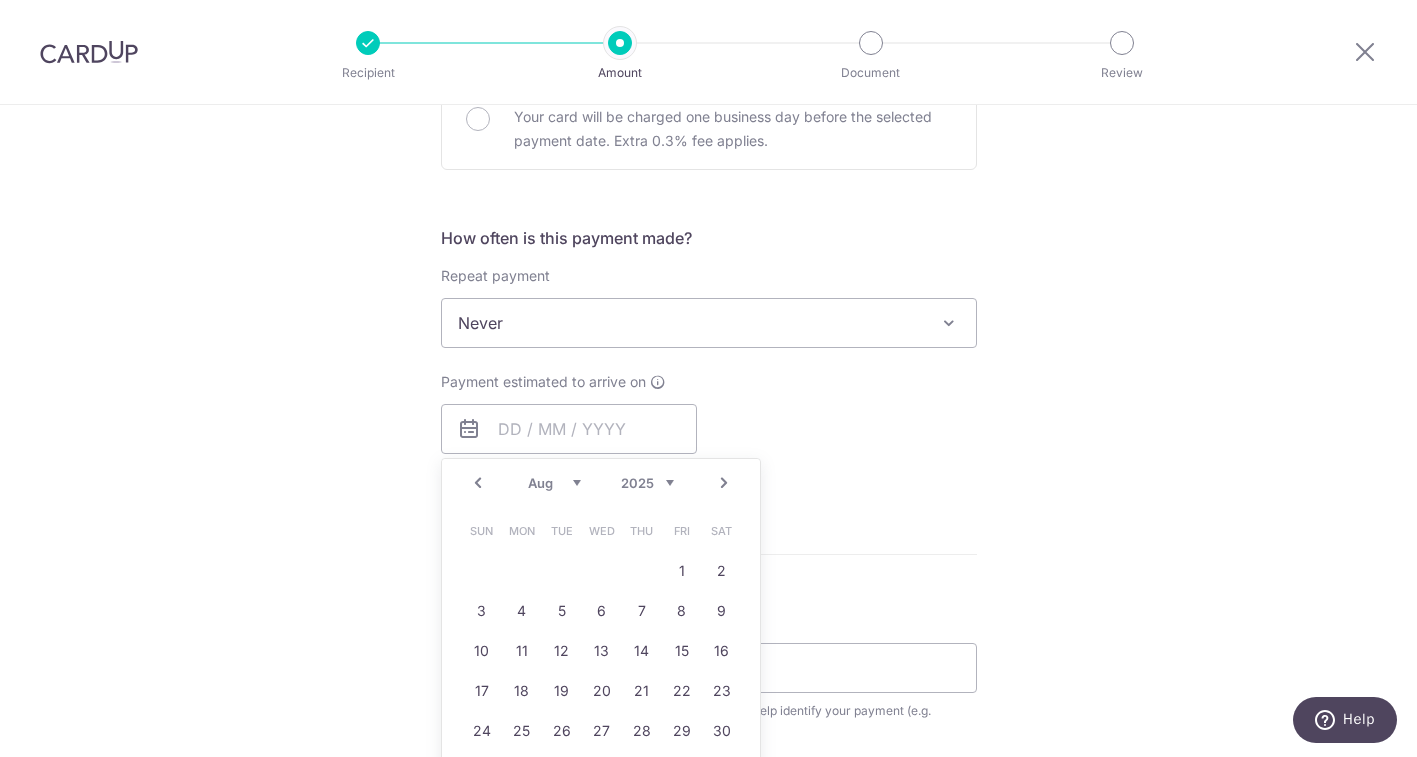 click on "Prev Next Jul Aug Sep Oct Nov Dec 2025 2026 2027 2028 2029 2030 2031 2032 2033 2034 2035 Sun Mon Tue Wed Thu Fri Sat           1 2 3 4 5 6 7 8 9 10 11 12 13 14 15 16 17 18 19 20 21 22 23 24 25 26 27 28 29 30 31             Why are some dates not available?" at bounding box center (601, 659) 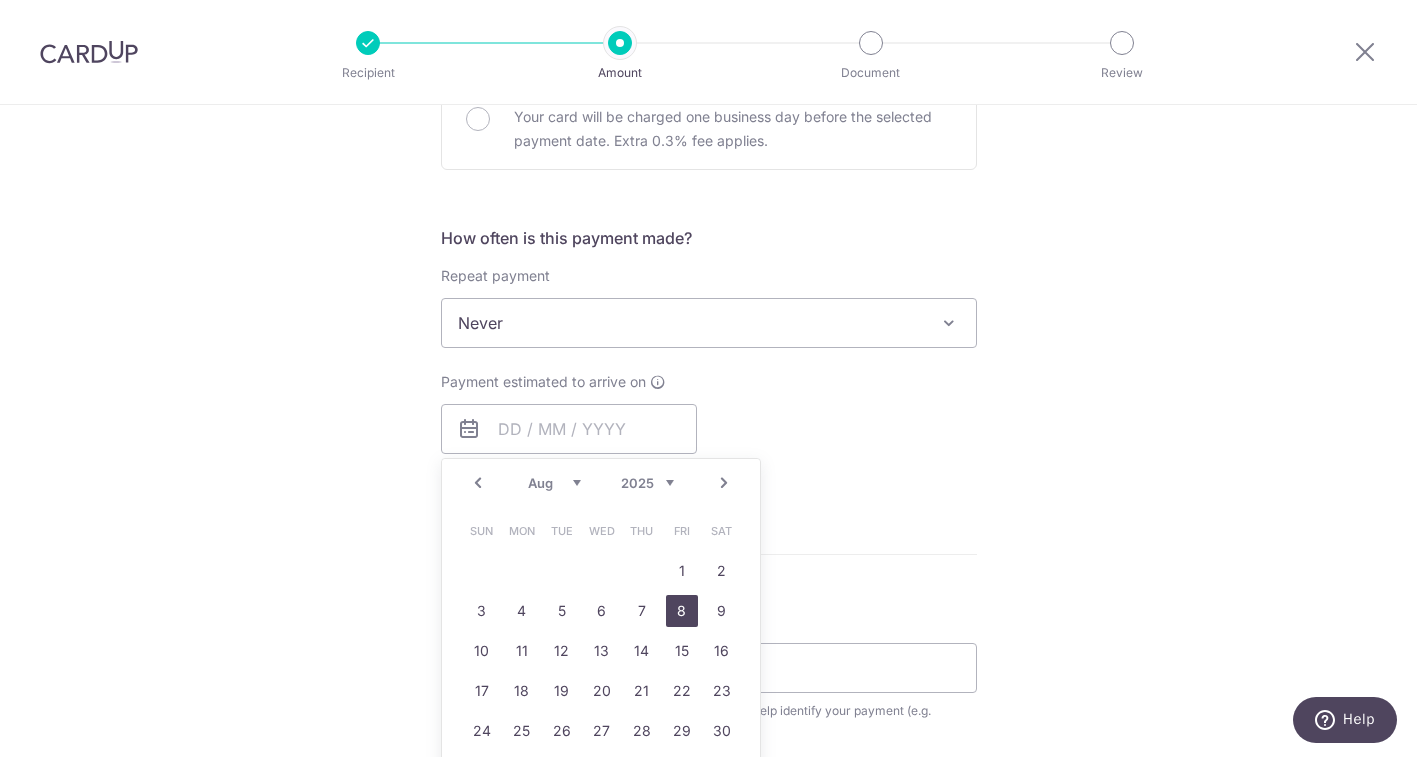 click on "8" at bounding box center [682, 611] 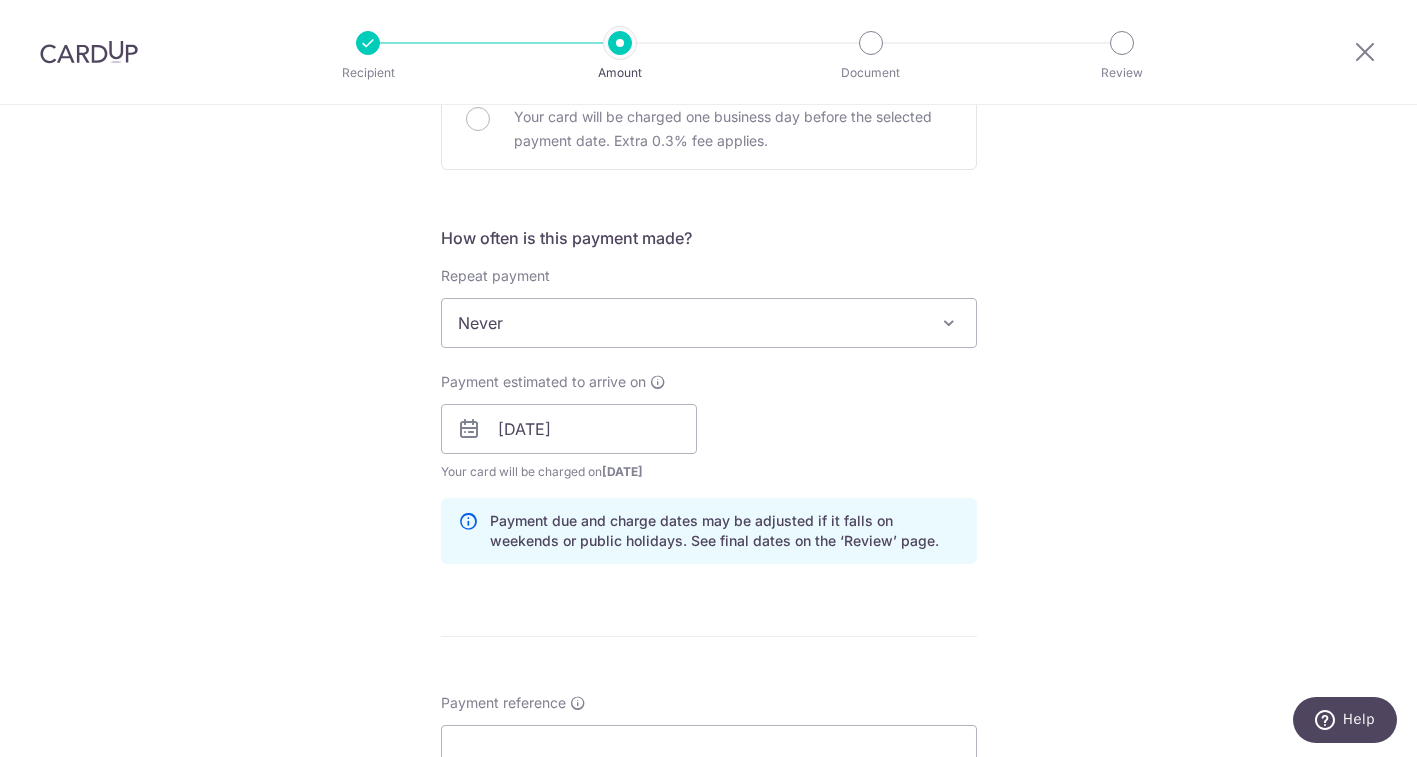 click on "Payment estimated to arrive on
08/08/2025
Prev Next Aug Sep Oct Nov Dec 2025 2026 2027 2028 2029 2030 2031 2032 2033 2034 2035 Sun Mon Tue Wed Thu Fri Sat           1 2 3 4 5 6 7 8 9 10 11 12 13 14 15 16 17 18 19 20 21 22 23 24 25 26 27 28 29 30 31
Your card will be charged on  05/08/2025  for the first payment
* If your payment is funded by  9:00am SGT on Tuesday 15/07/2025
15/07/2025
No. of Payments" at bounding box center [709, 427] 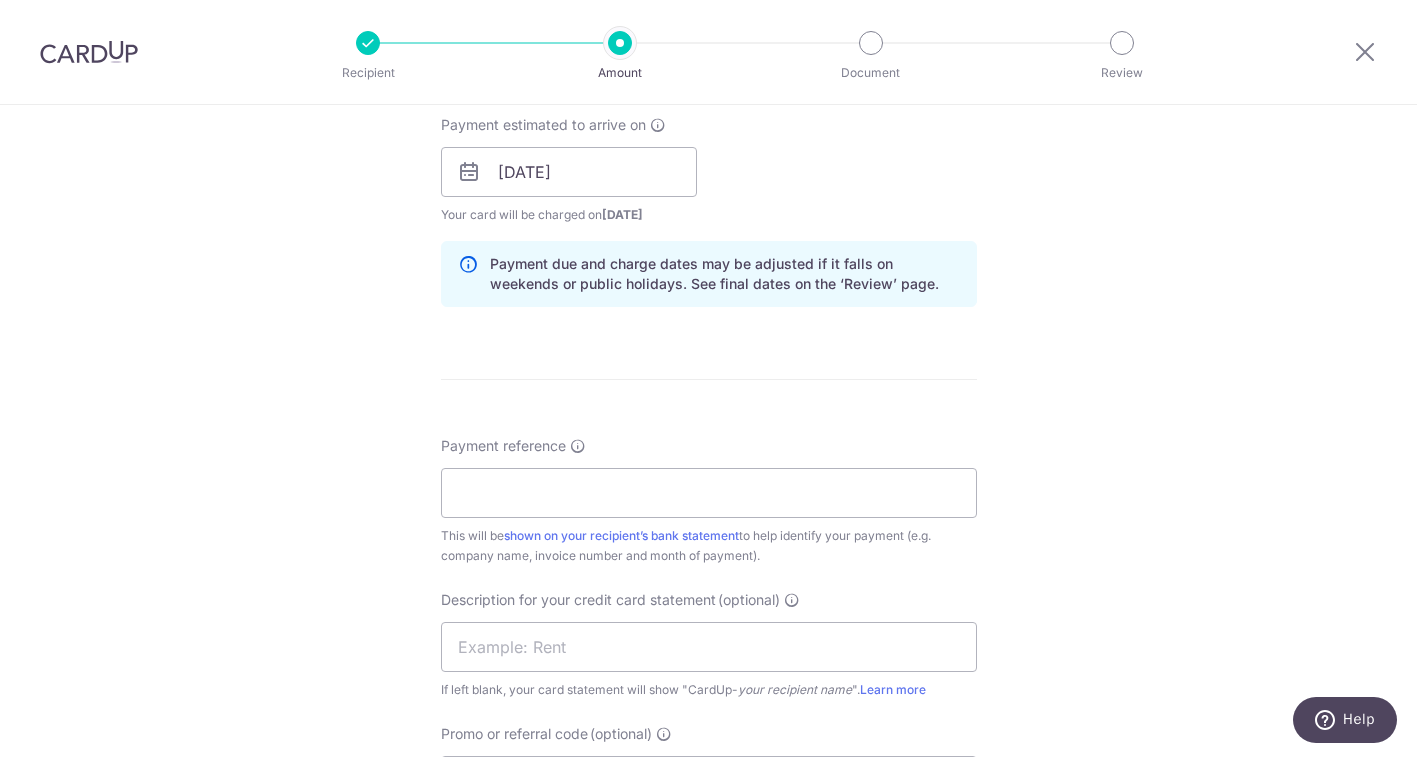 scroll, scrollTop: 1014, scrollLeft: 0, axis: vertical 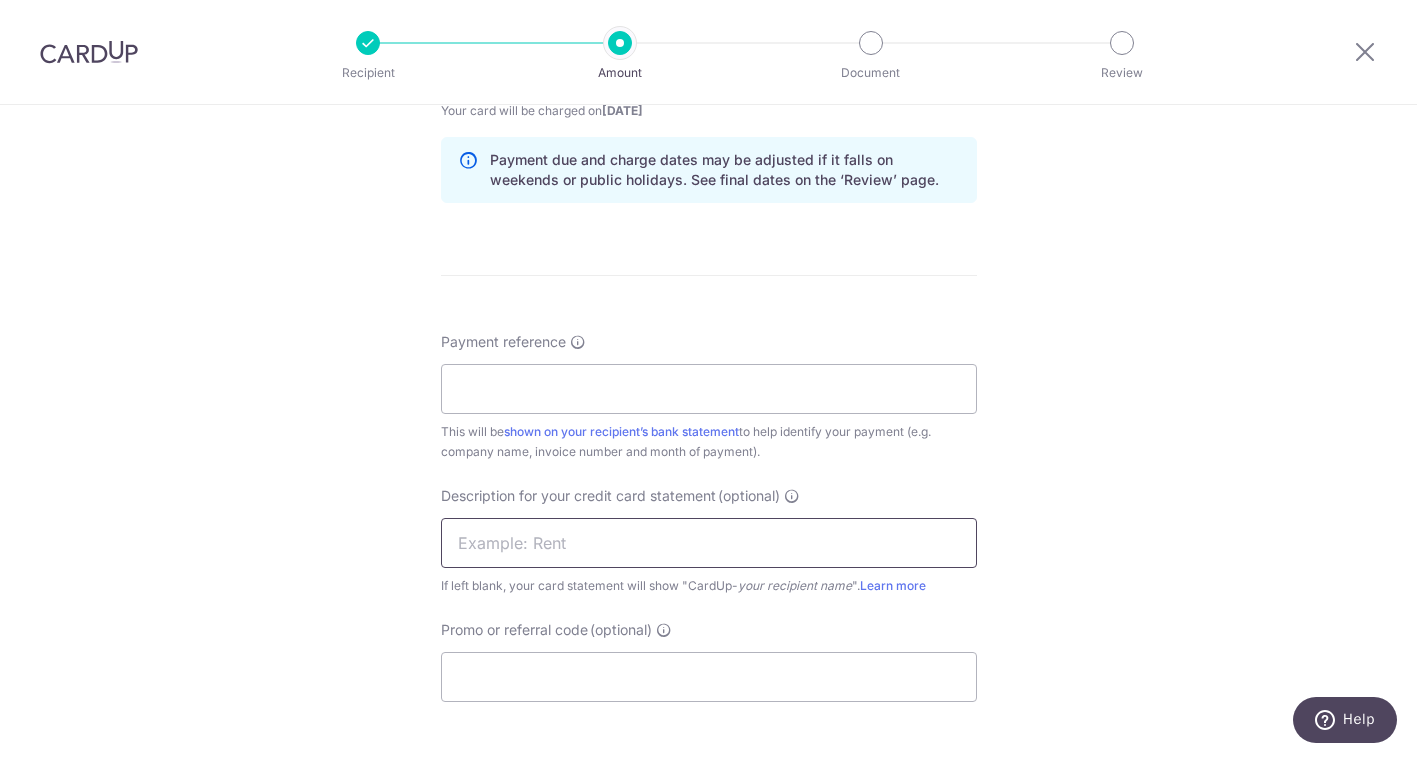 click at bounding box center [709, 543] 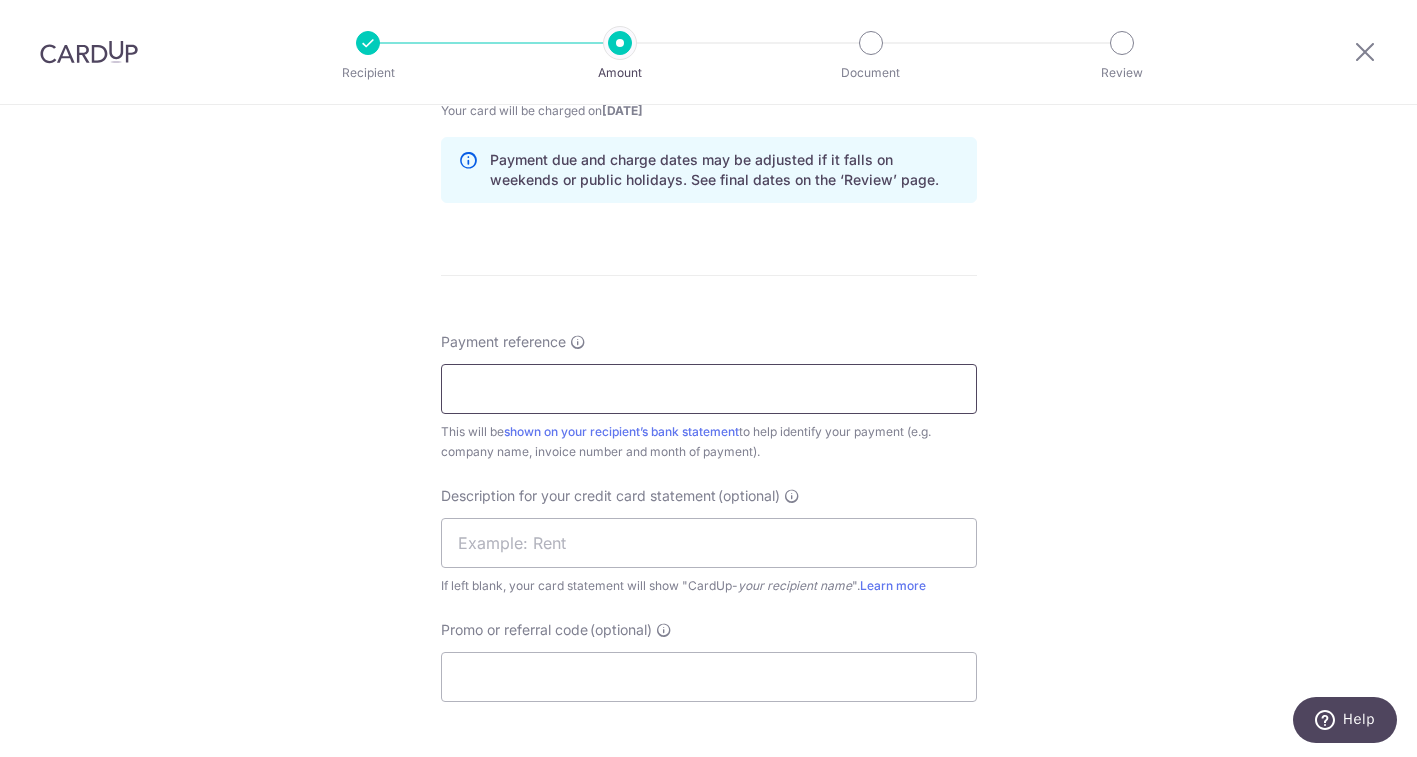 click on "Payment reference" at bounding box center [709, 389] 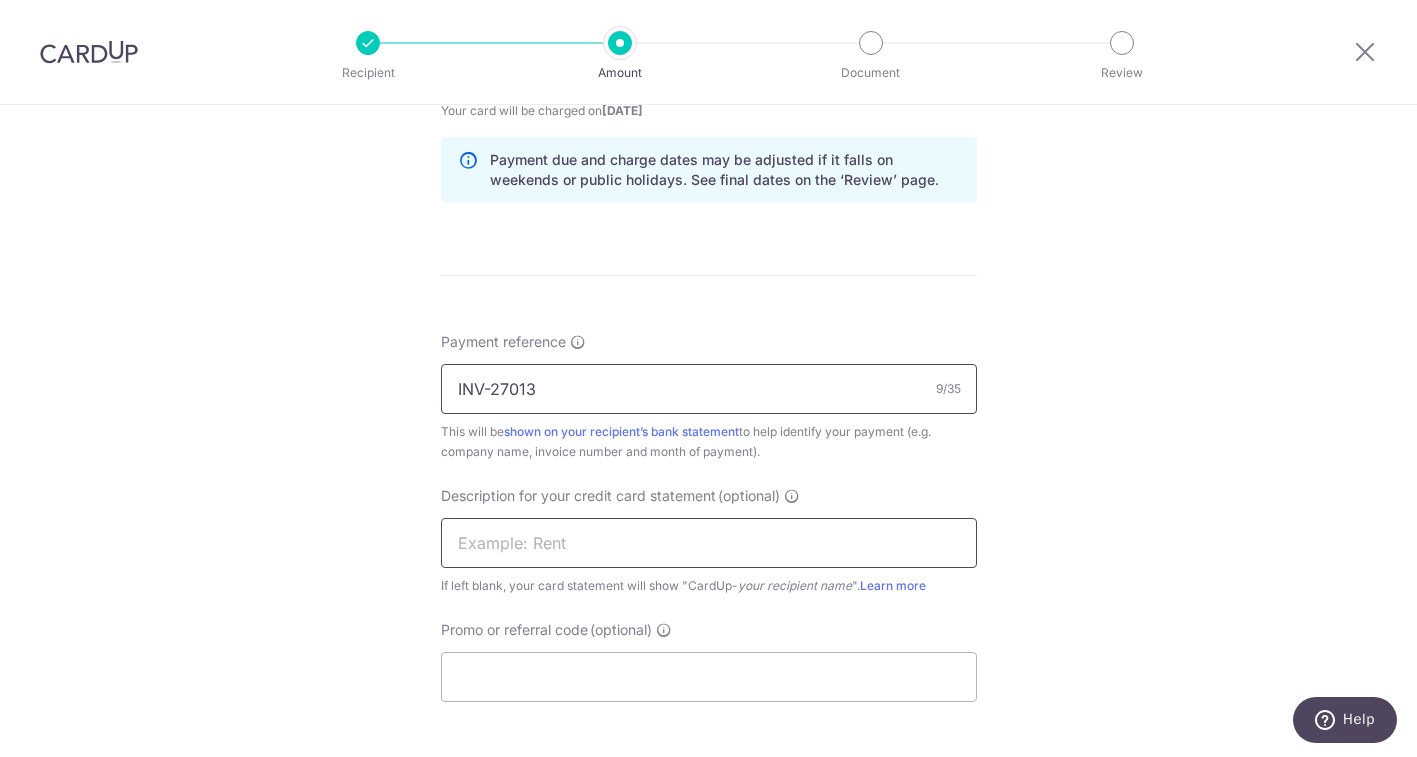 type on "INV-27013" 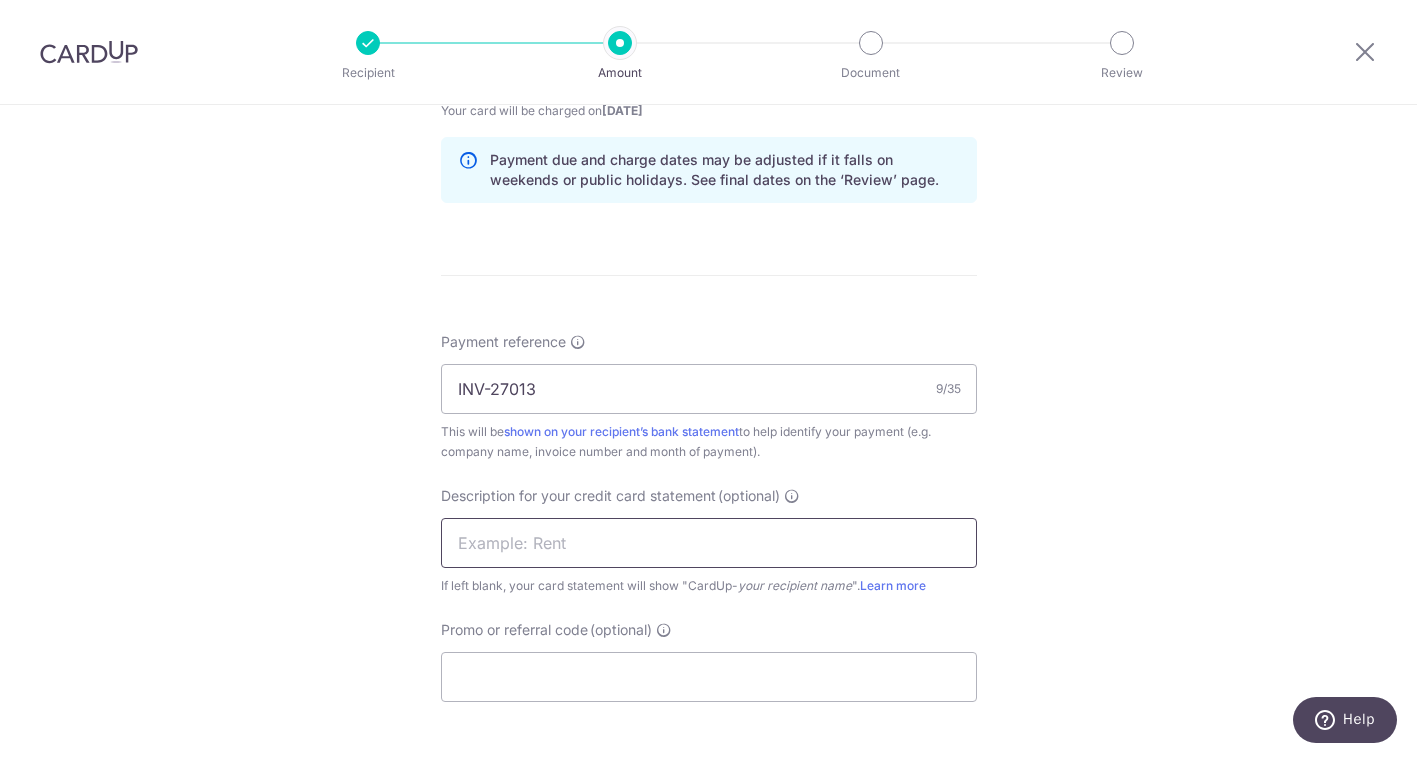 click at bounding box center [709, 543] 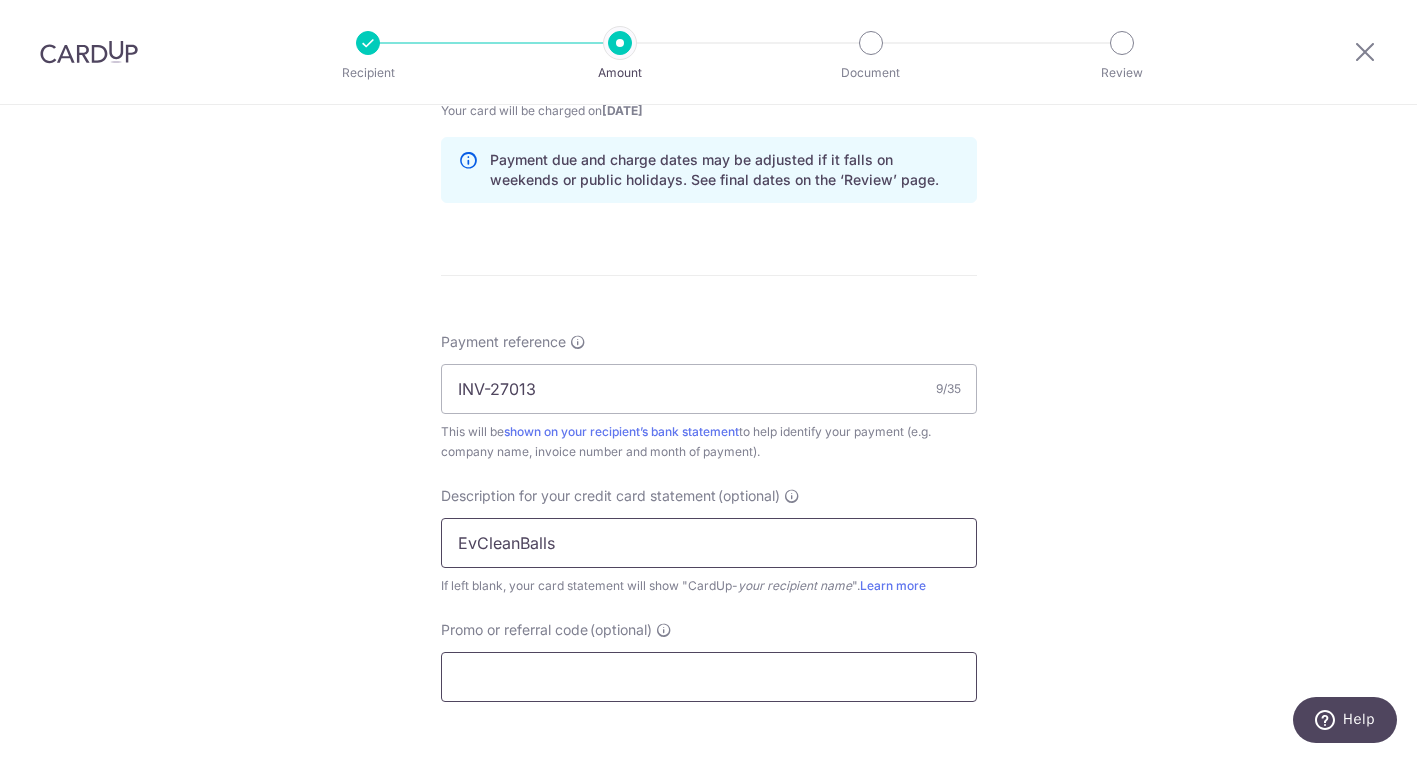 type on "EvCleanBalls" 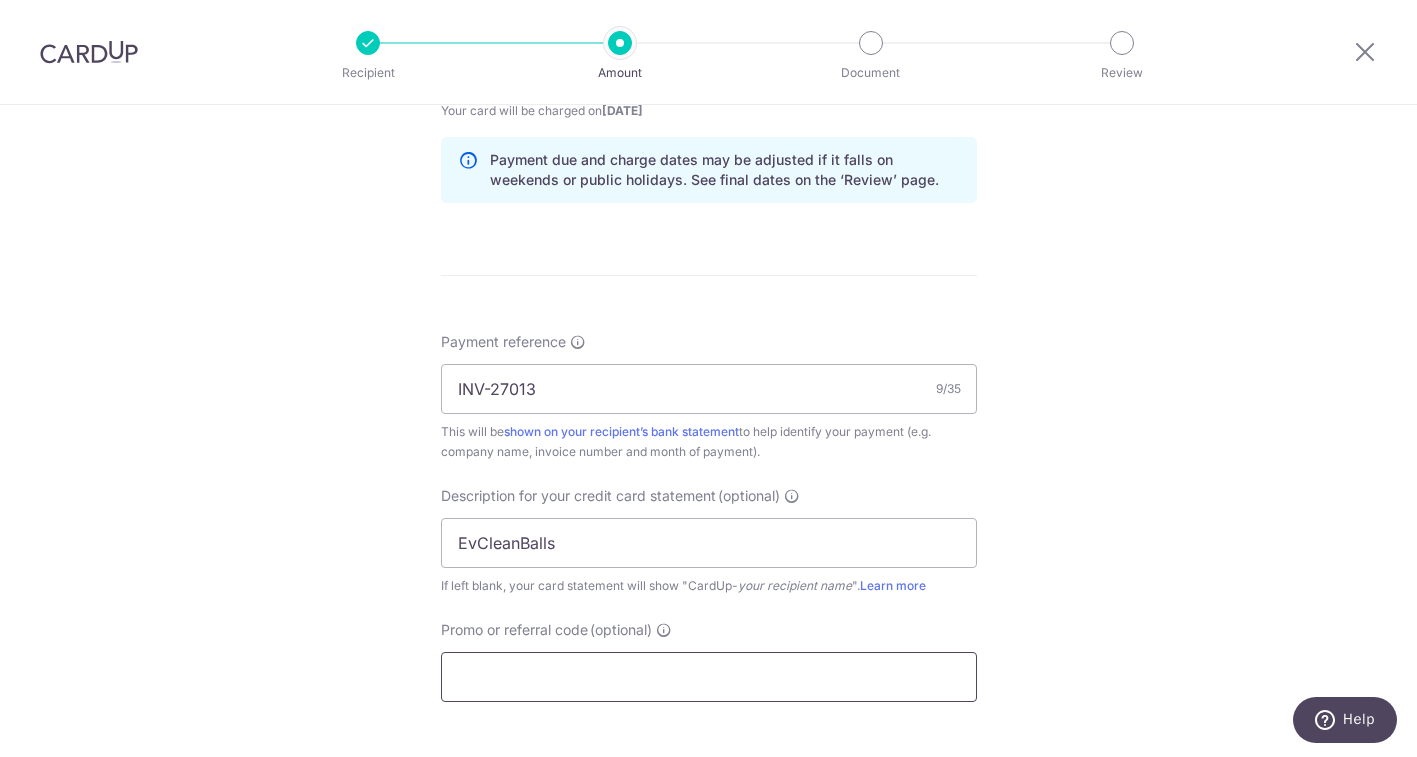 click on "Promo or referral code
(optional)" at bounding box center [709, 677] 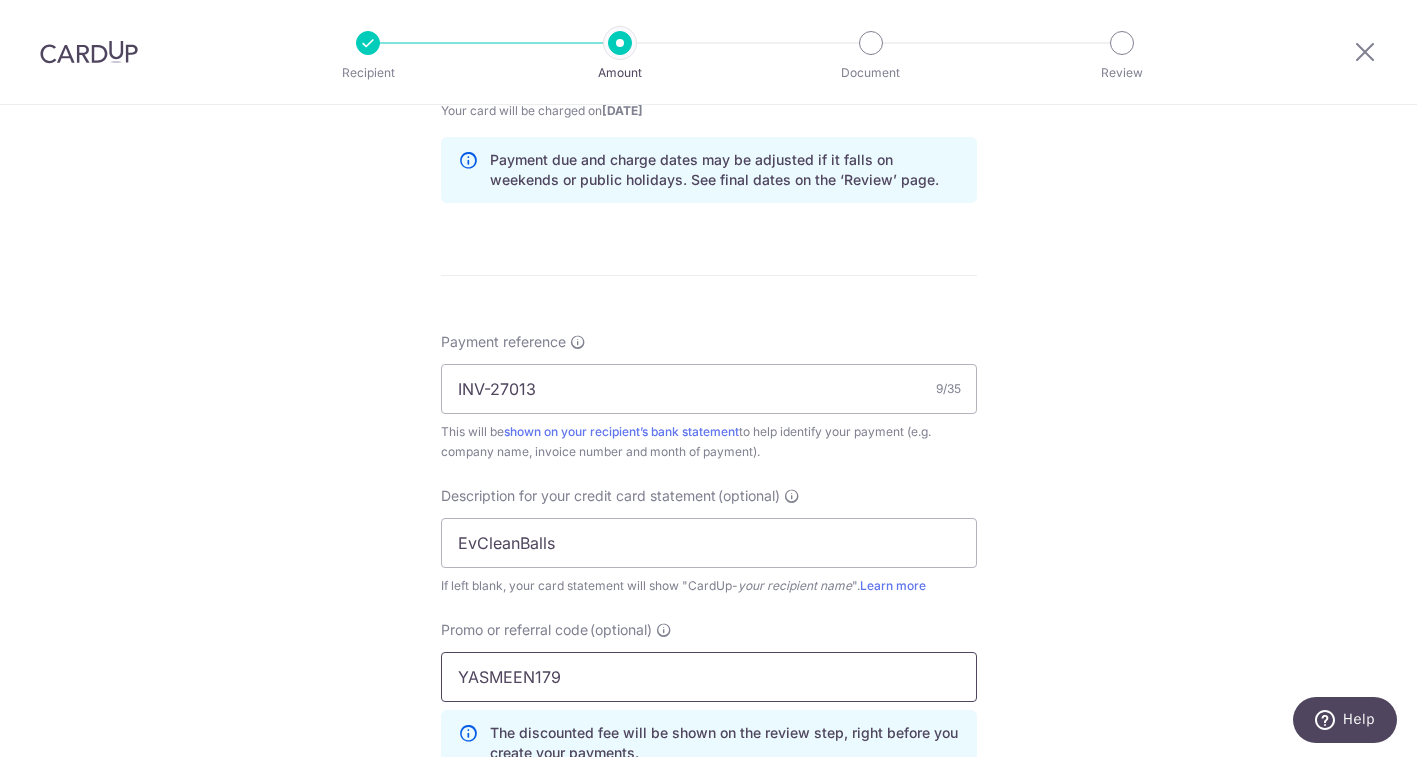 type on "YASMEEN179" 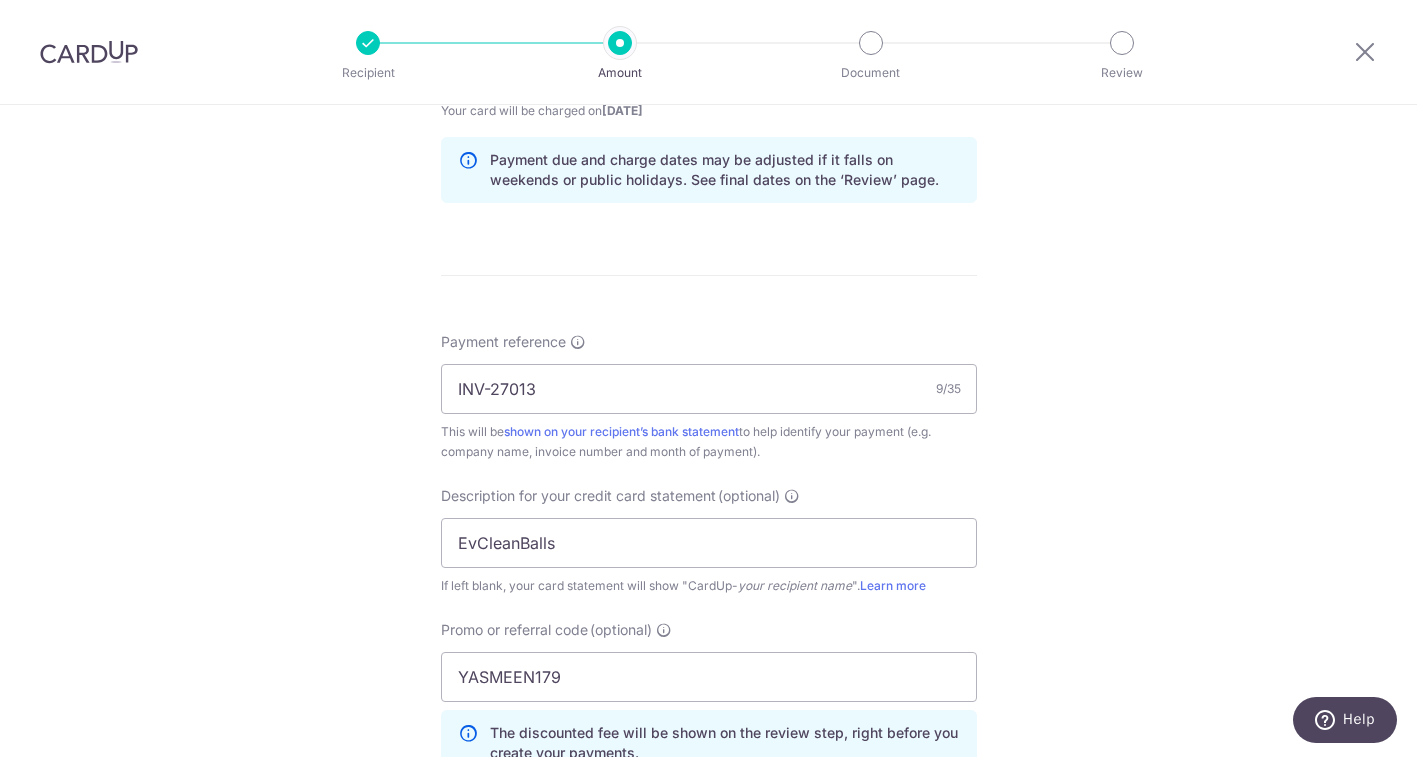 click on "Tell us more about your payment
Enter payment amount
SGD
196.00
196.00
GST
(optional)
SGD
17.64
17.64
Select Card
**** 3622
Add credit card
Your Cards
**** 3000
**** 1761
**** 3622
Secure 256-bit SSL" at bounding box center [708, 148] 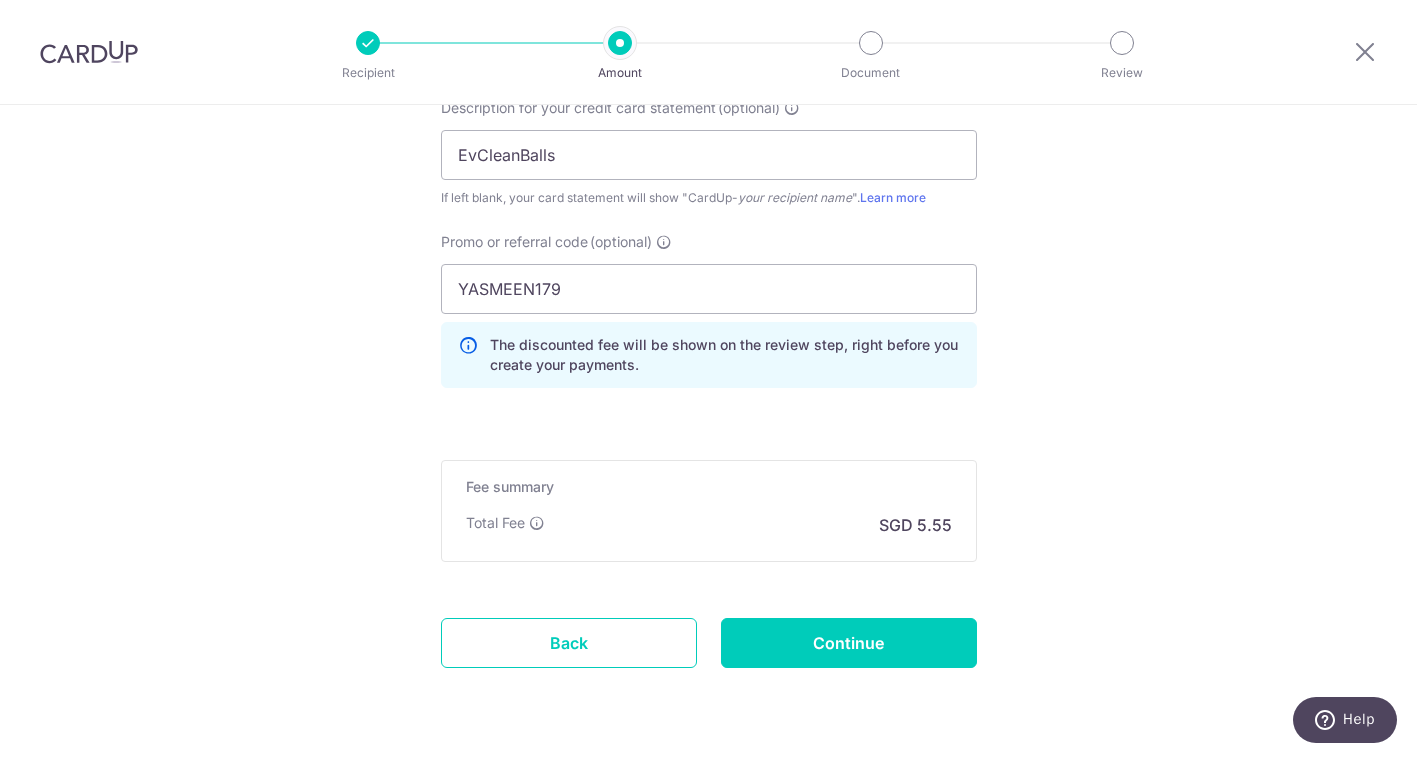 scroll, scrollTop: 1463, scrollLeft: 0, axis: vertical 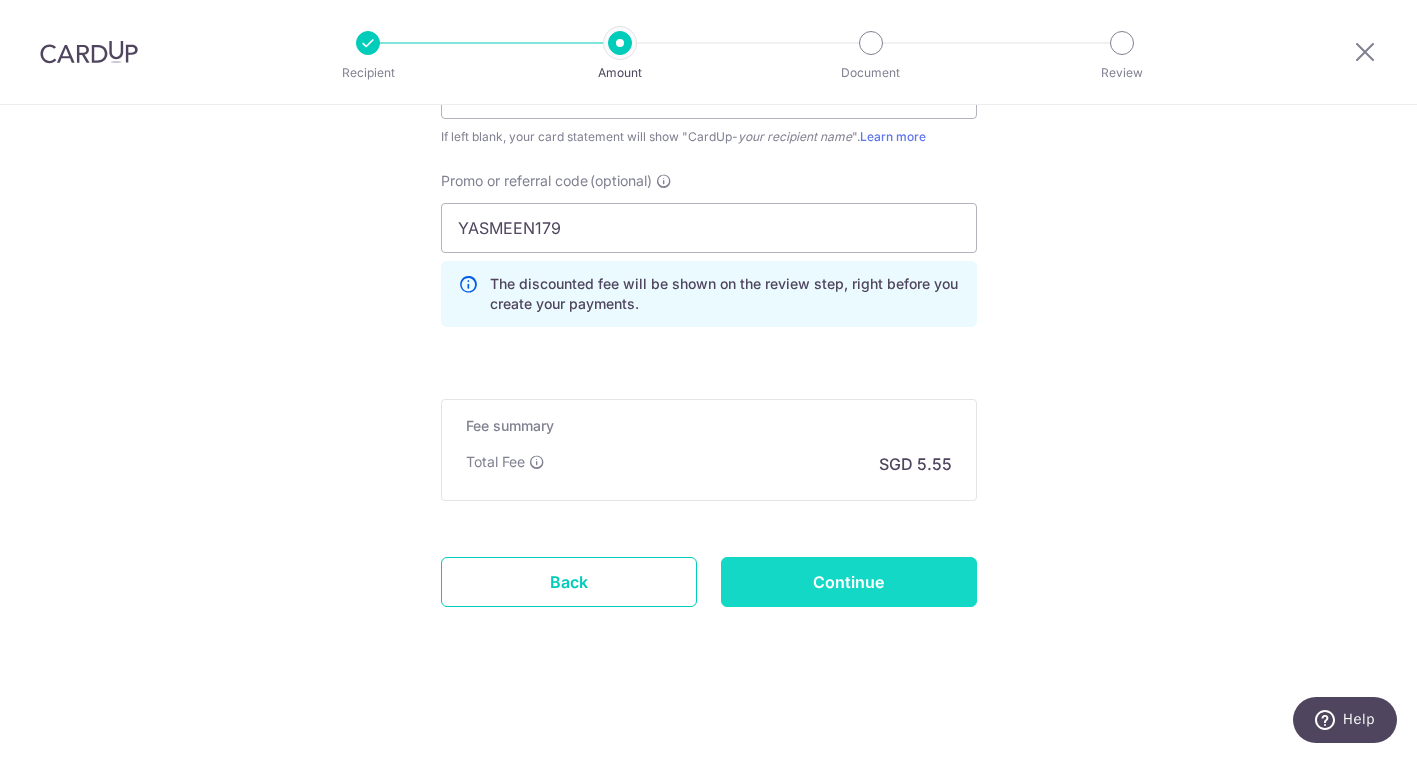 click on "Continue" at bounding box center (849, 582) 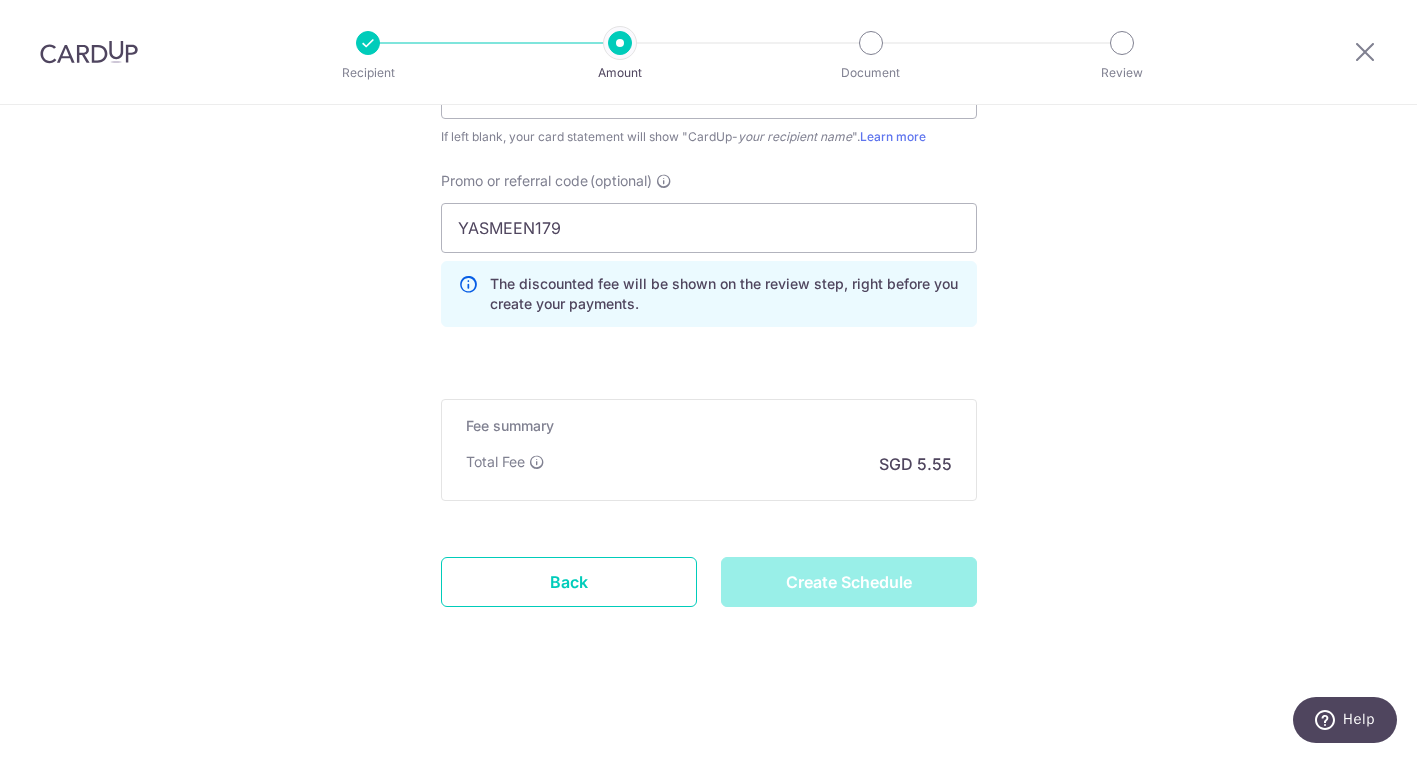 type on "Create Schedule" 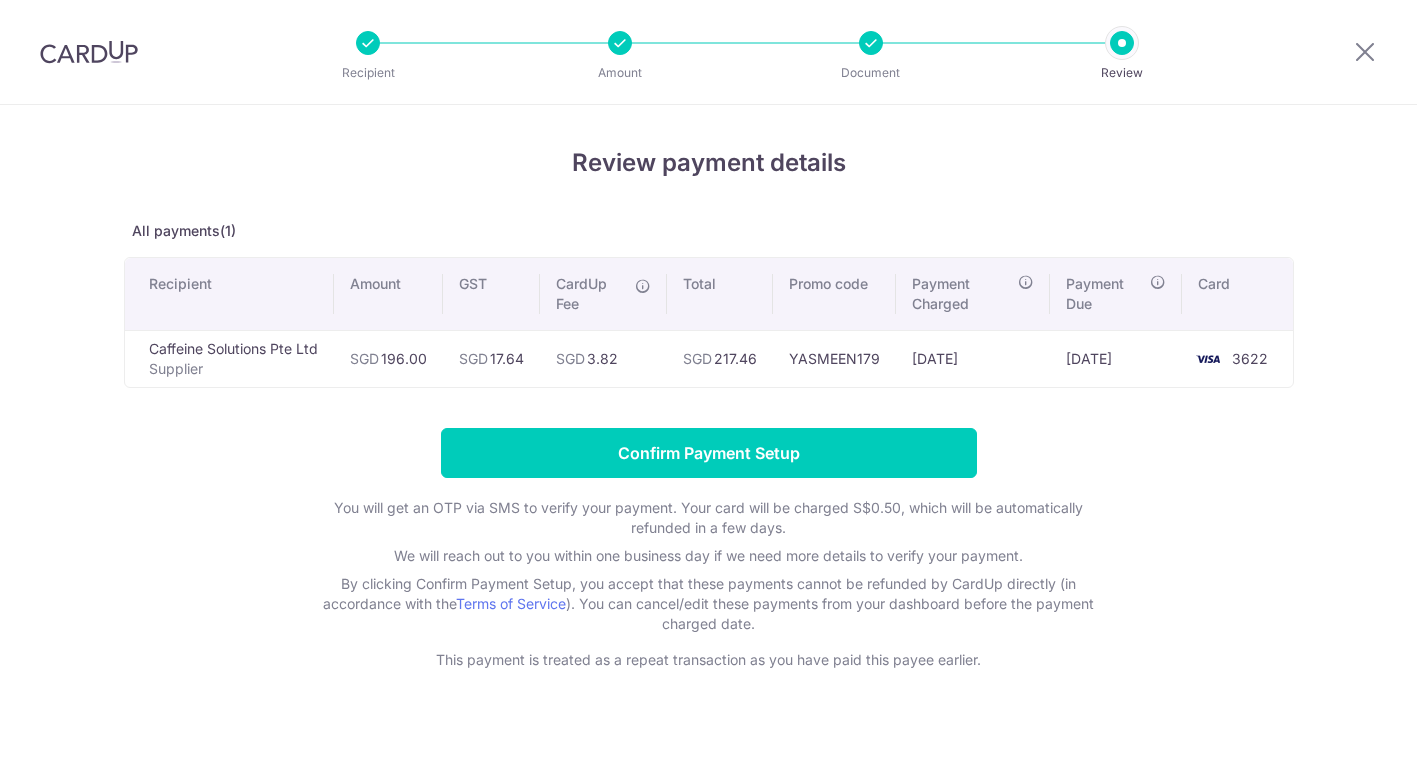 scroll, scrollTop: 0, scrollLeft: 0, axis: both 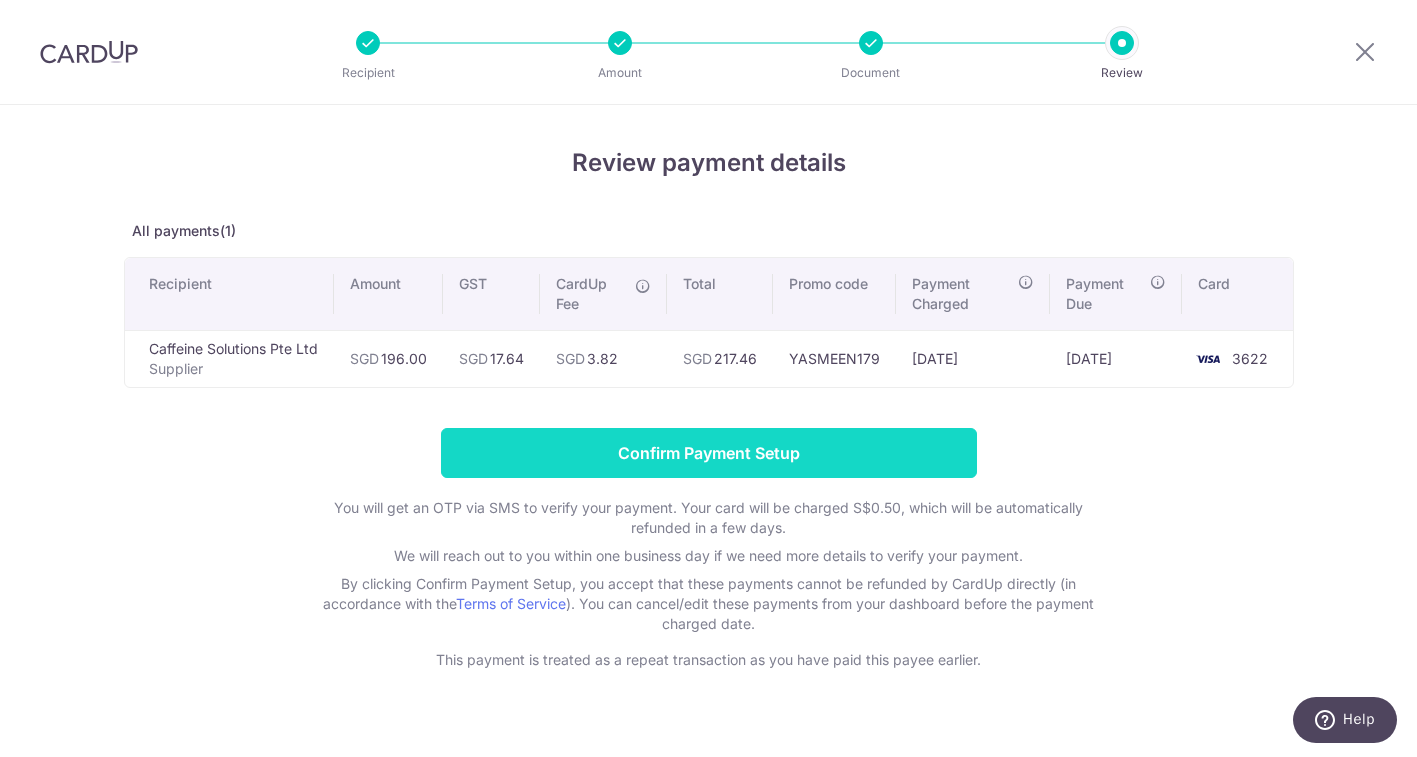 click on "Confirm Payment Setup" at bounding box center [709, 453] 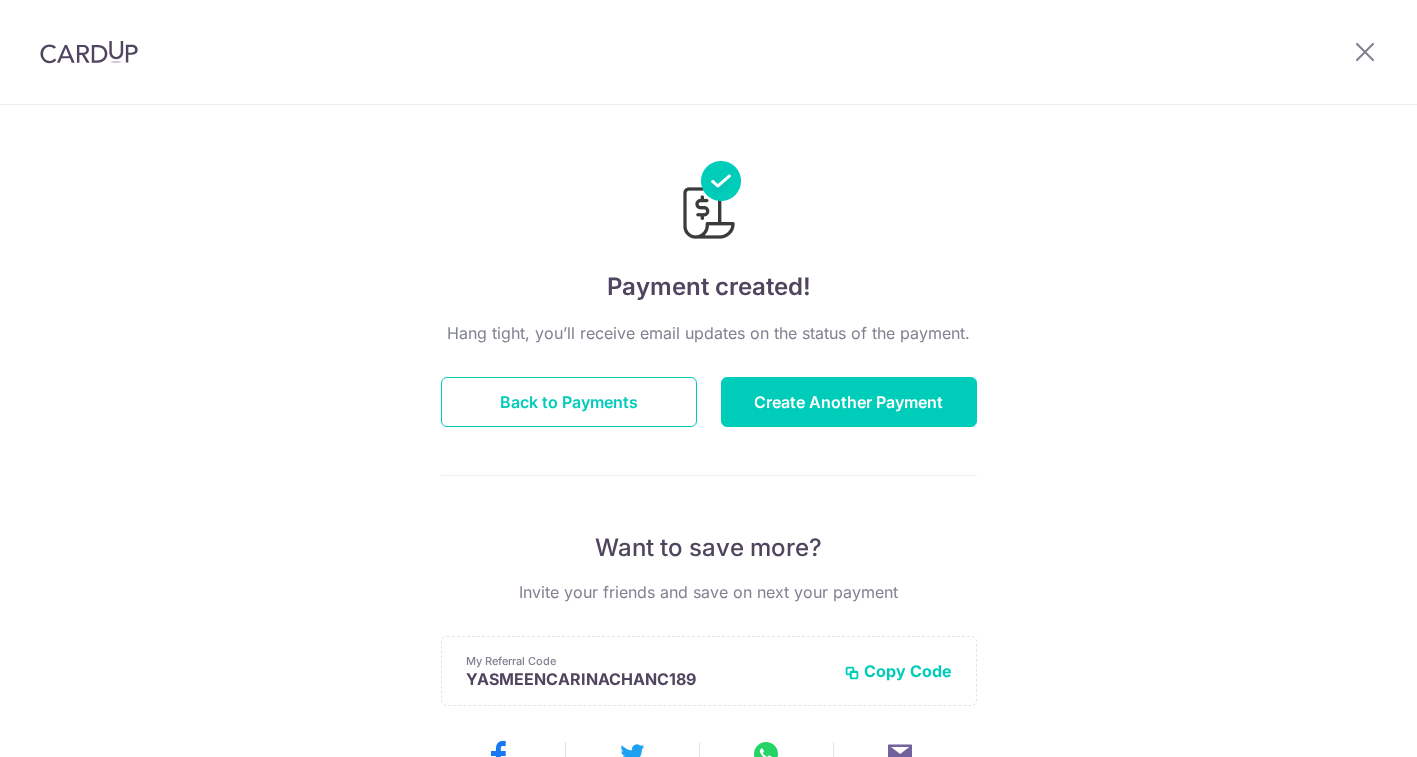 scroll, scrollTop: 0, scrollLeft: 0, axis: both 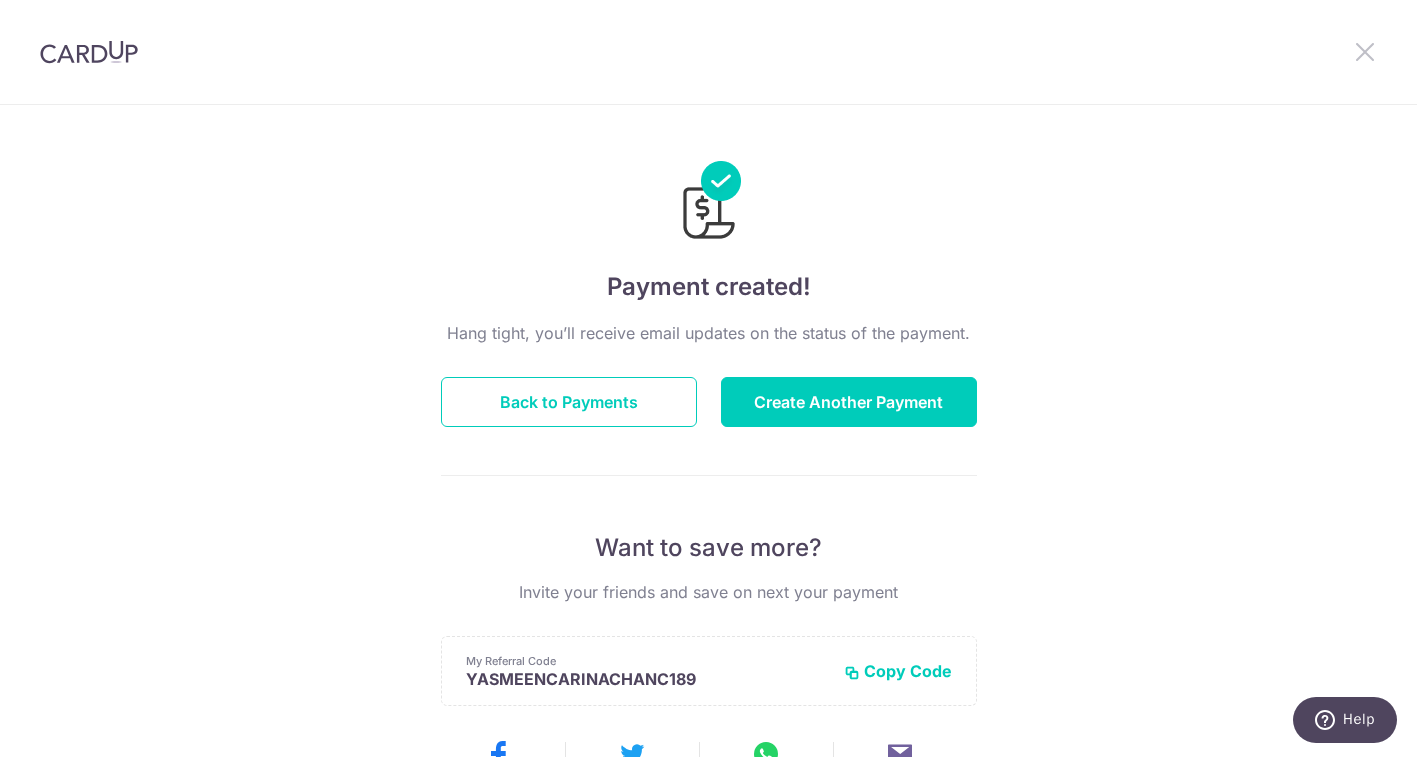 click at bounding box center (1365, 51) 